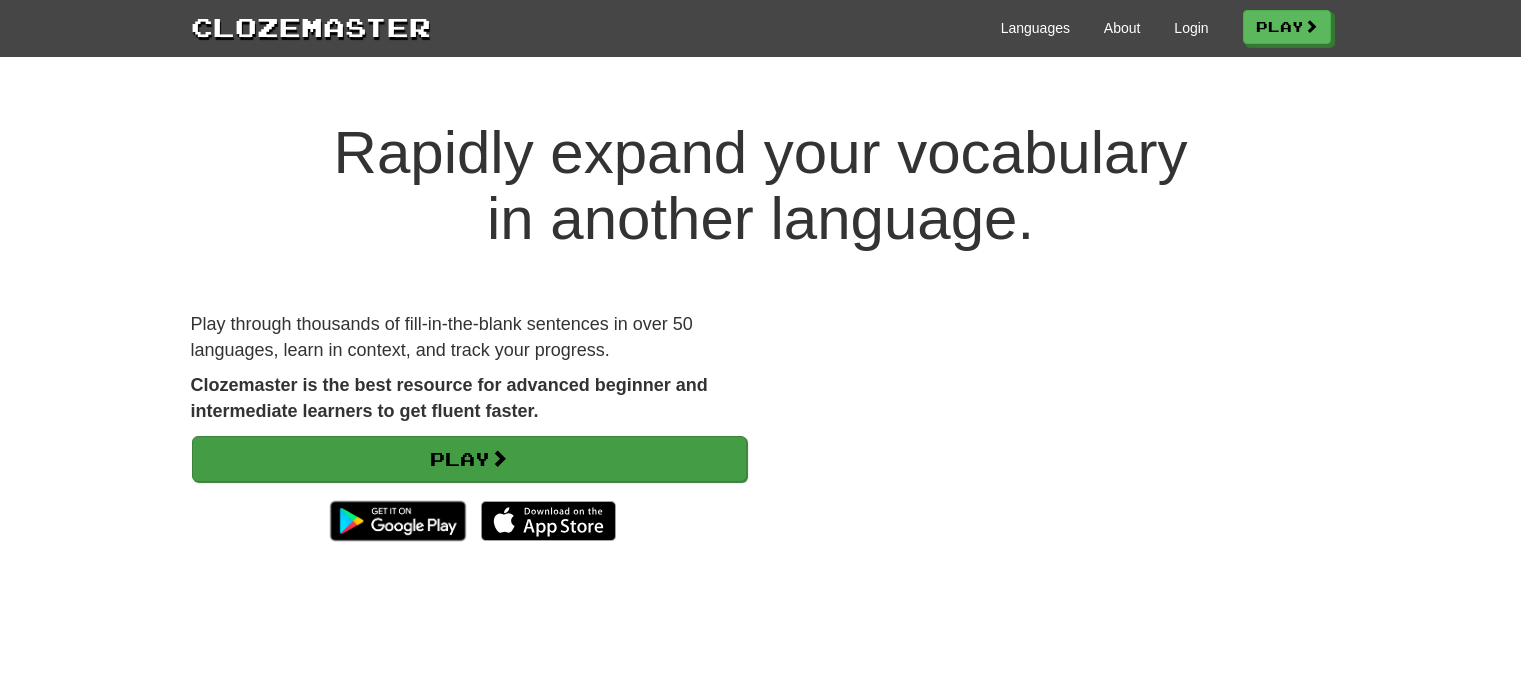 scroll, scrollTop: 0, scrollLeft: 0, axis: both 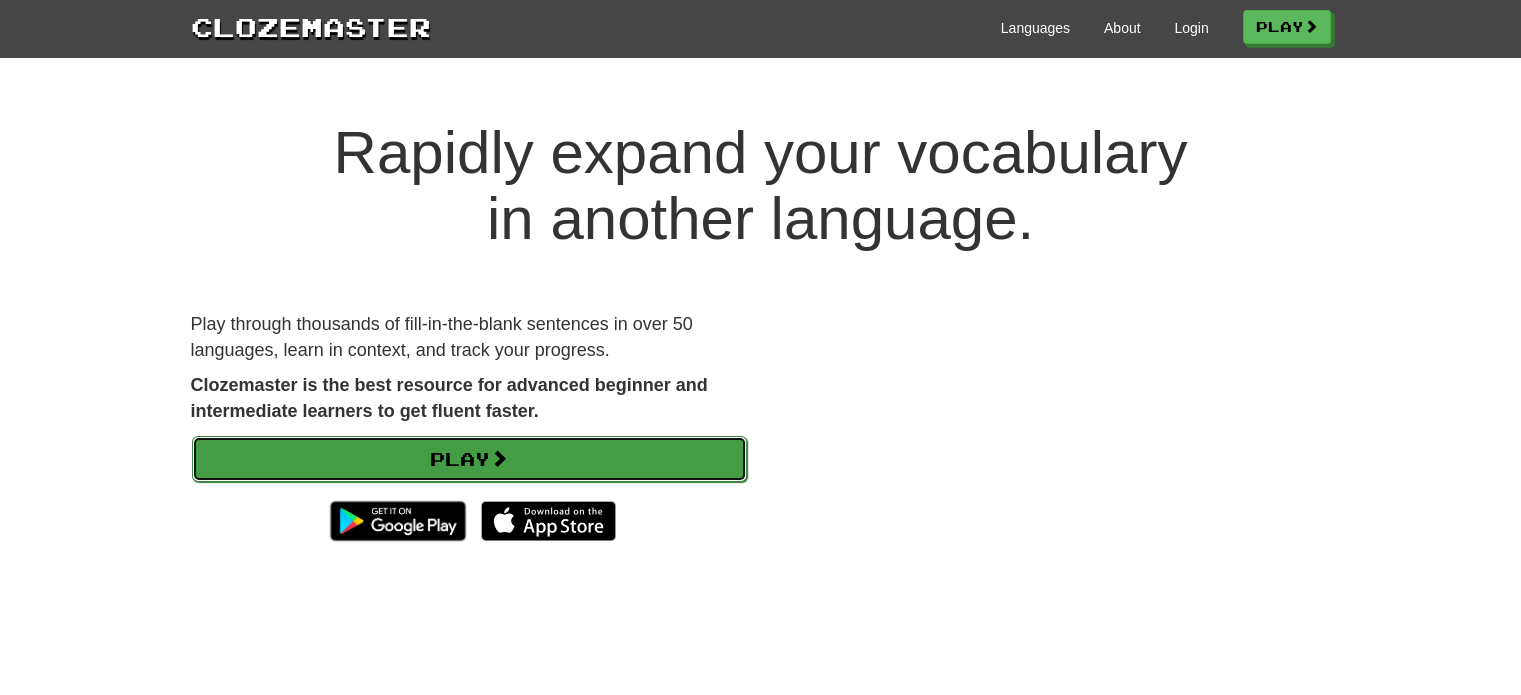 click on "Play" at bounding box center (469, 459) 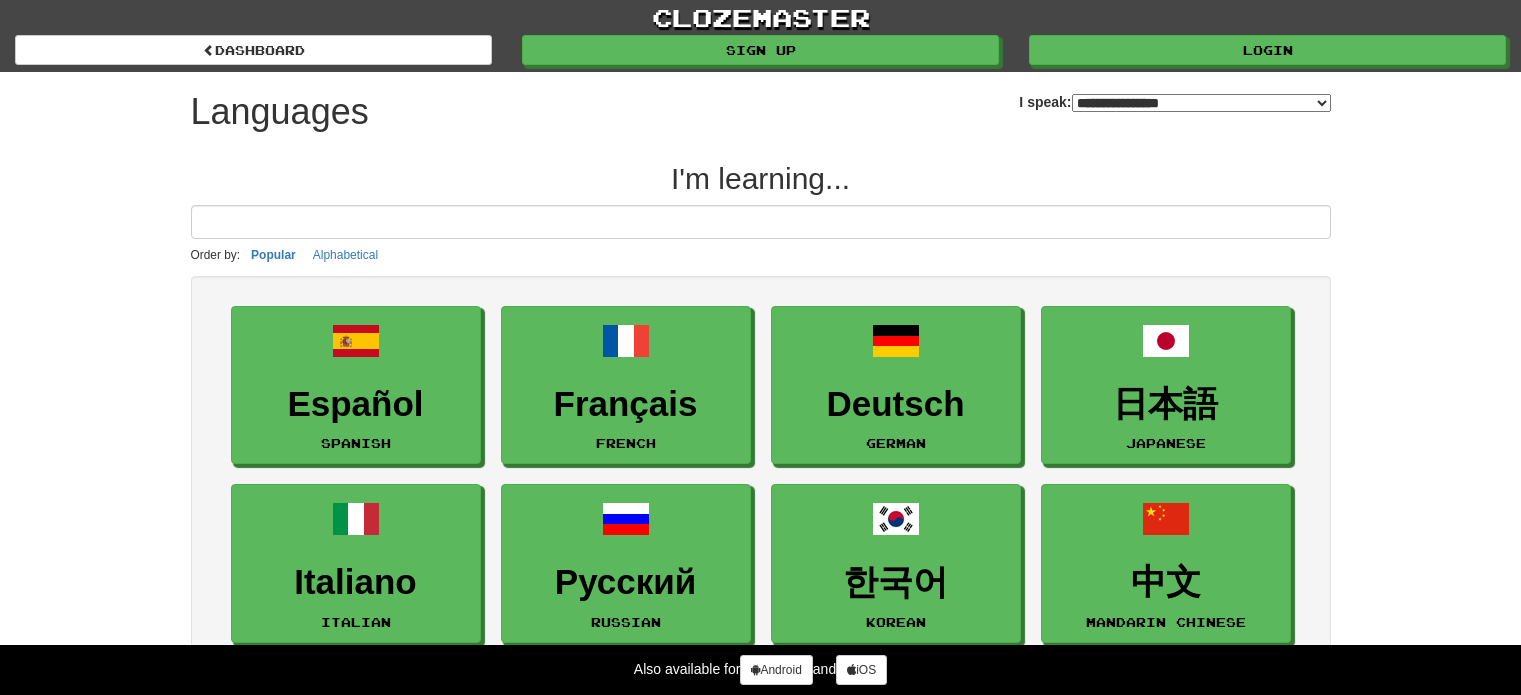 select on "*******" 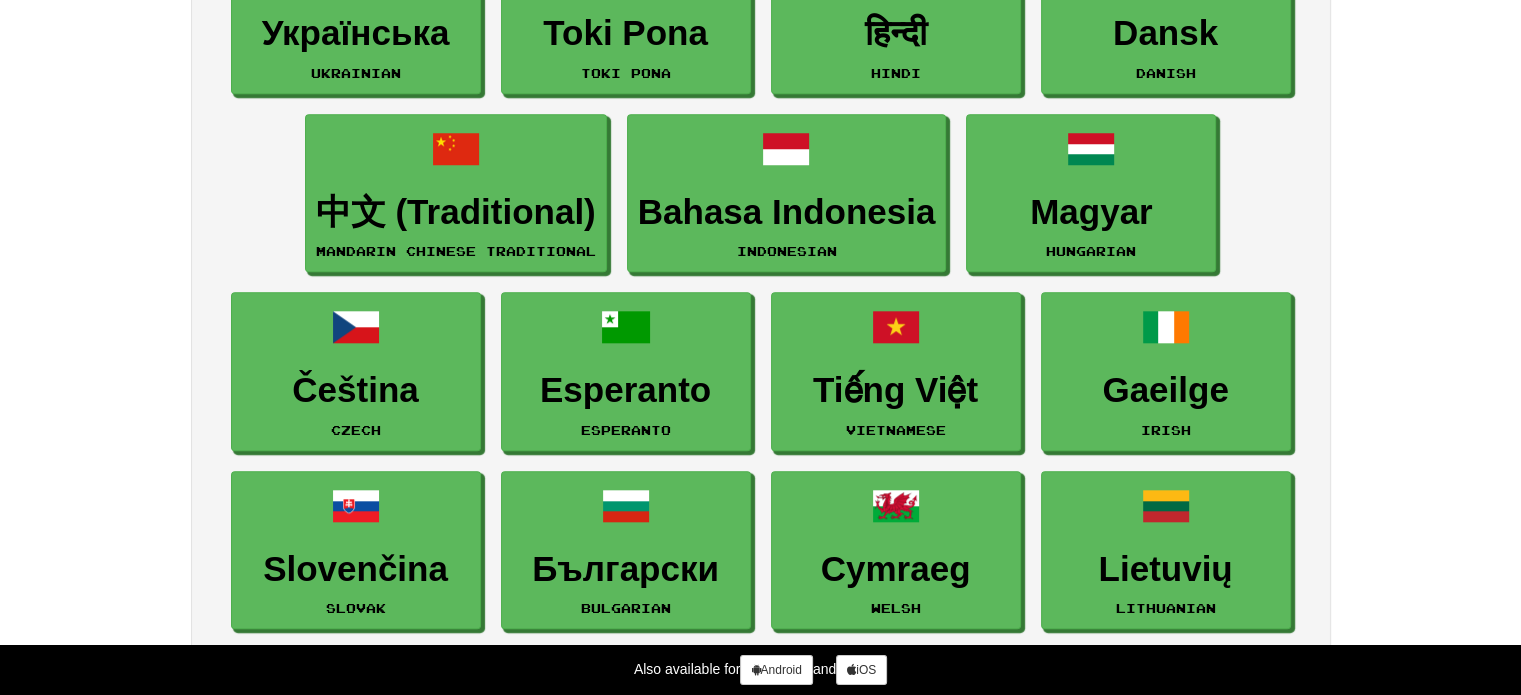 scroll, scrollTop: 1636, scrollLeft: 0, axis: vertical 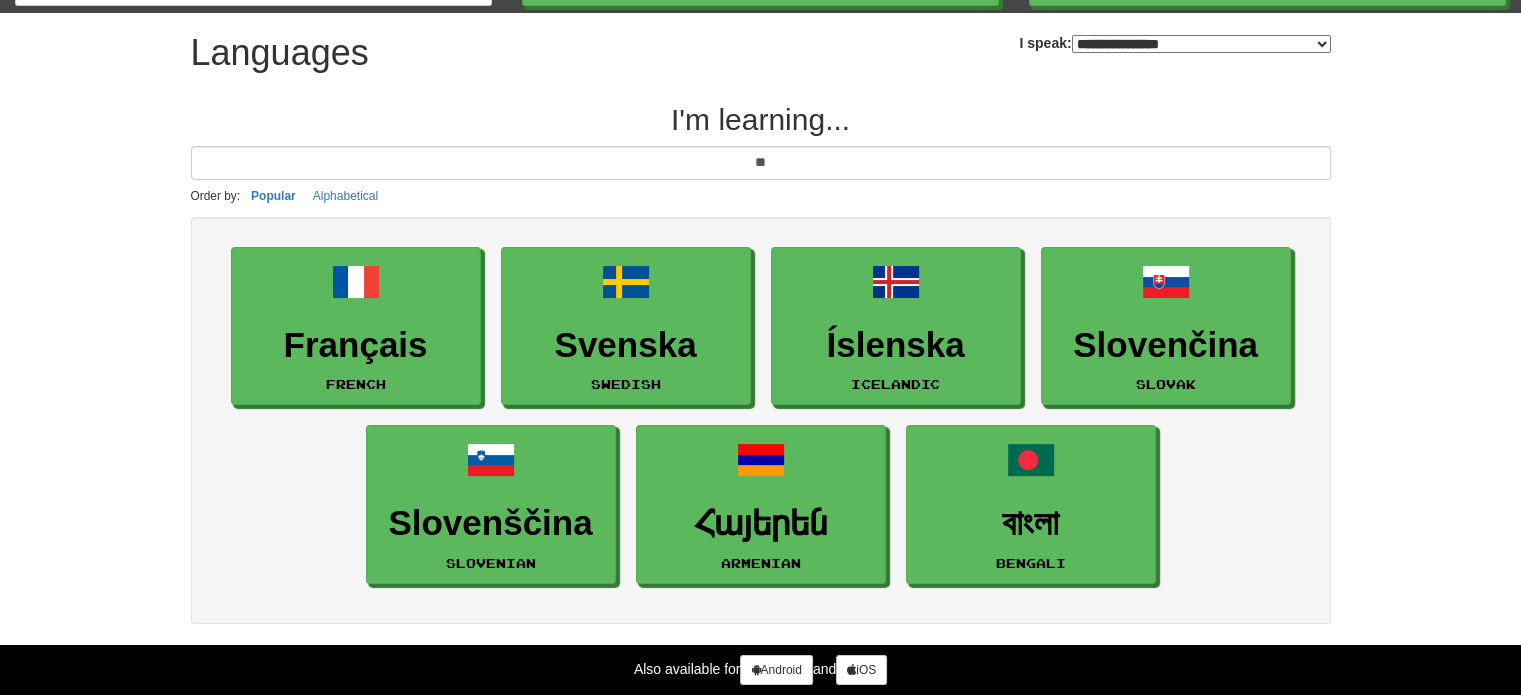 type on "*" 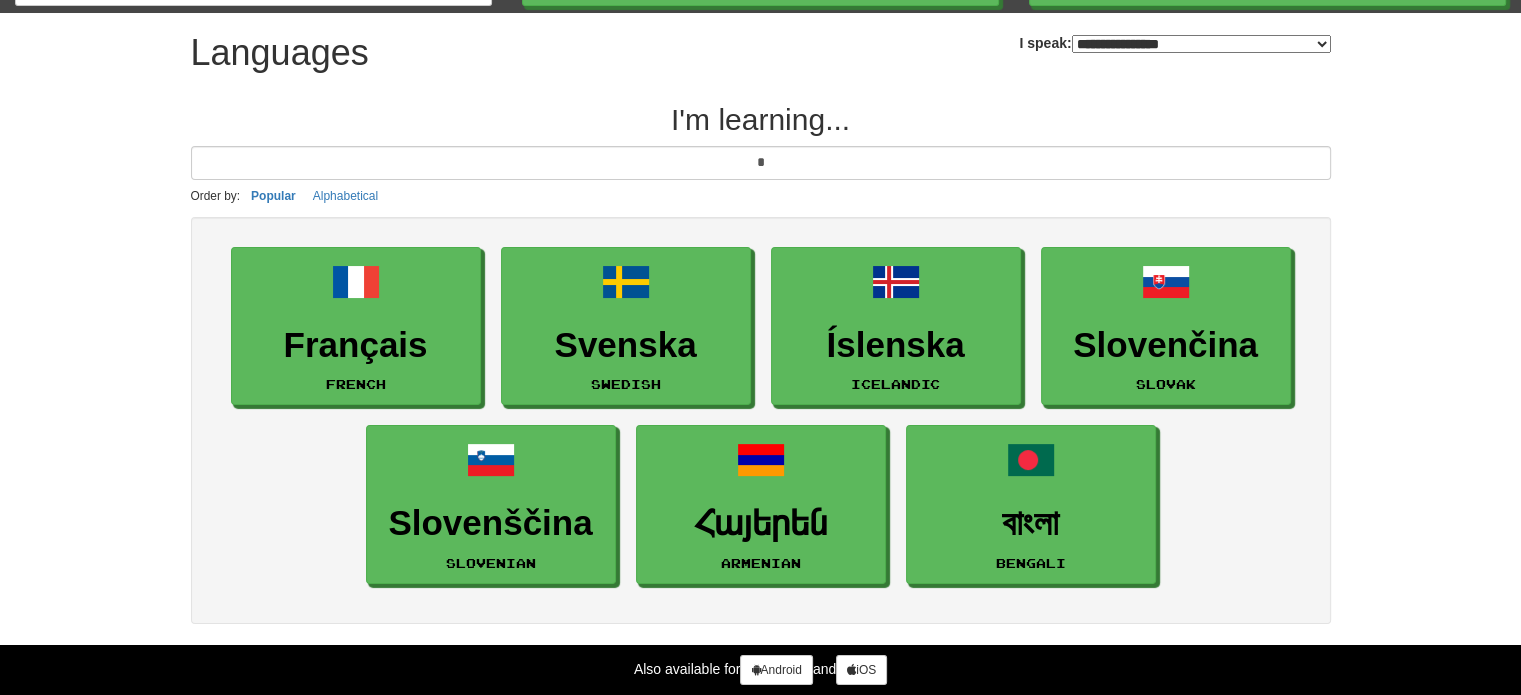 type 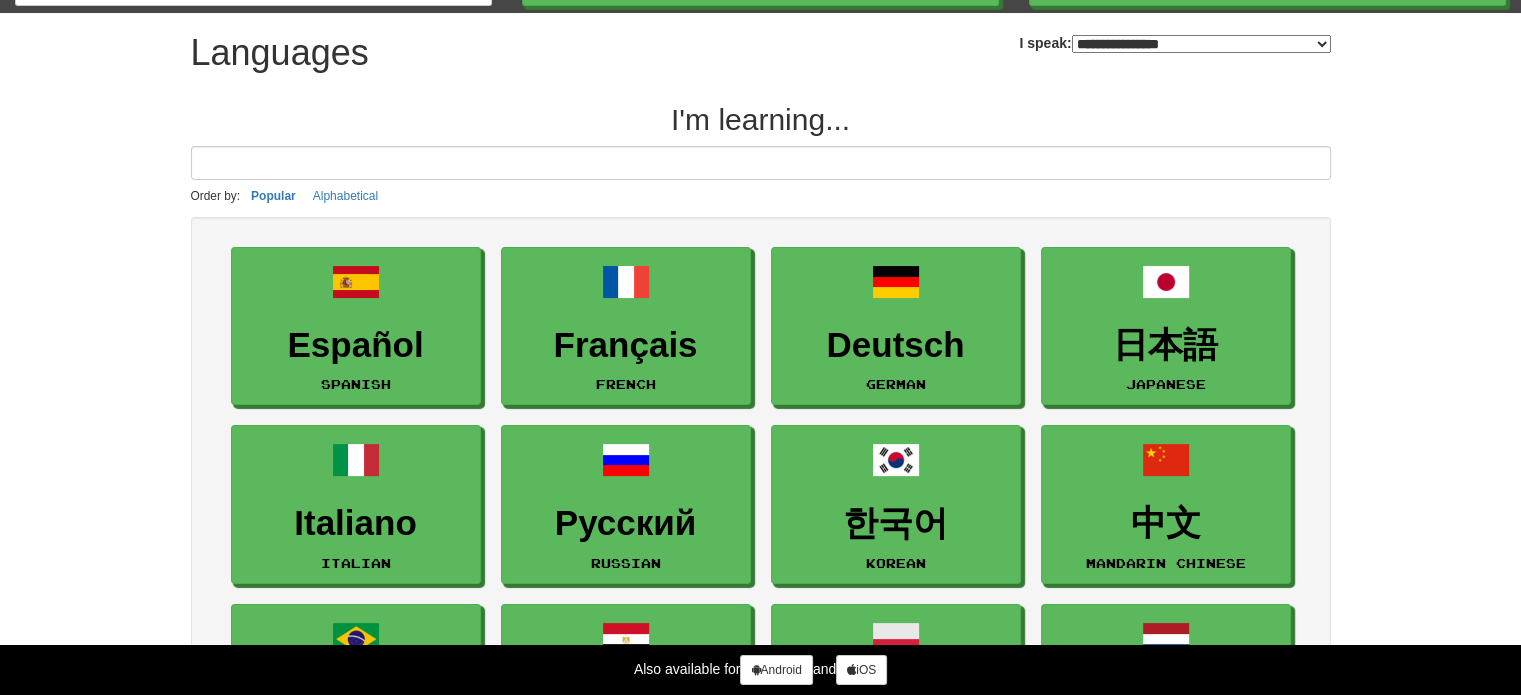 click on "**********" at bounding box center [760, 1720] 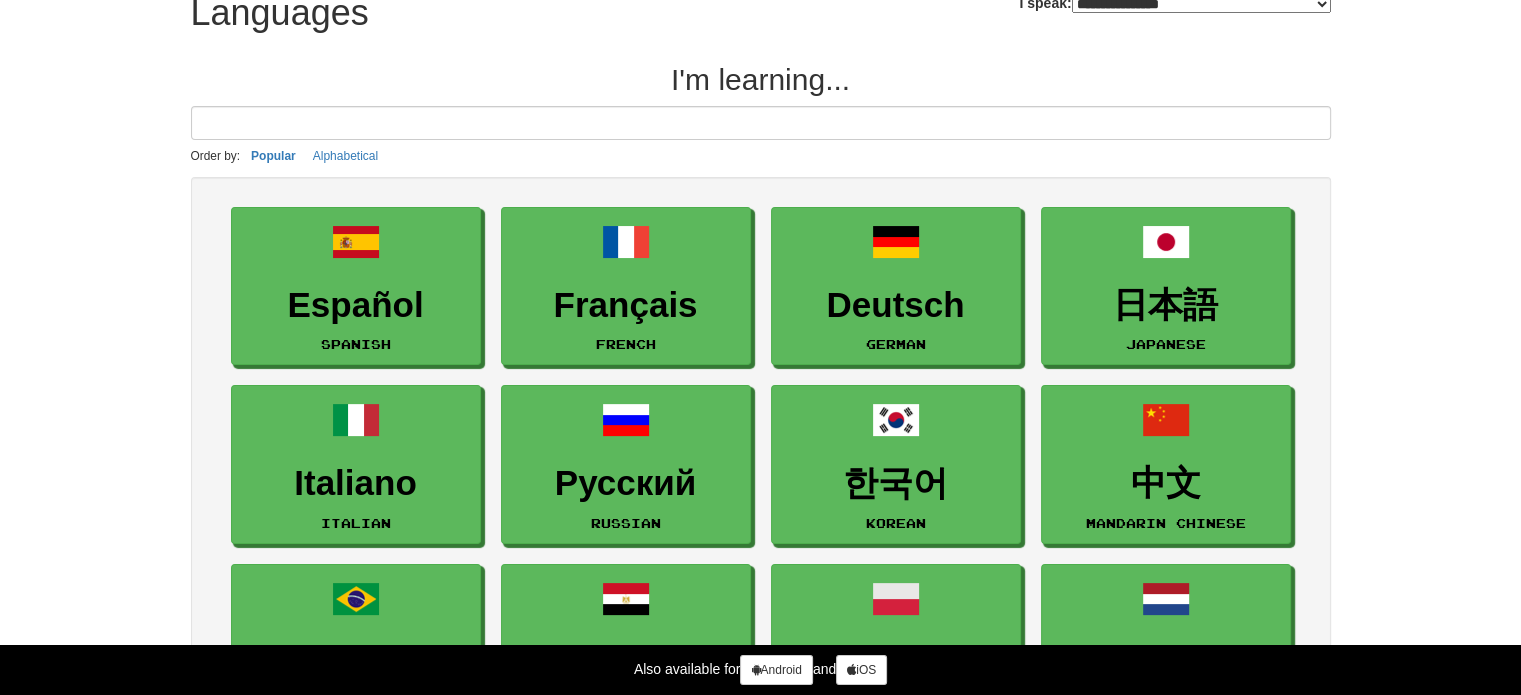 scroll, scrollTop: 0, scrollLeft: 0, axis: both 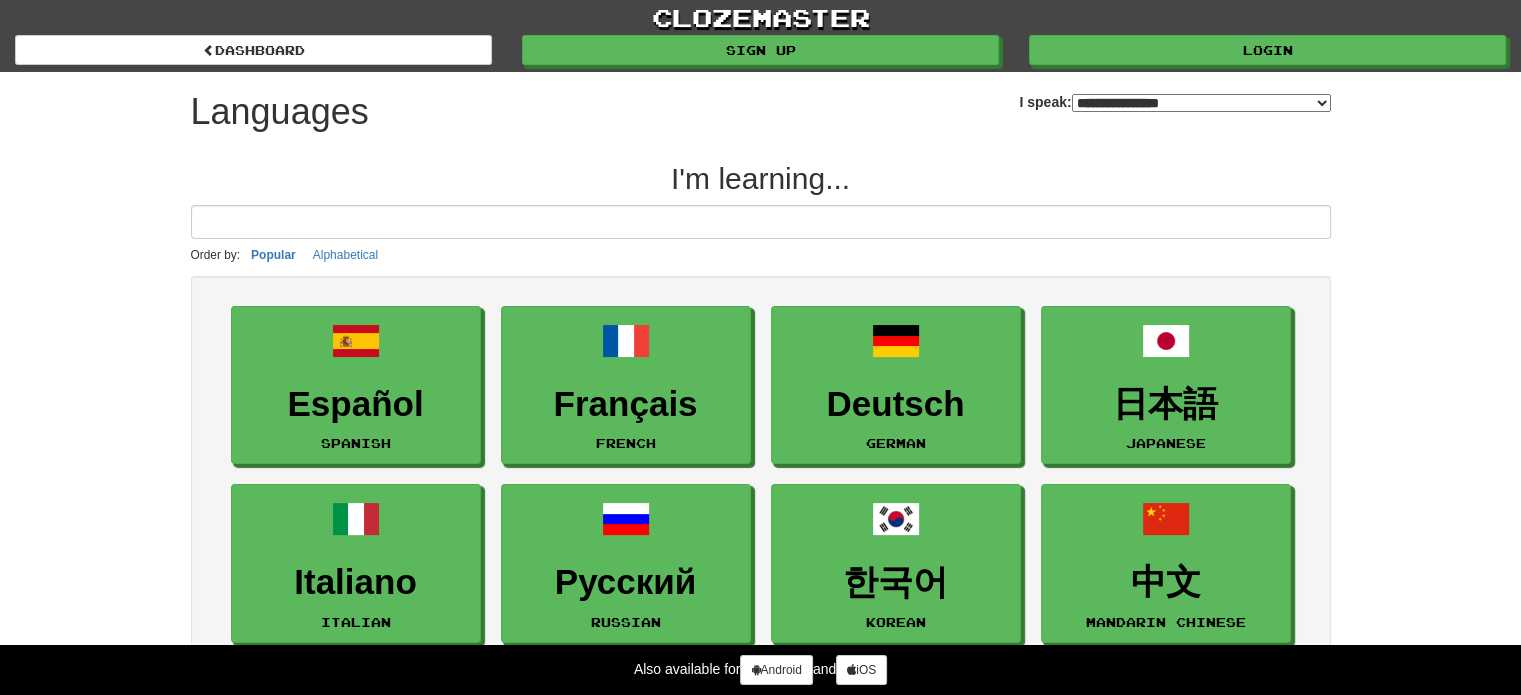 click on "**********" at bounding box center (1201, 103) 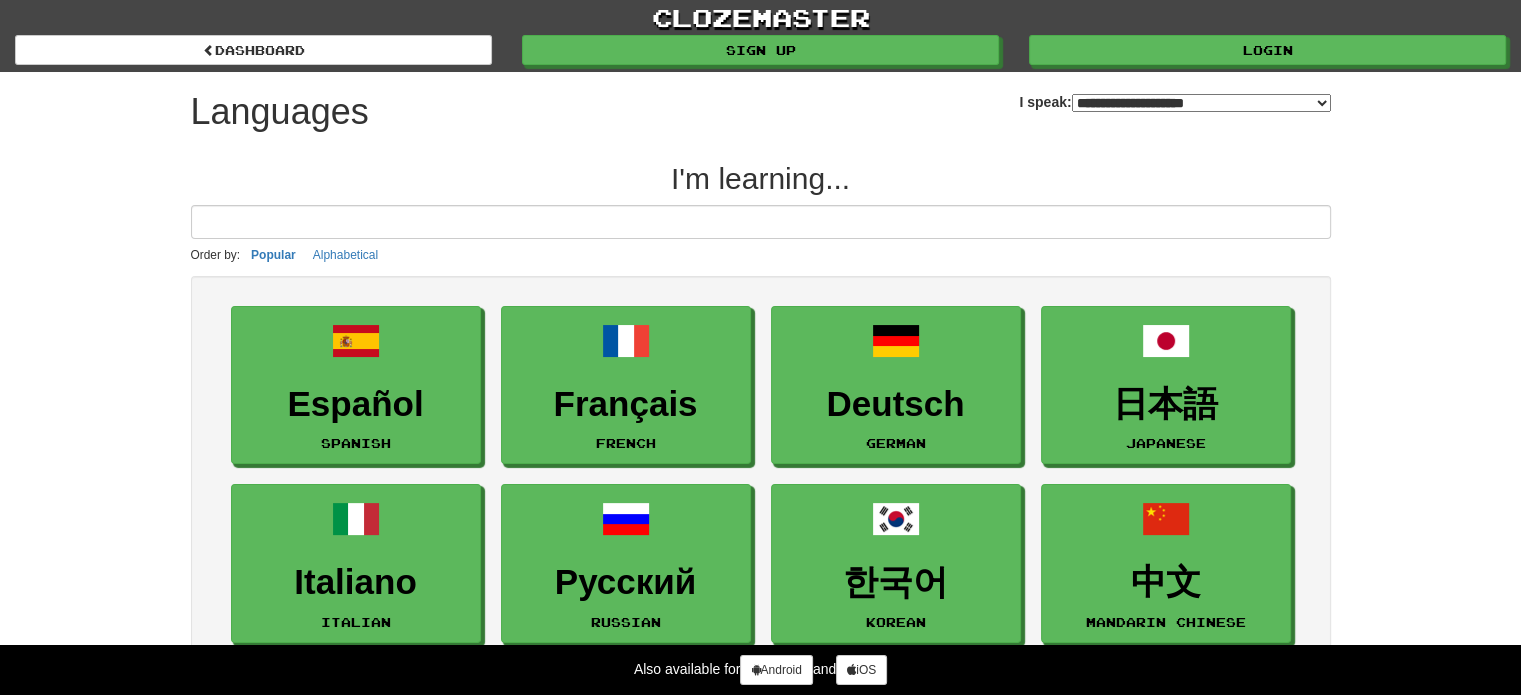 click on "**********" at bounding box center (1201, 103) 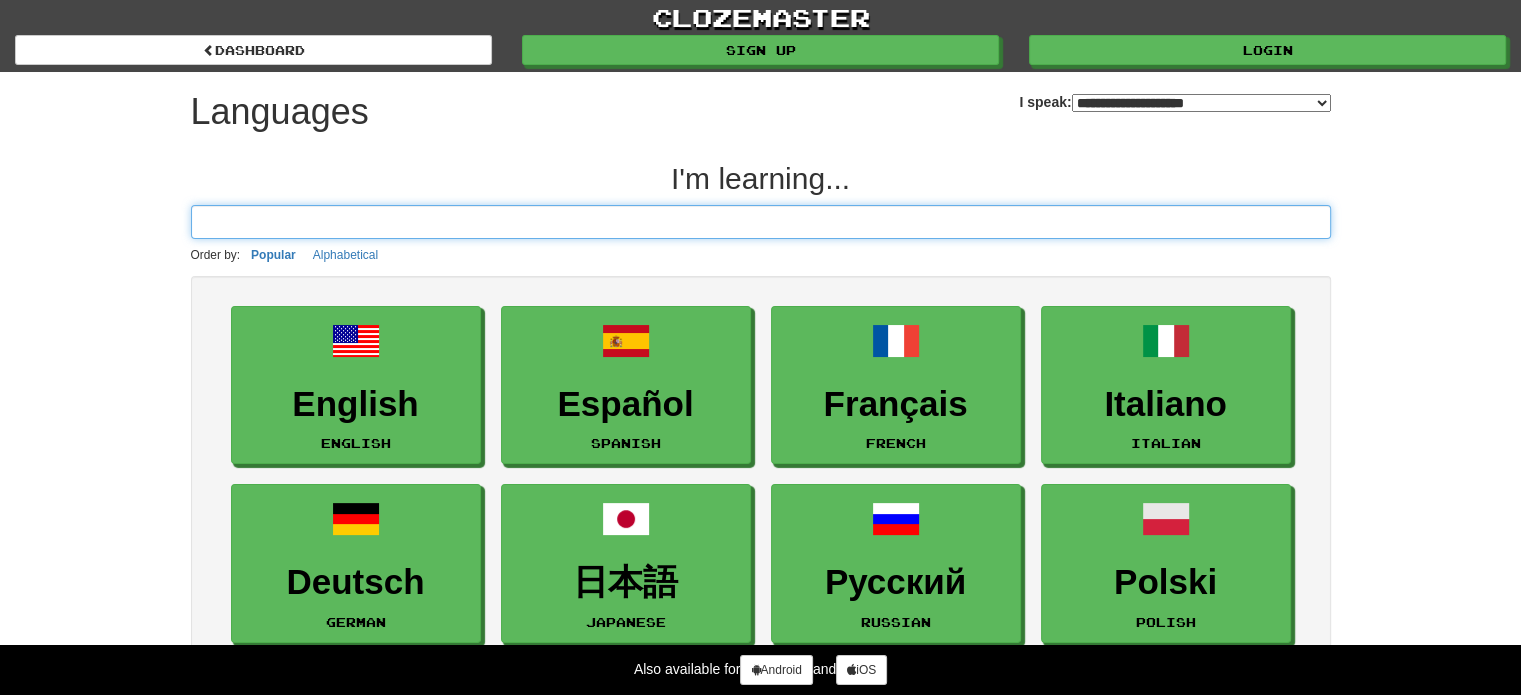 click at bounding box center [761, 222] 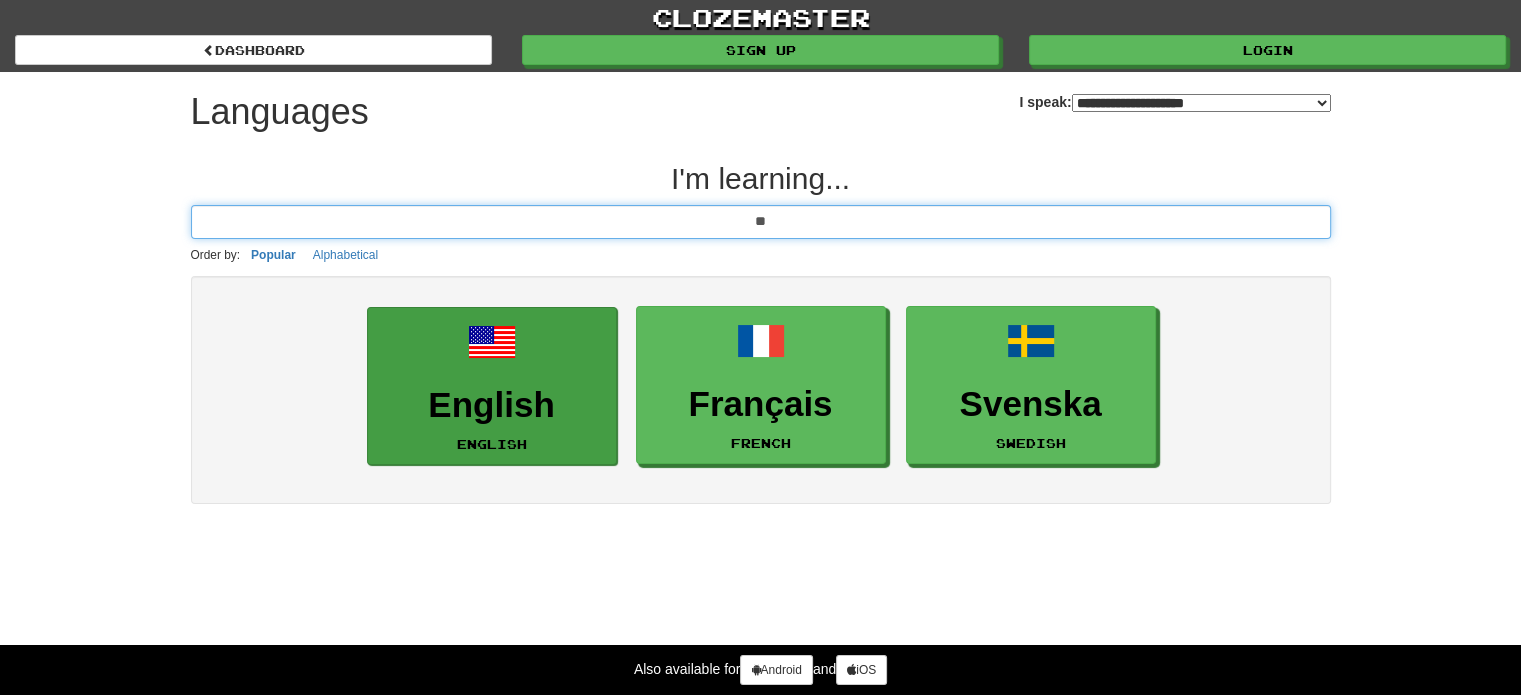 type on "**" 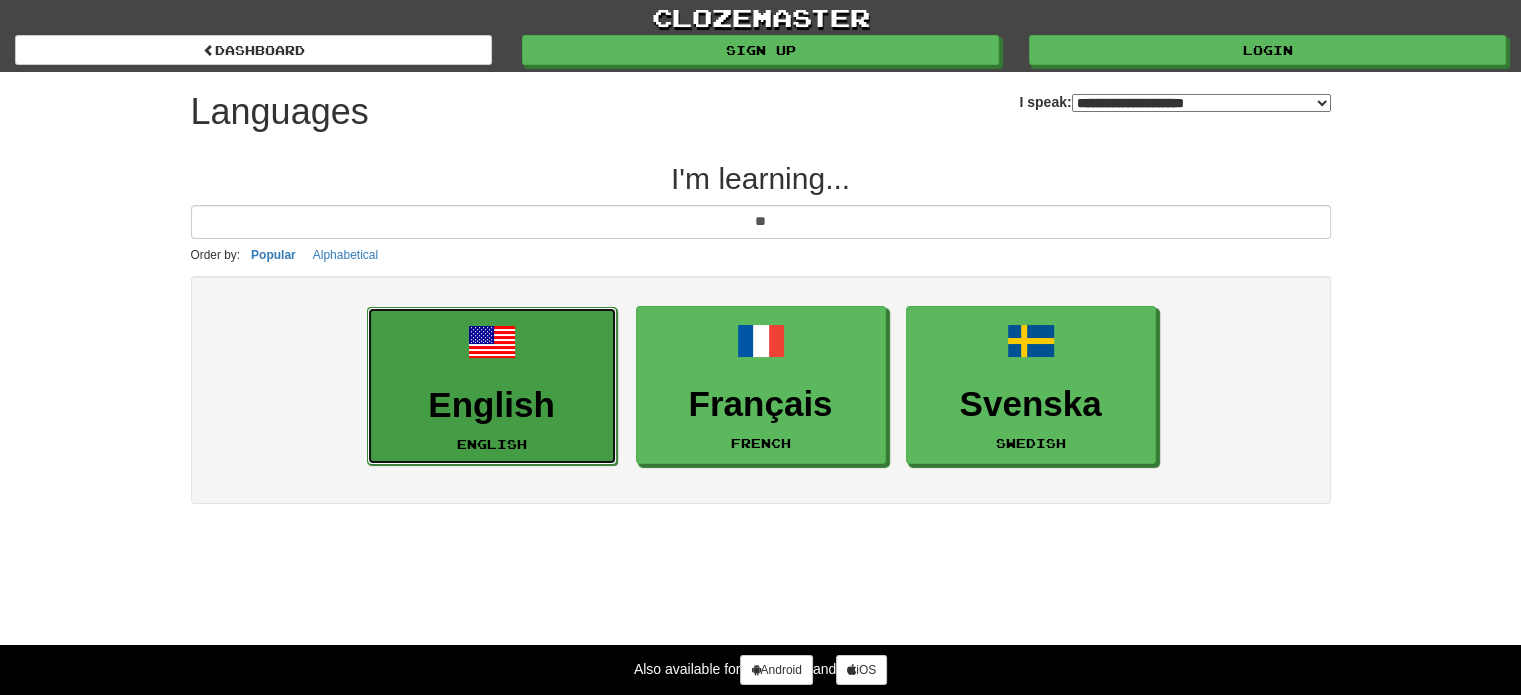 click on "English English" at bounding box center [492, 386] 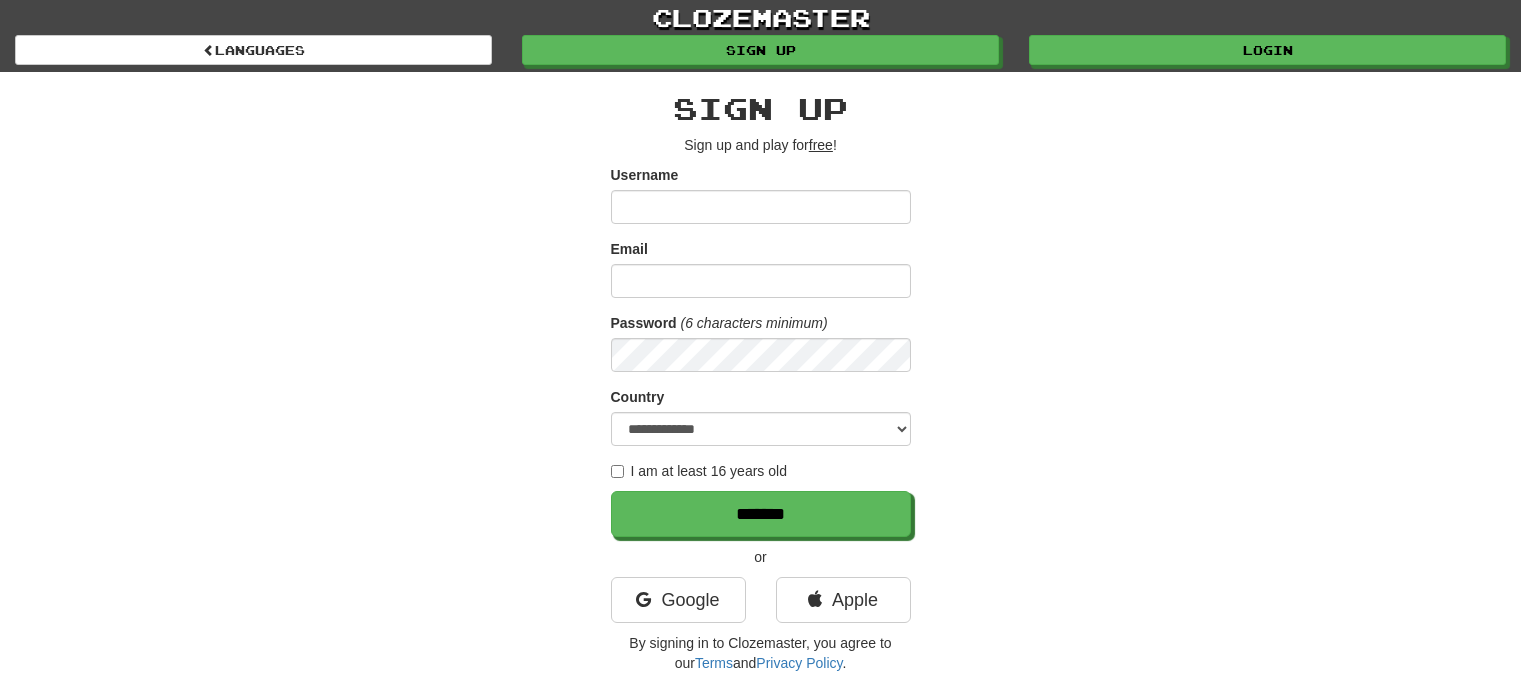 scroll, scrollTop: 0, scrollLeft: 0, axis: both 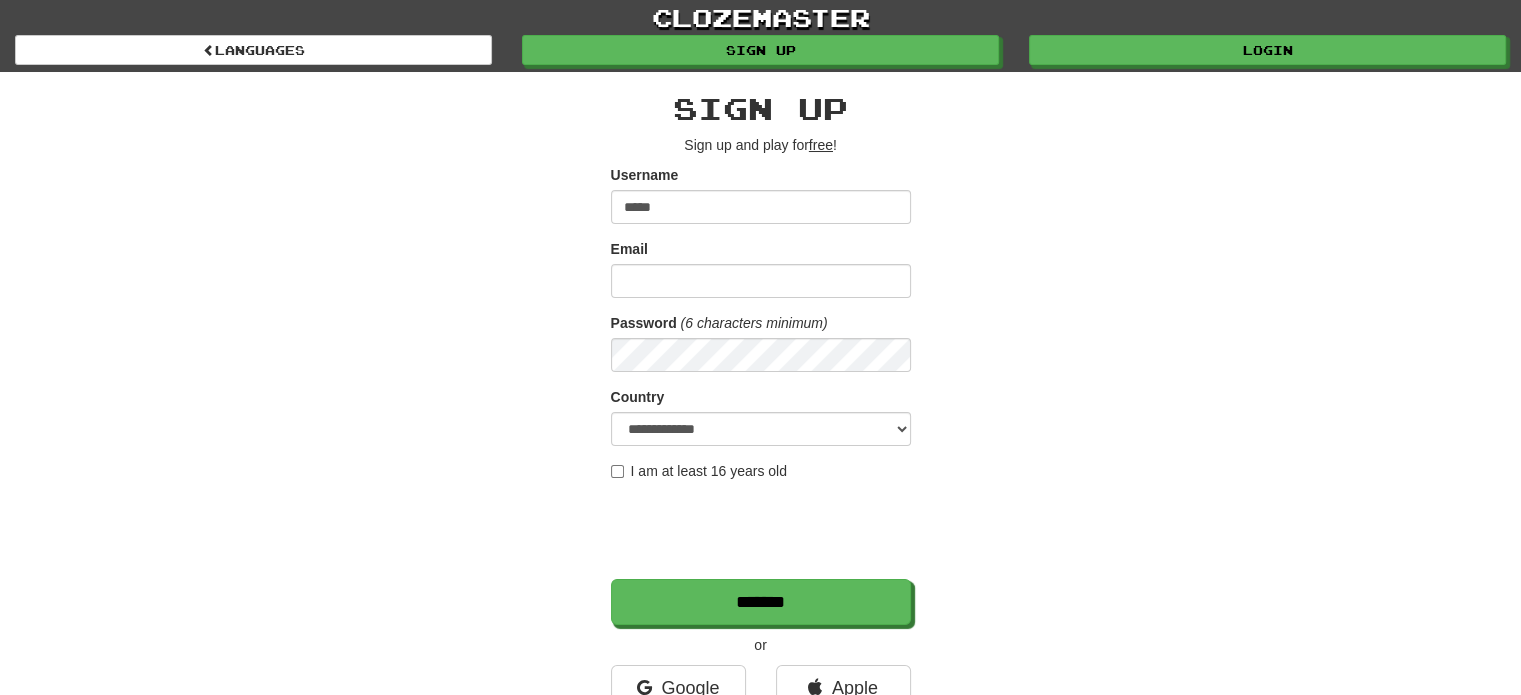 type on "*****" 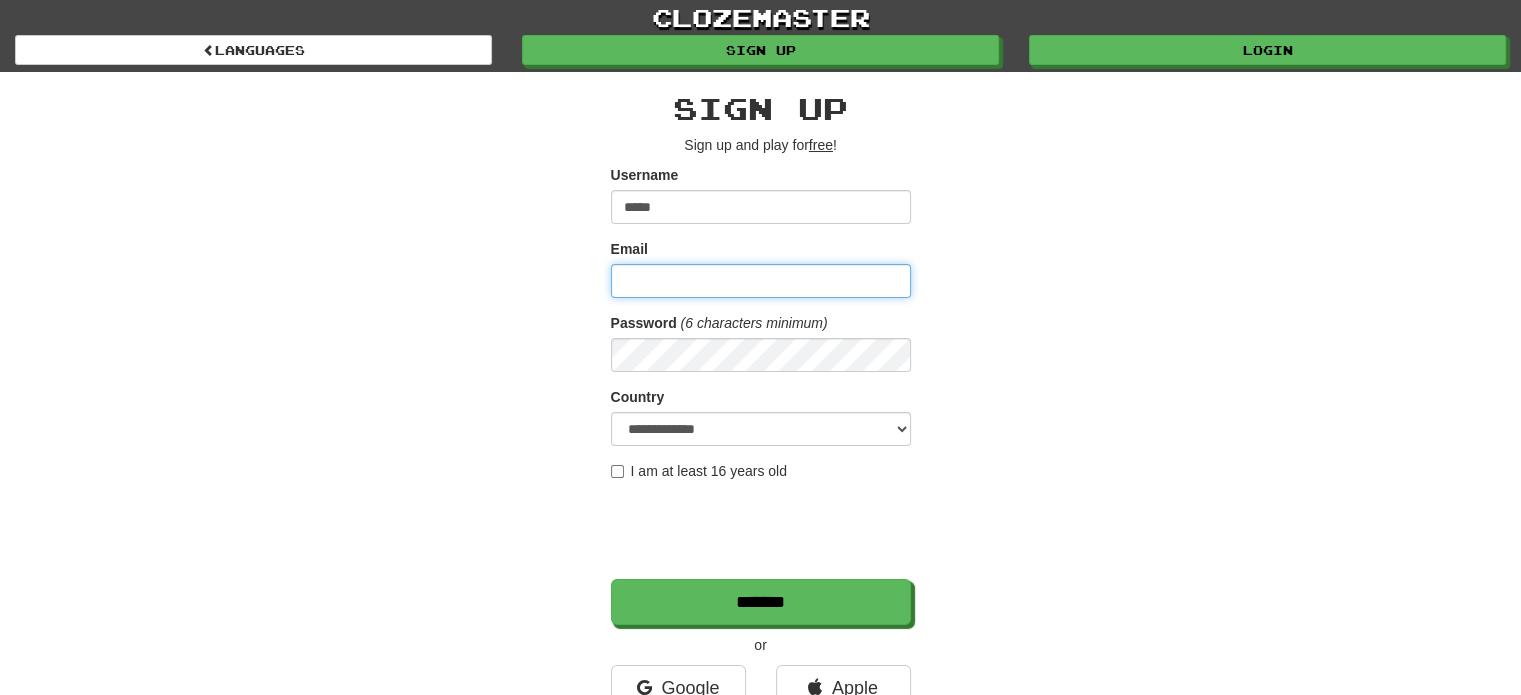 click on "Email" at bounding box center (761, 281) 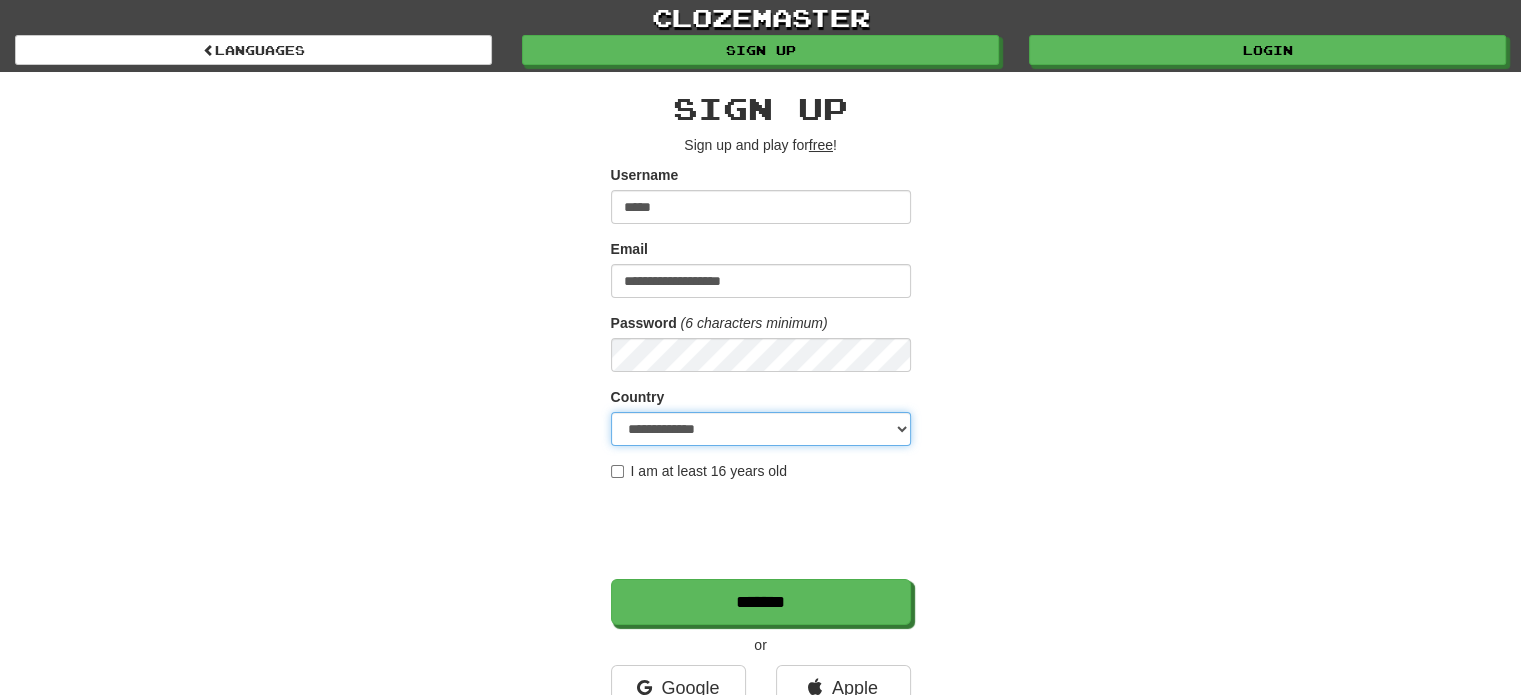 click on "**********" at bounding box center [761, 429] 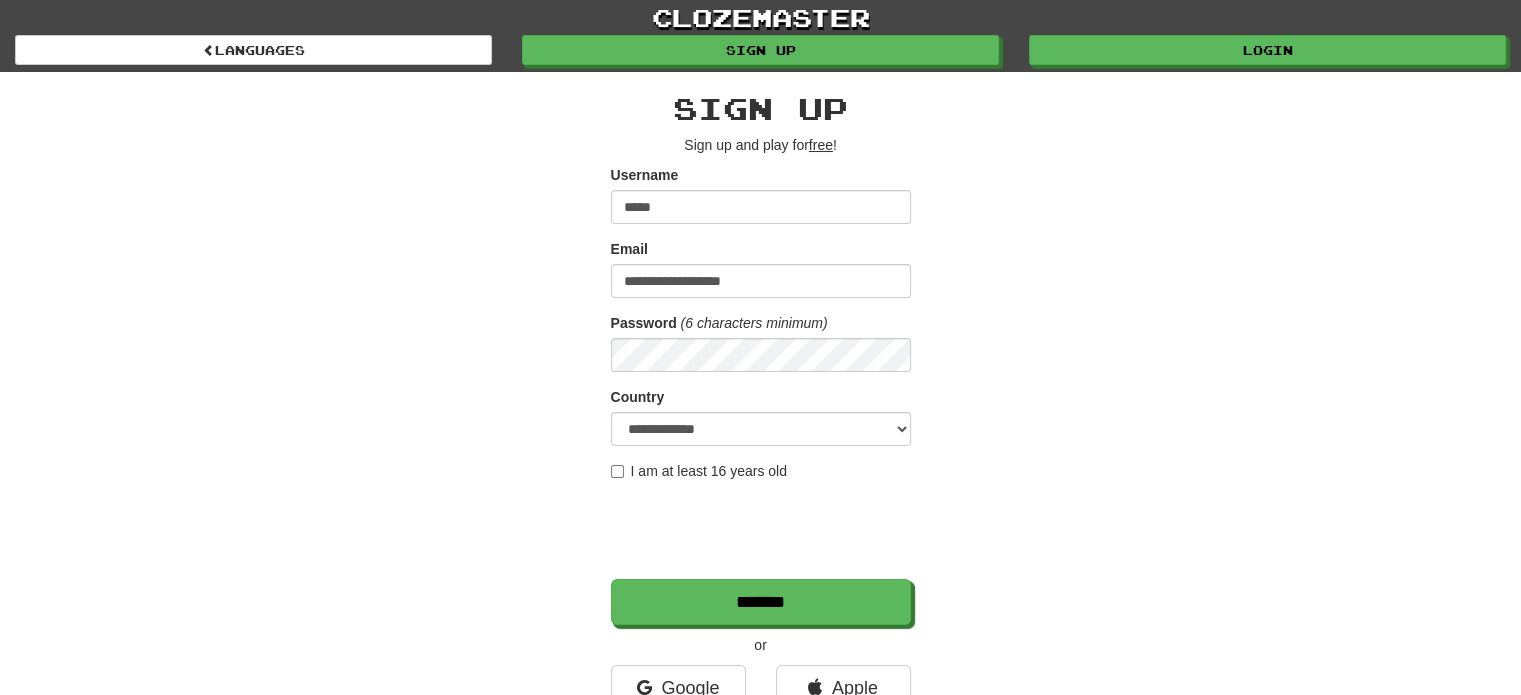 click on "**********" at bounding box center [761, 421] 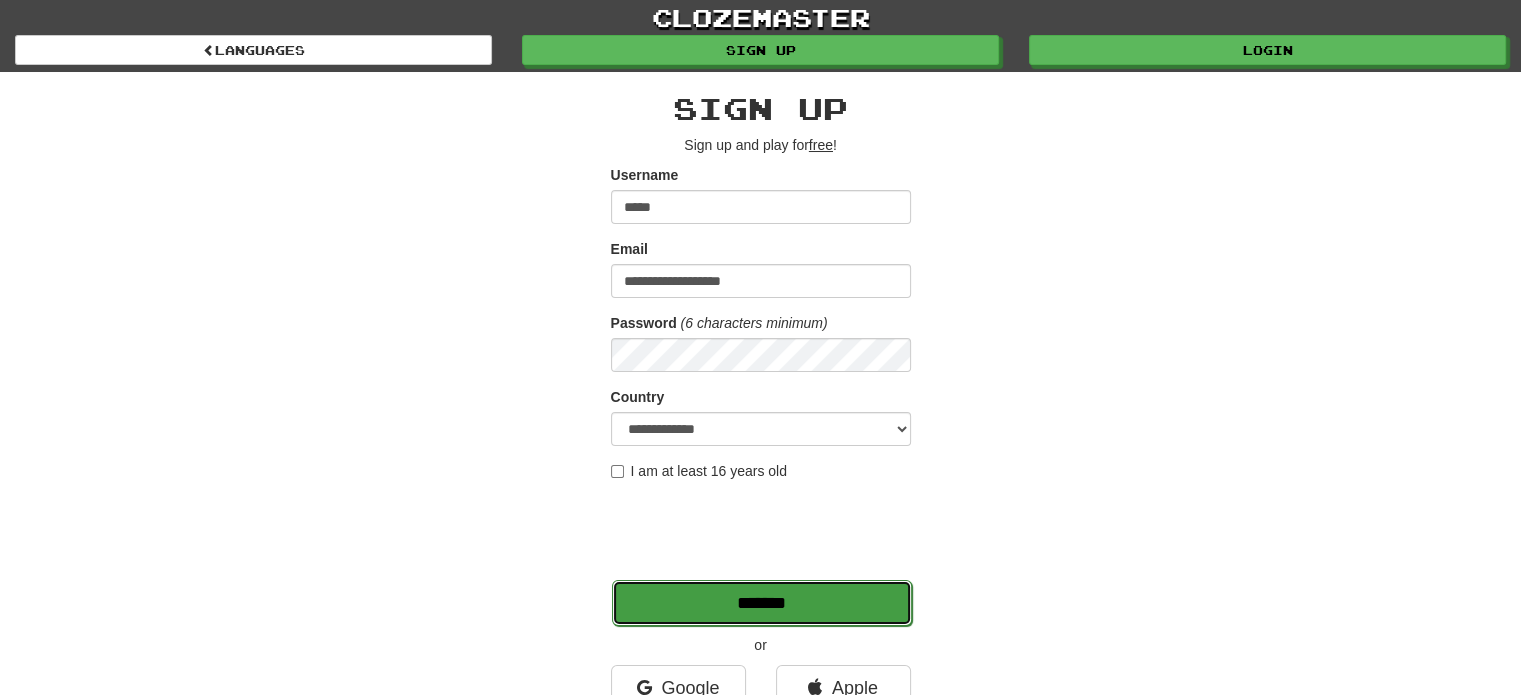click on "*******" at bounding box center [762, 603] 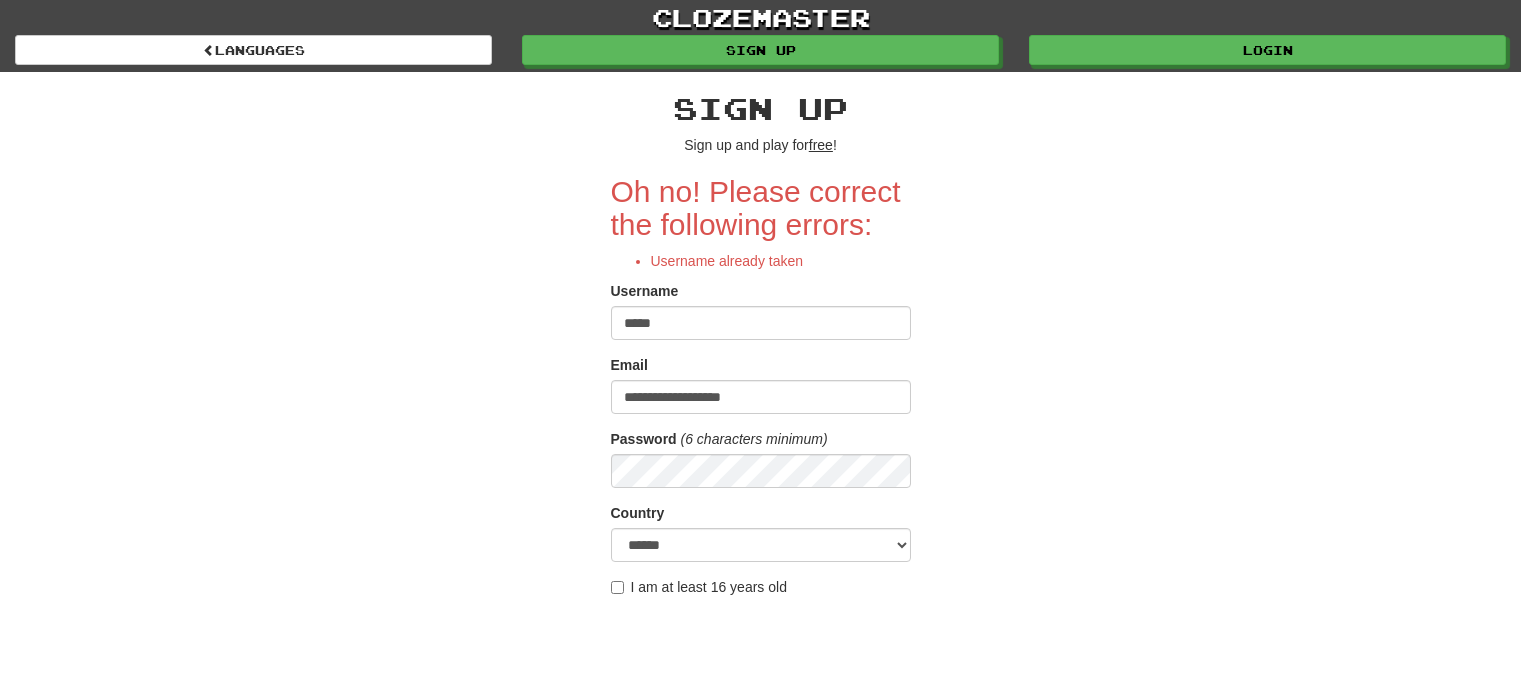 scroll, scrollTop: 0, scrollLeft: 0, axis: both 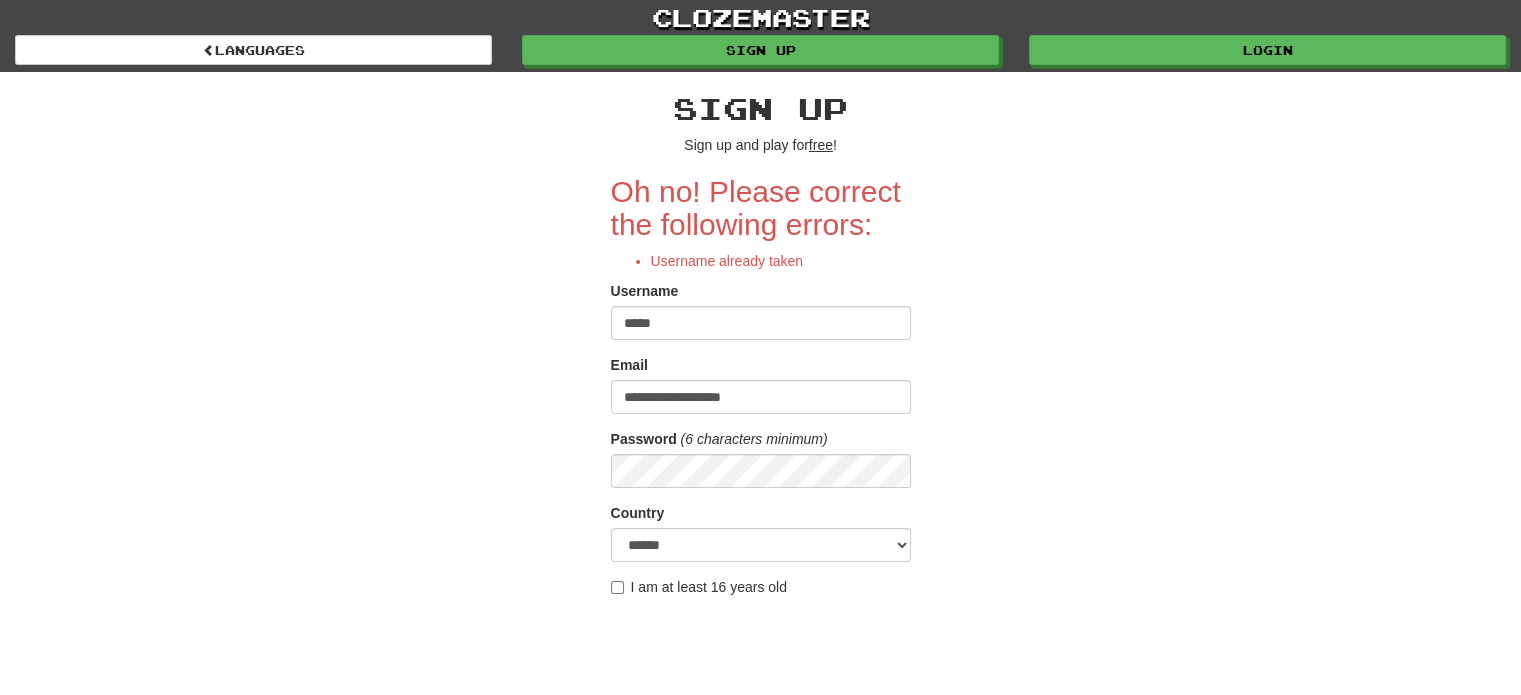 click on "**********" at bounding box center [761, 479] 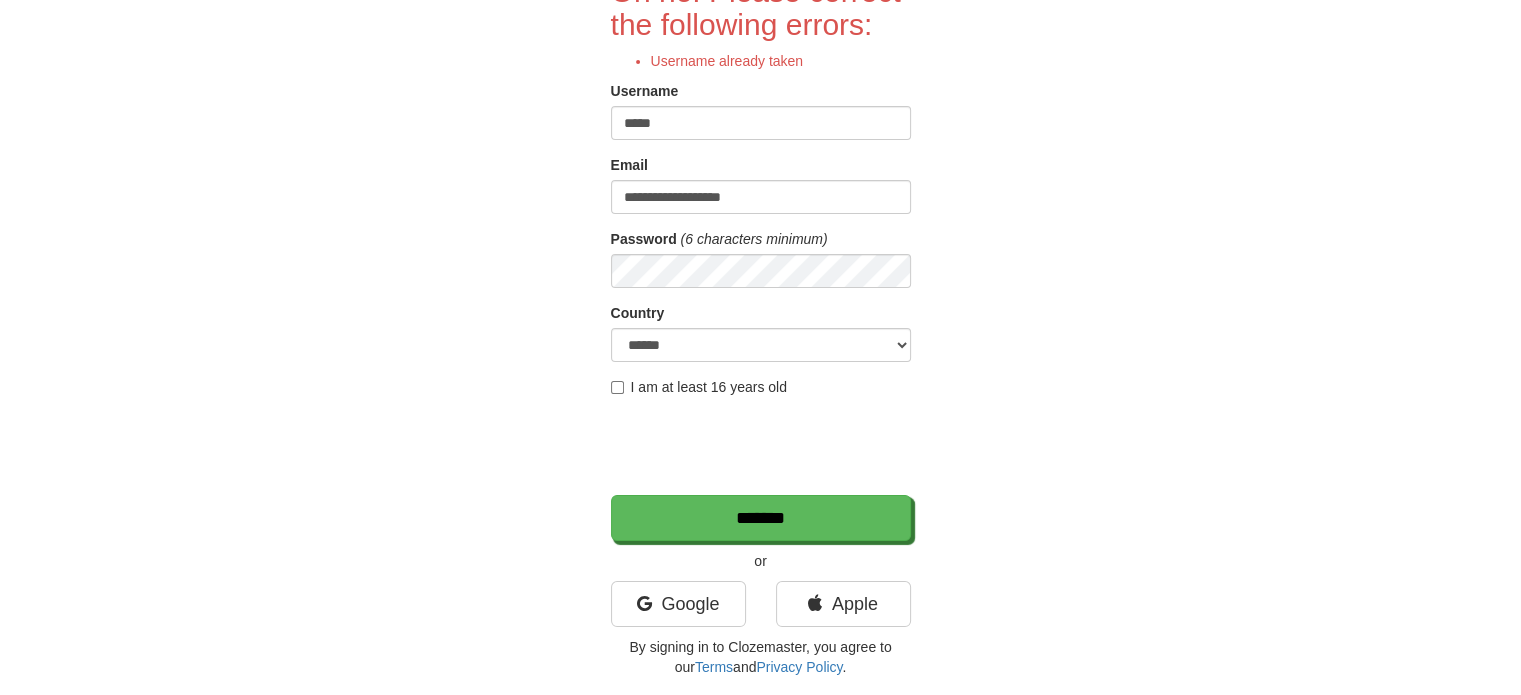 scroll, scrollTop: 360, scrollLeft: 0, axis: vertical 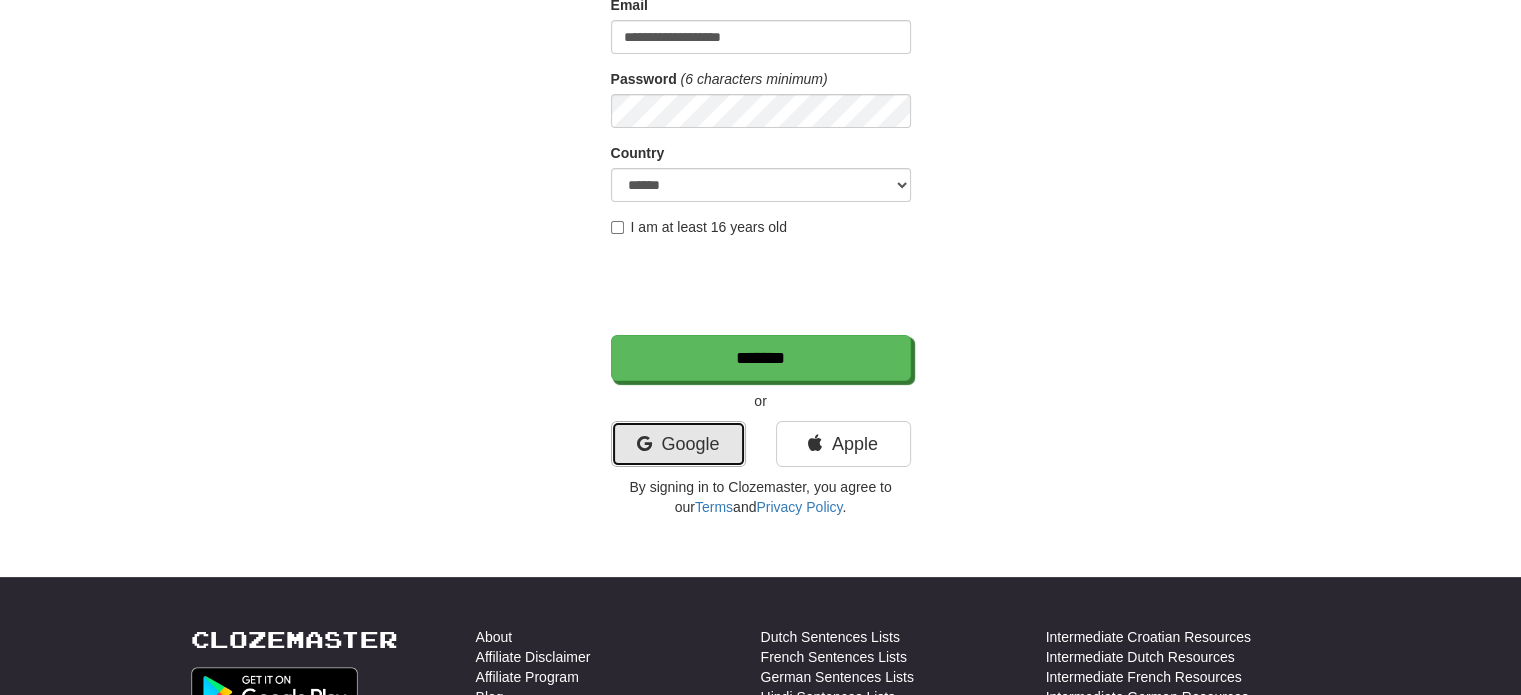 click on "Google" at bounding box center (678, 444) 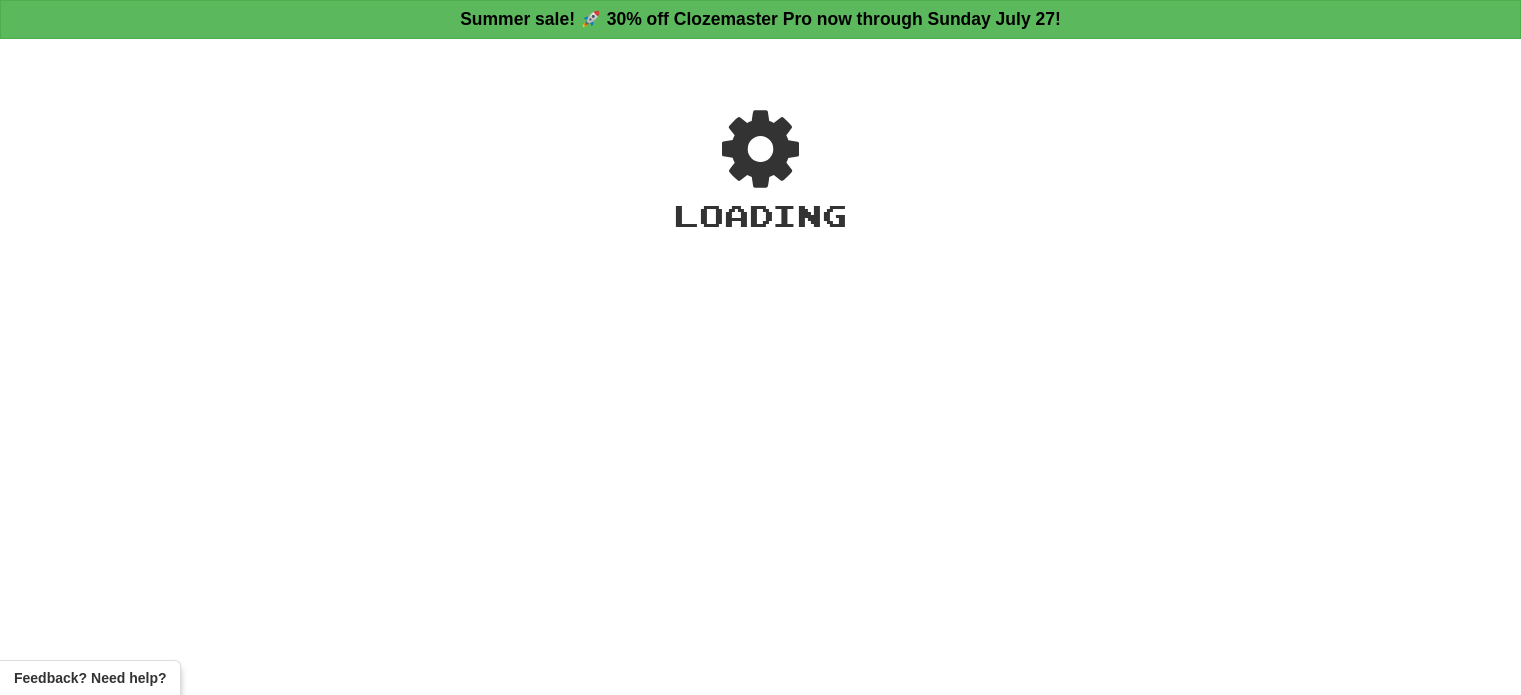scroll, scrollTop: 0, scrollLeft: 0, axis: both 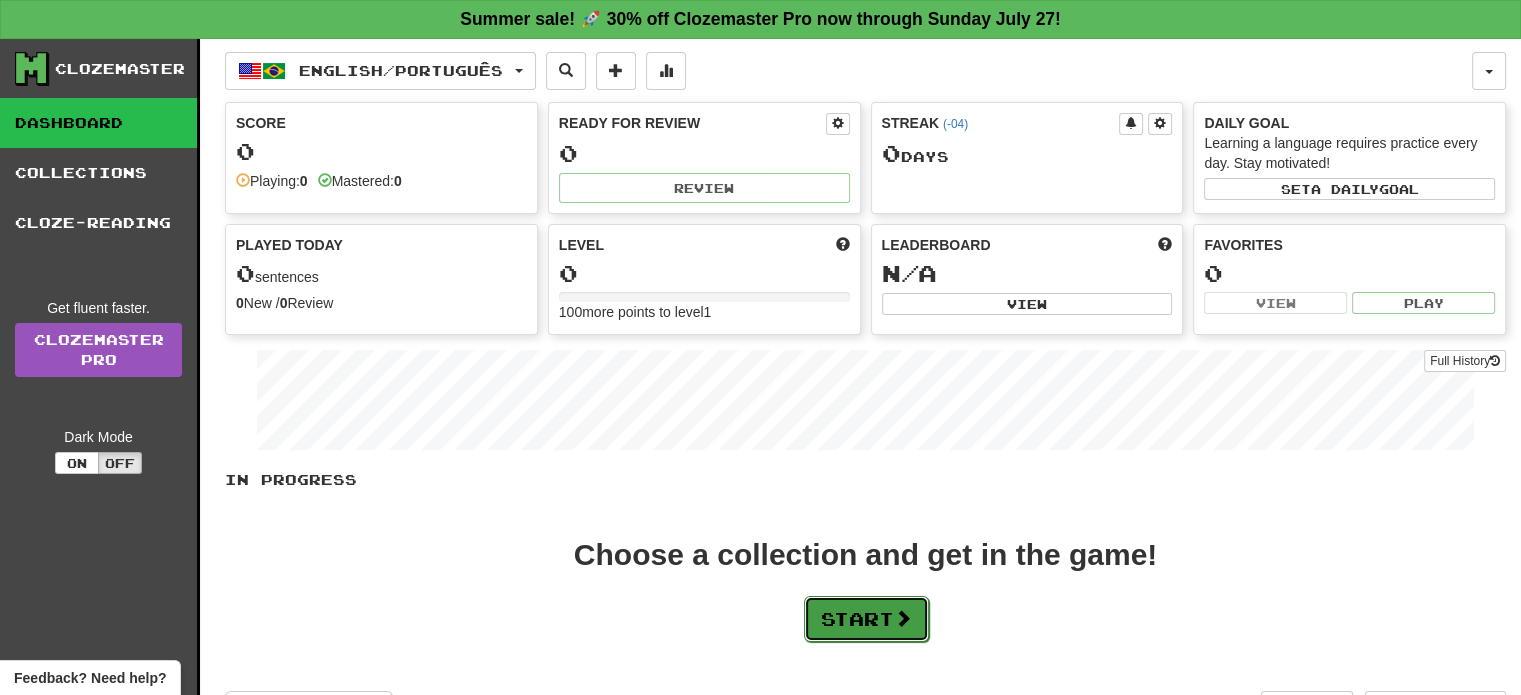 click on "Start" at bounding box center (866, 619) 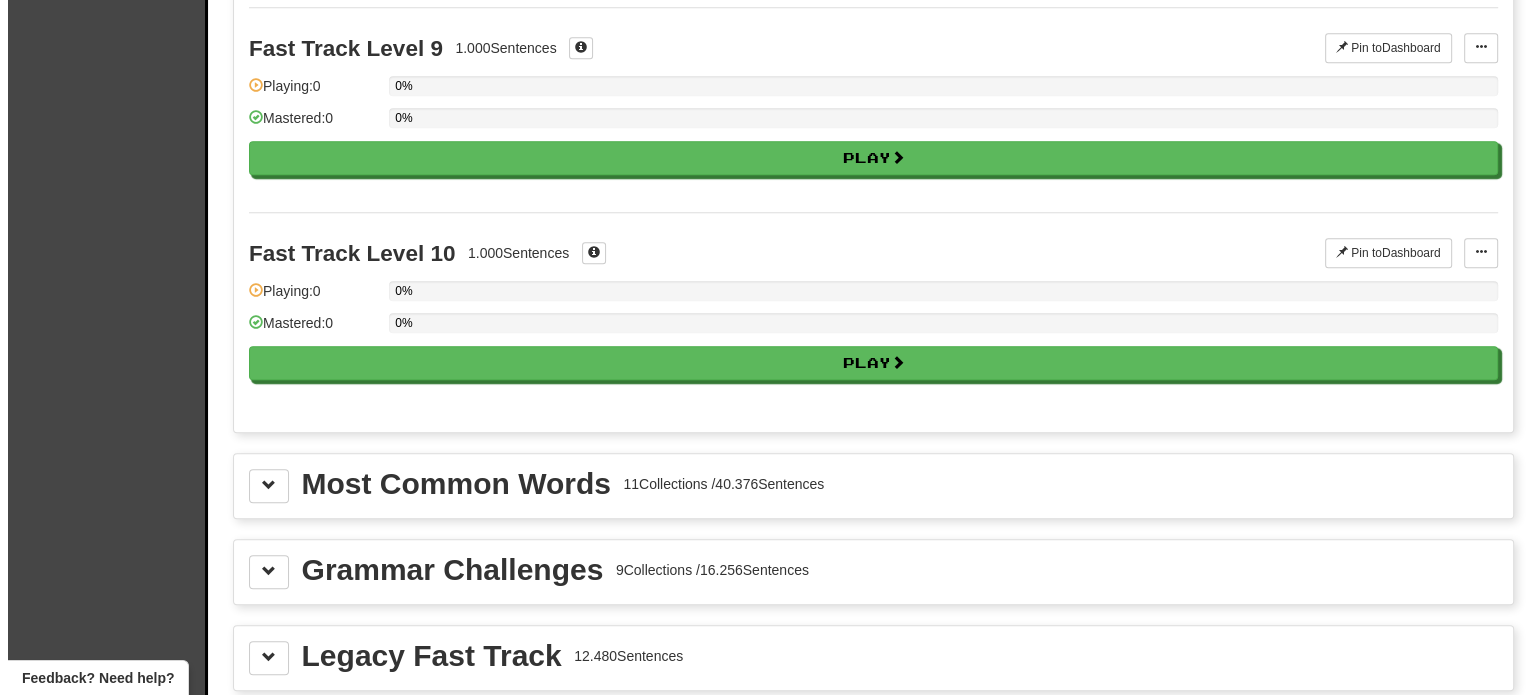 scroll, scrollTop: 1821, scrollLeft: 0, axis: vertical 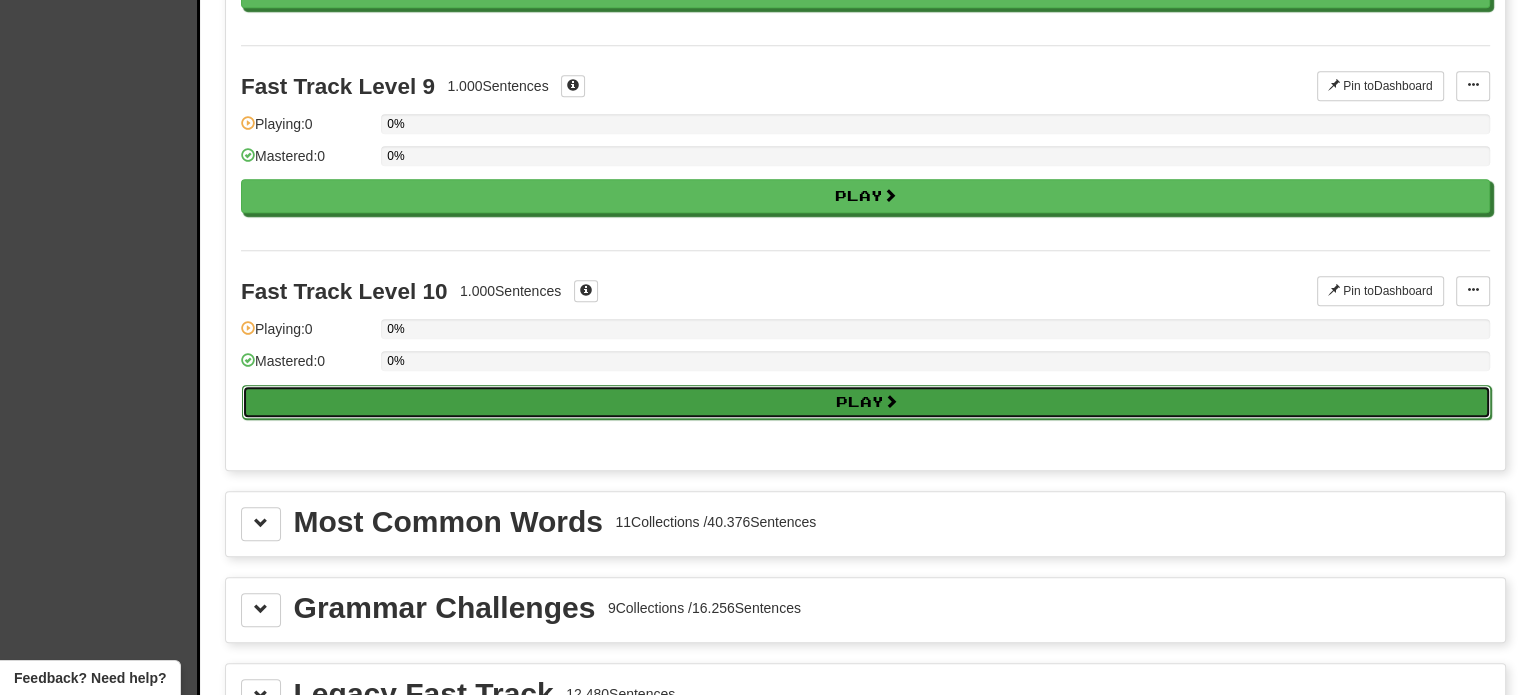 click on "Play" at bounding box center [866, 402] 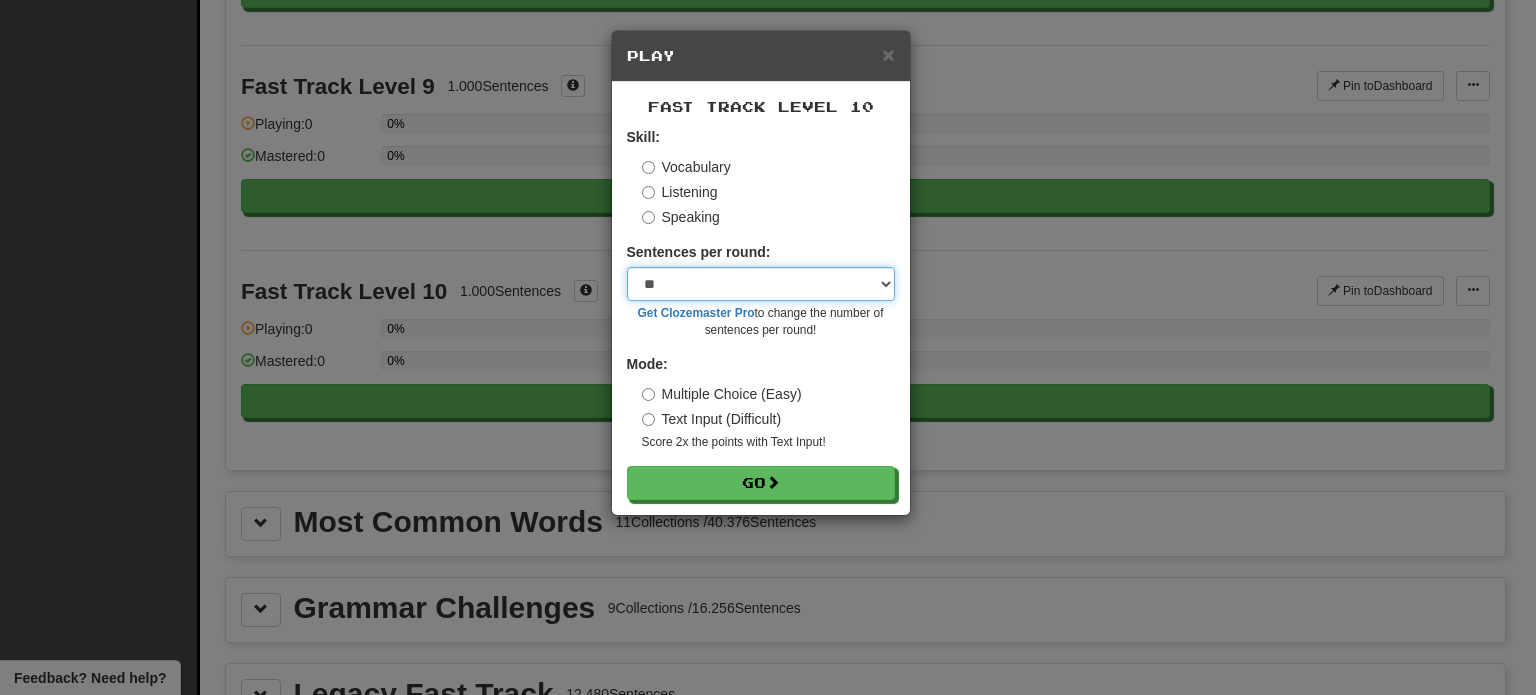 click on "* ** ** ** ** ** *** ********" at bounding box center (761, 284) 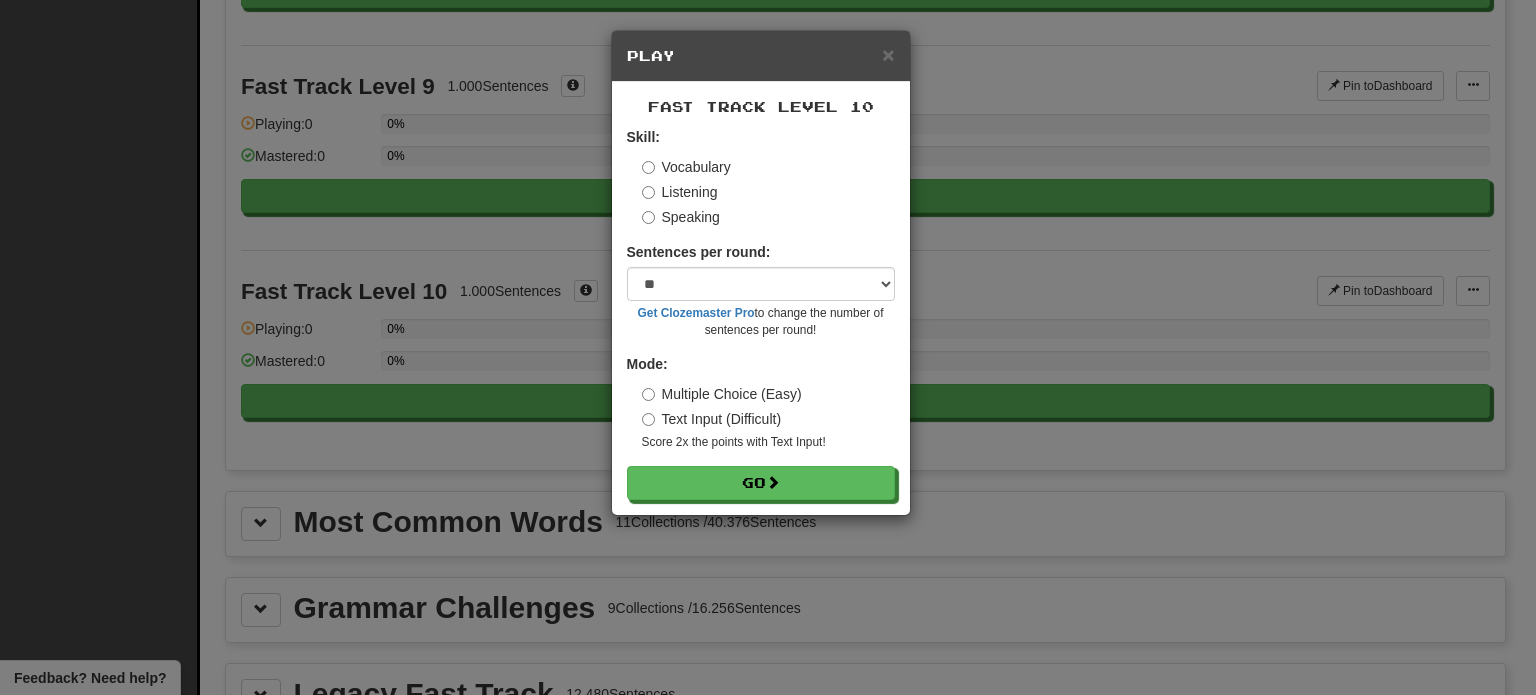 click on "Text Input (Difficult)" at bounding box center (712, 419) 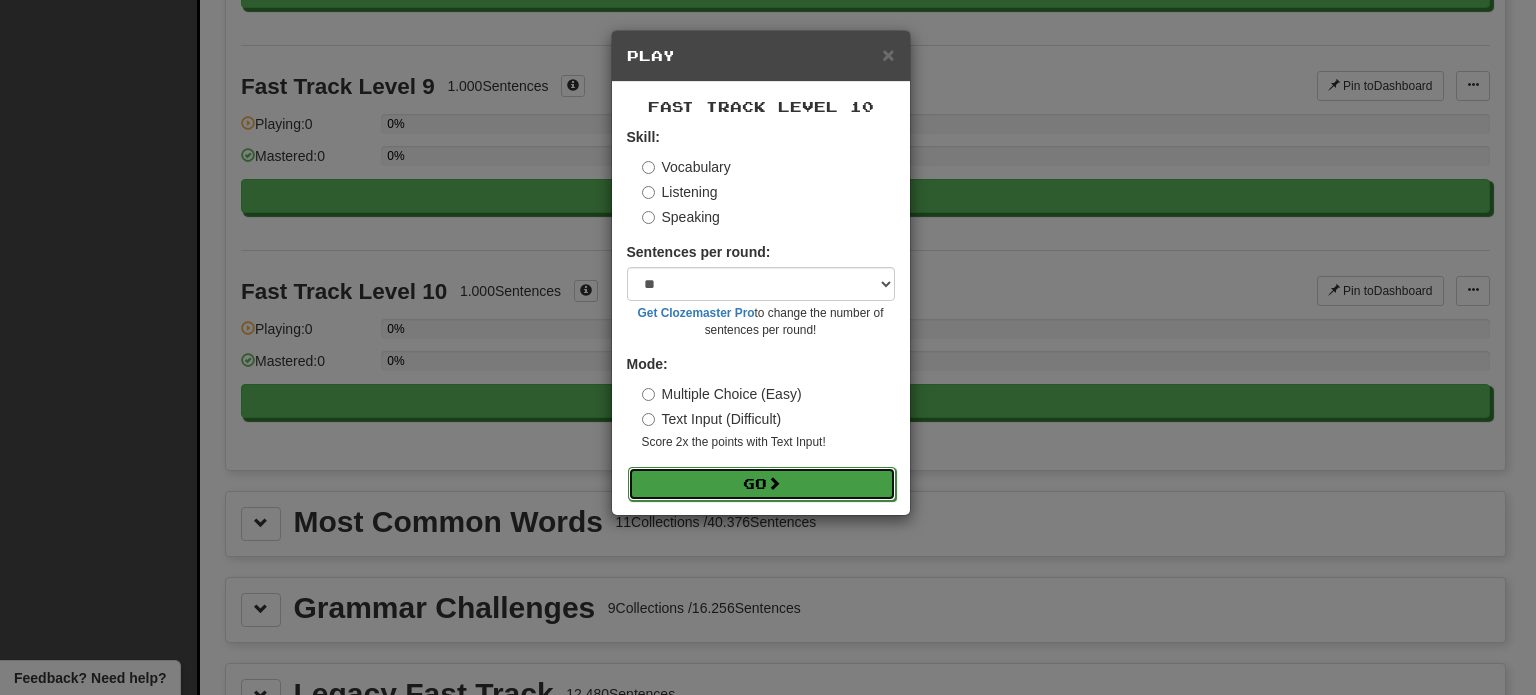 click on "Go" at bounding box center [762, 484] 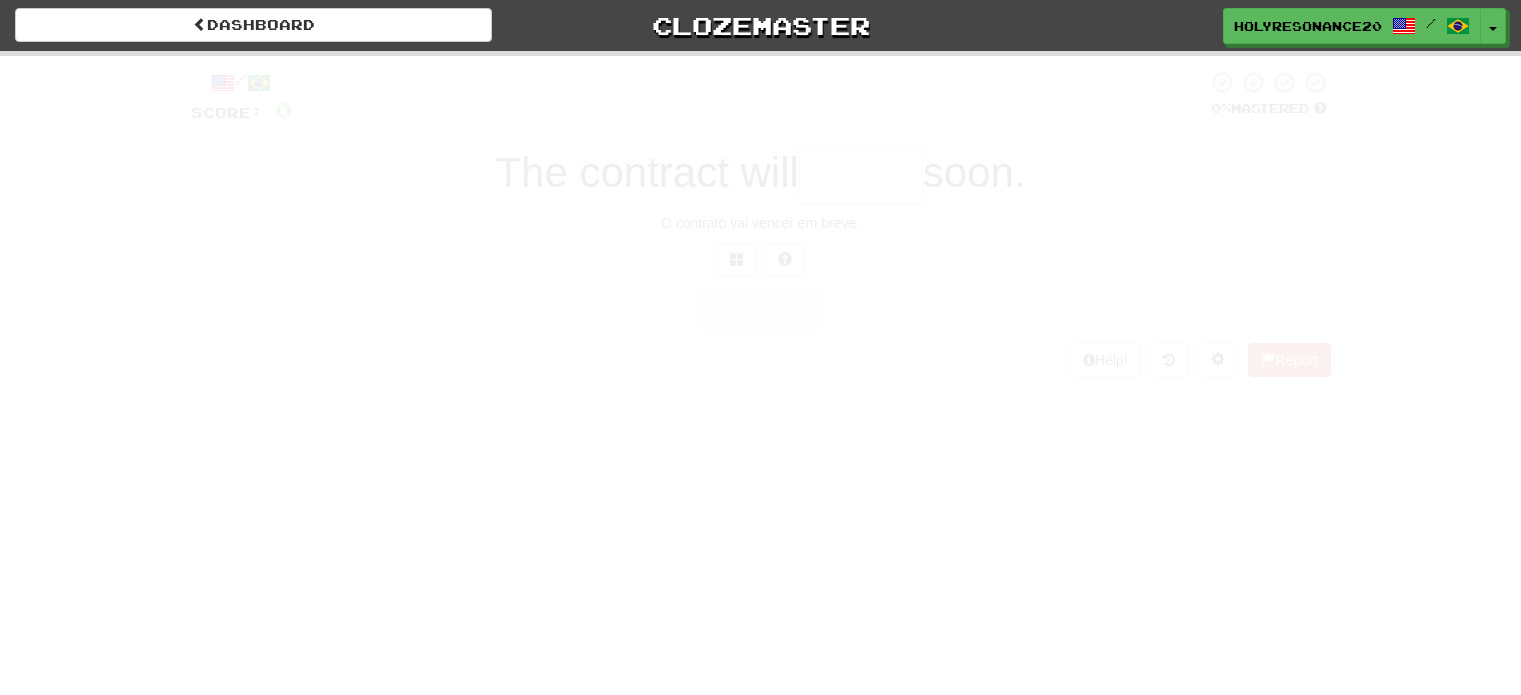 scroll, scrollTop: 0, scrollLeft: 0, axis: both 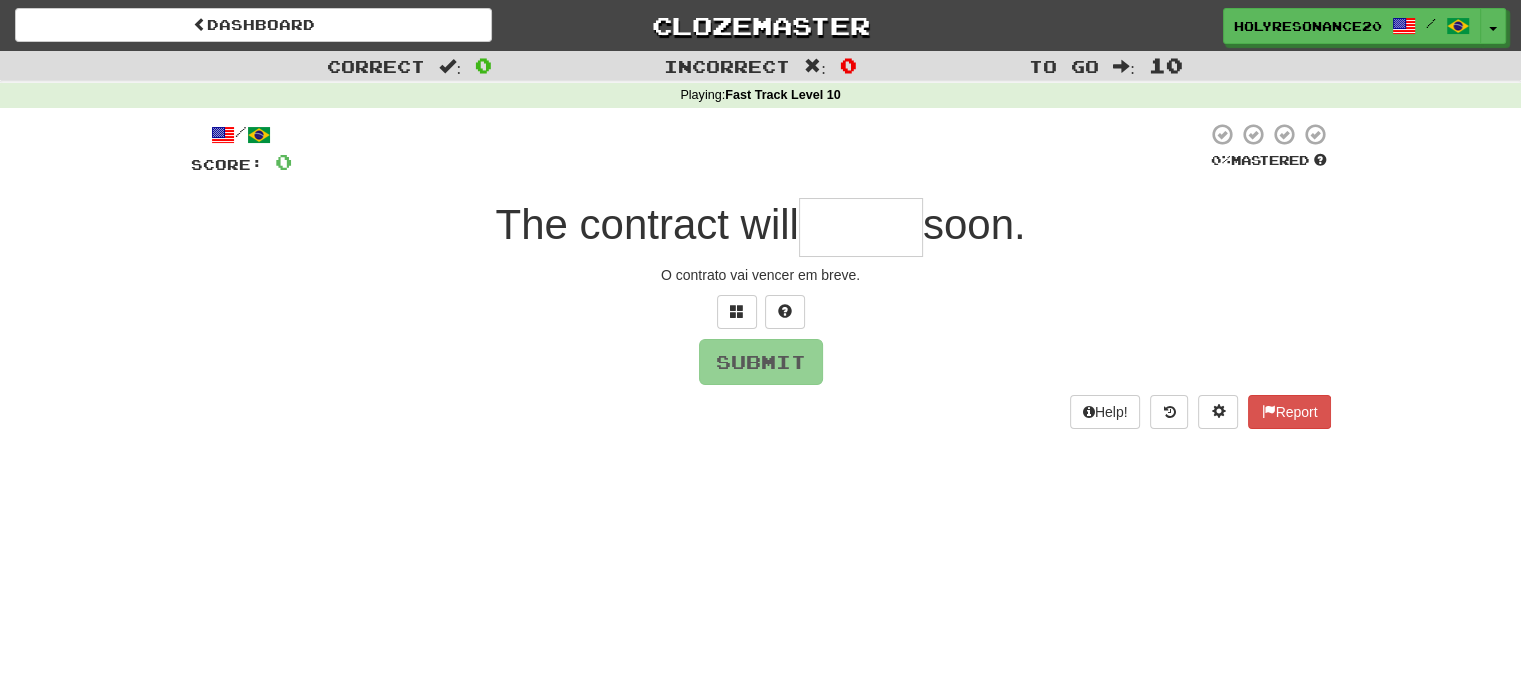 click at bounding box center (861, 227) 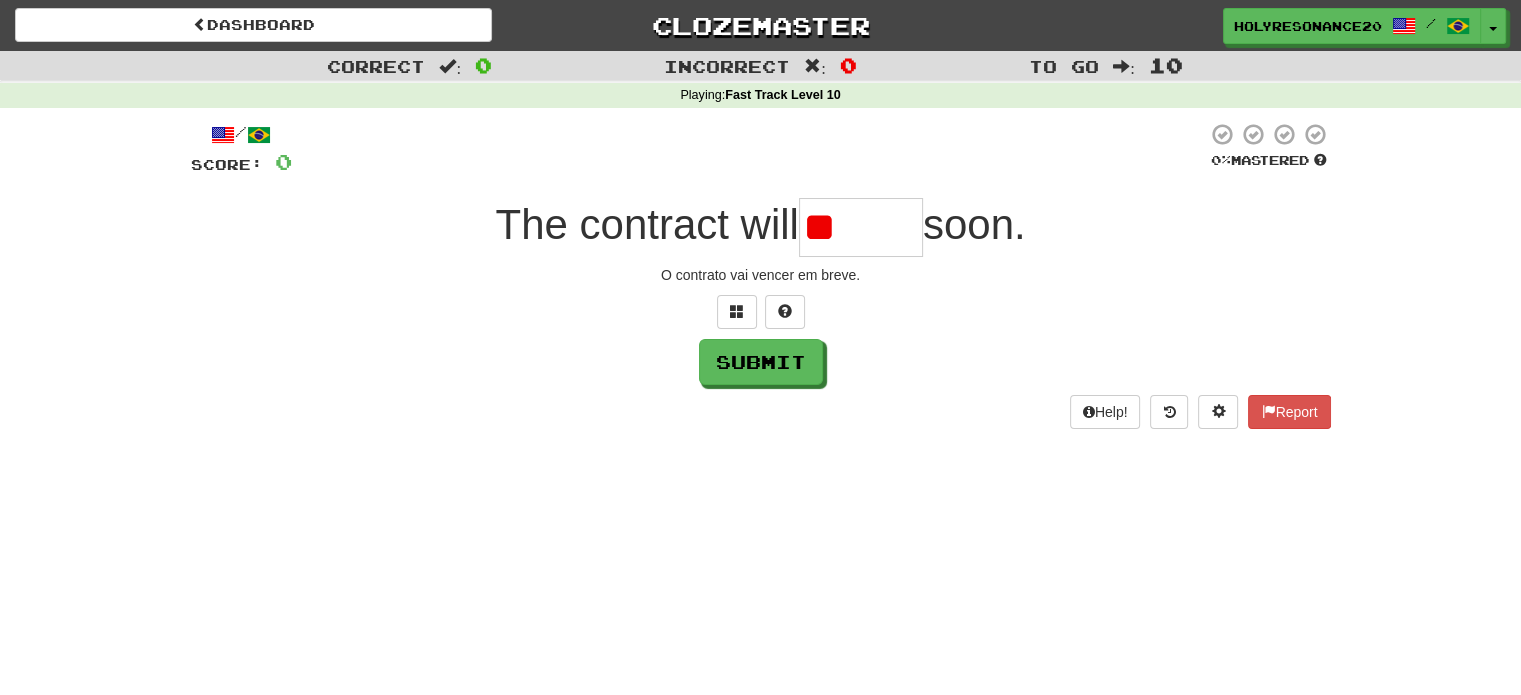 type on "*" 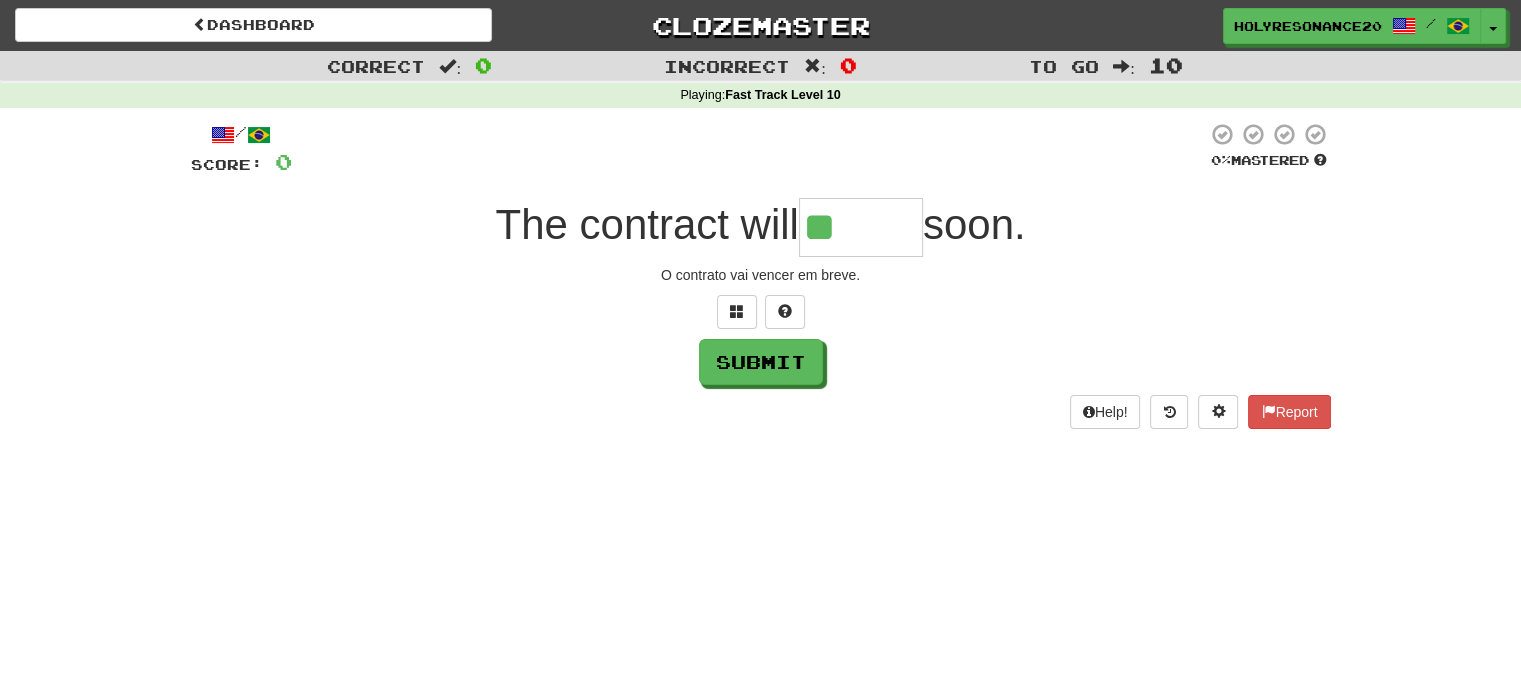type on "*" 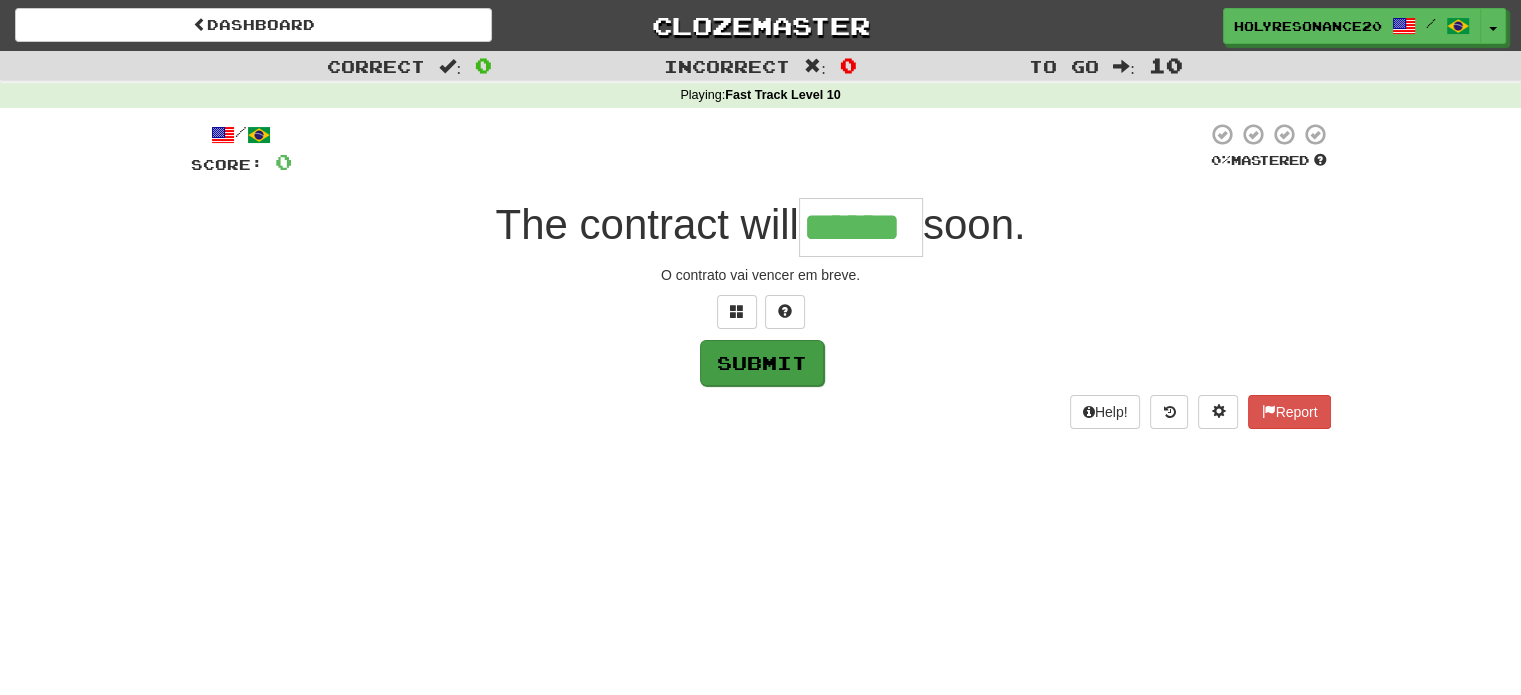 type on "******" 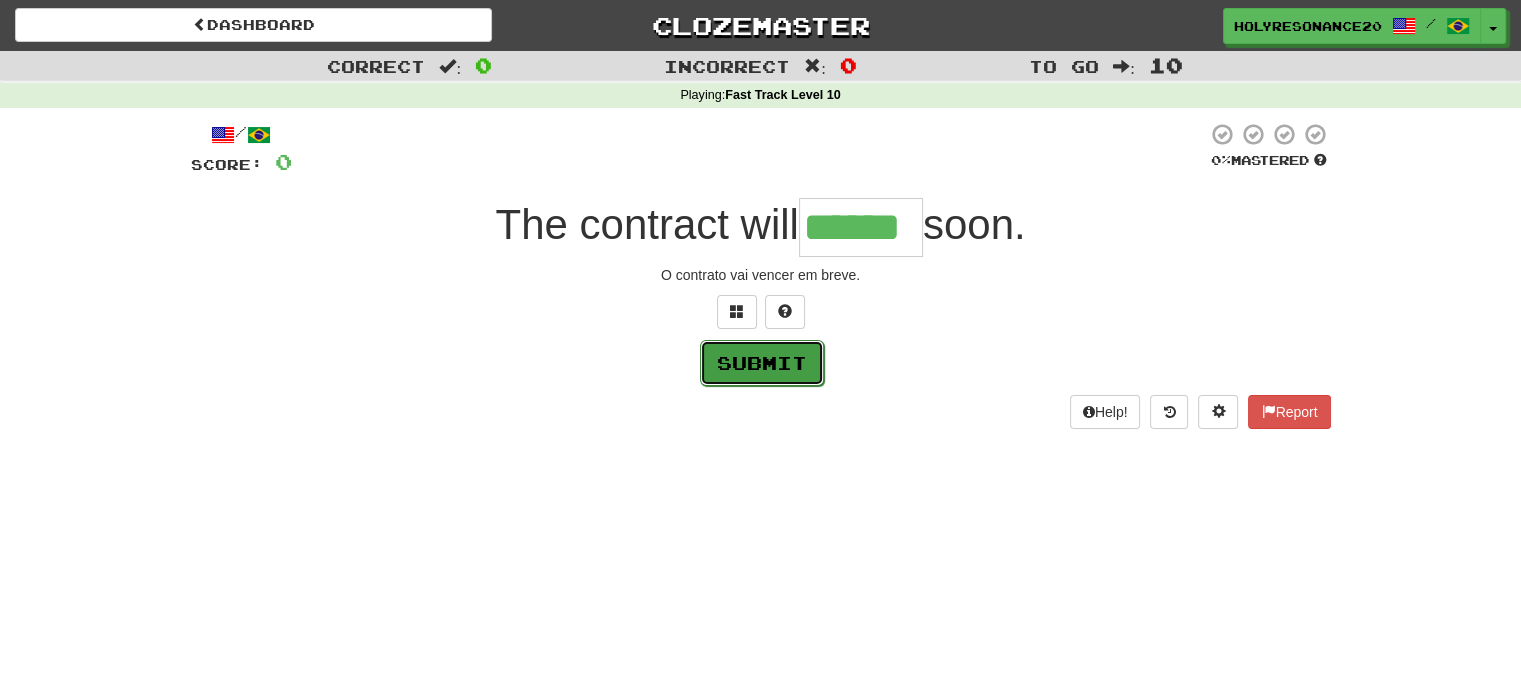 click on "Submit" at bounding box center [762, 363] 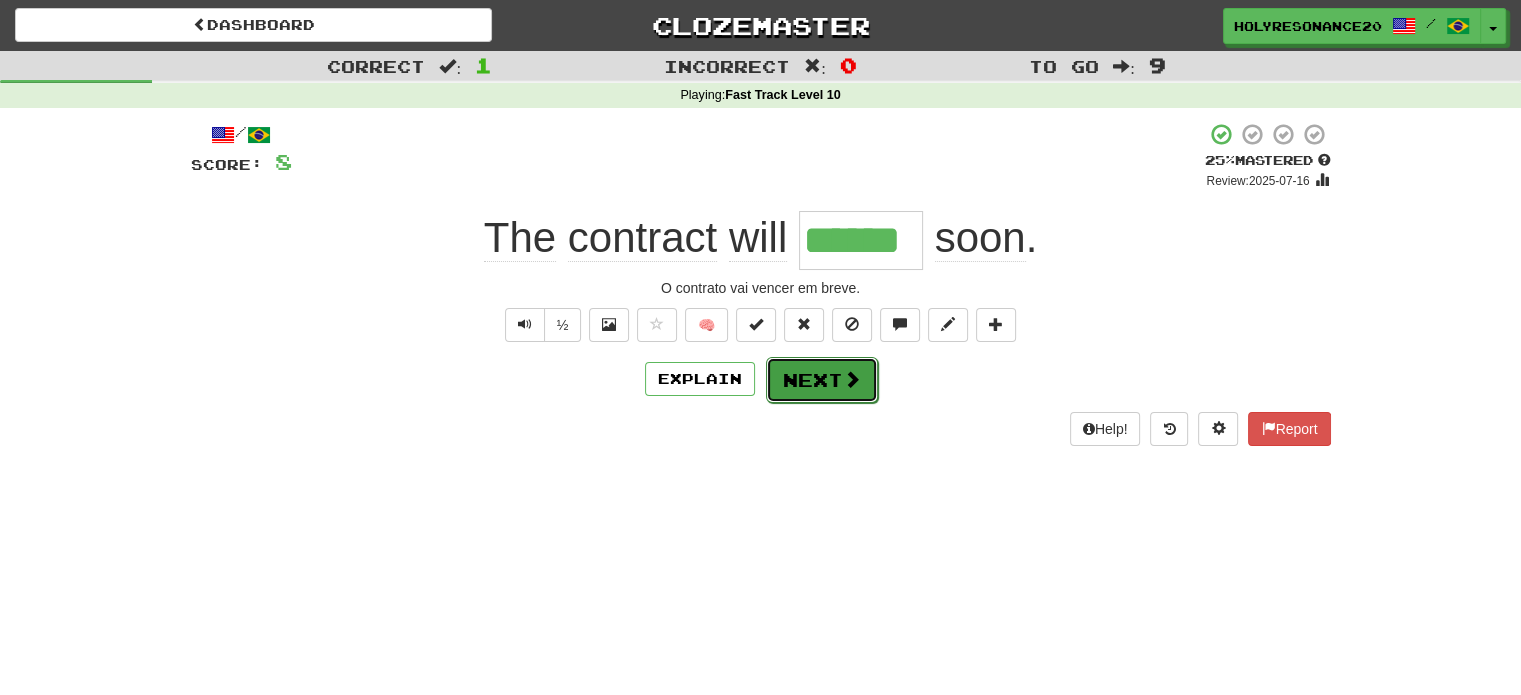 click on "Next" at bounding box center [822, 380] 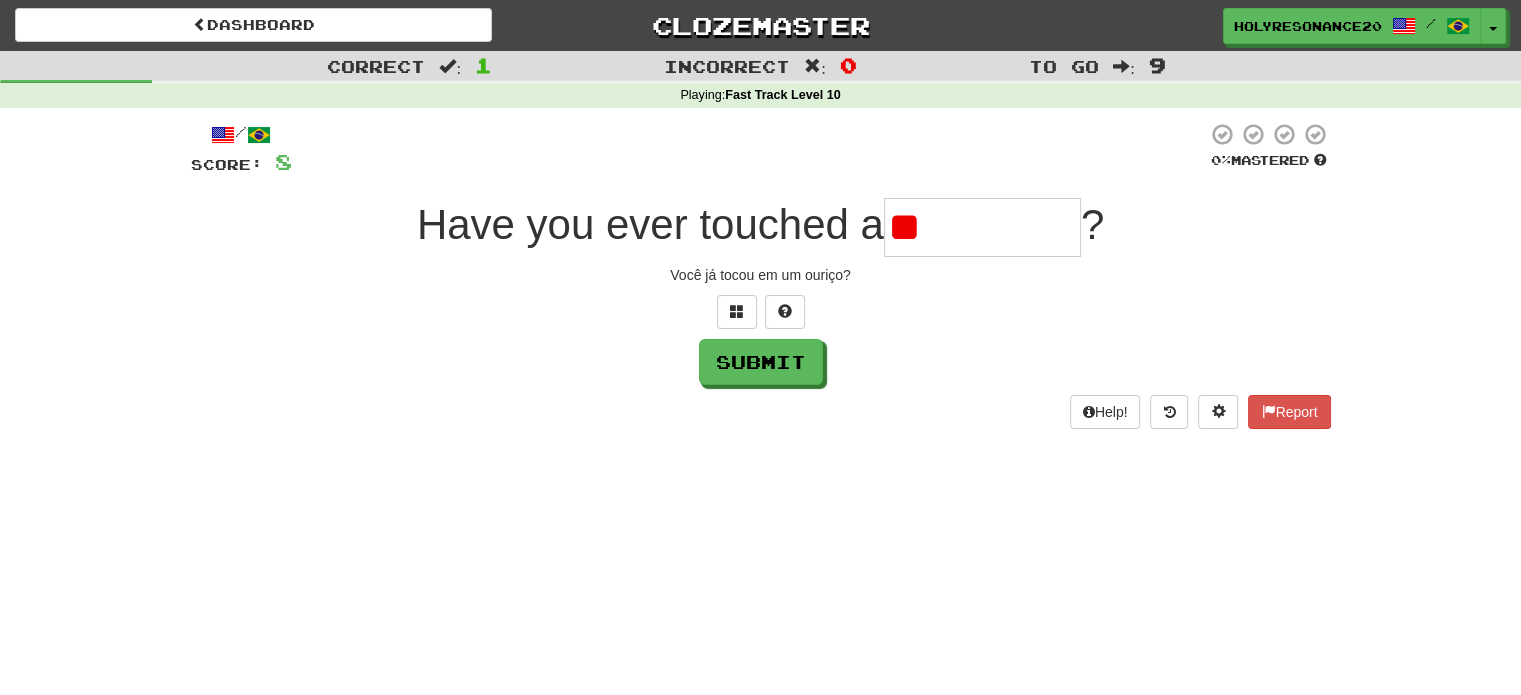 type on "*" 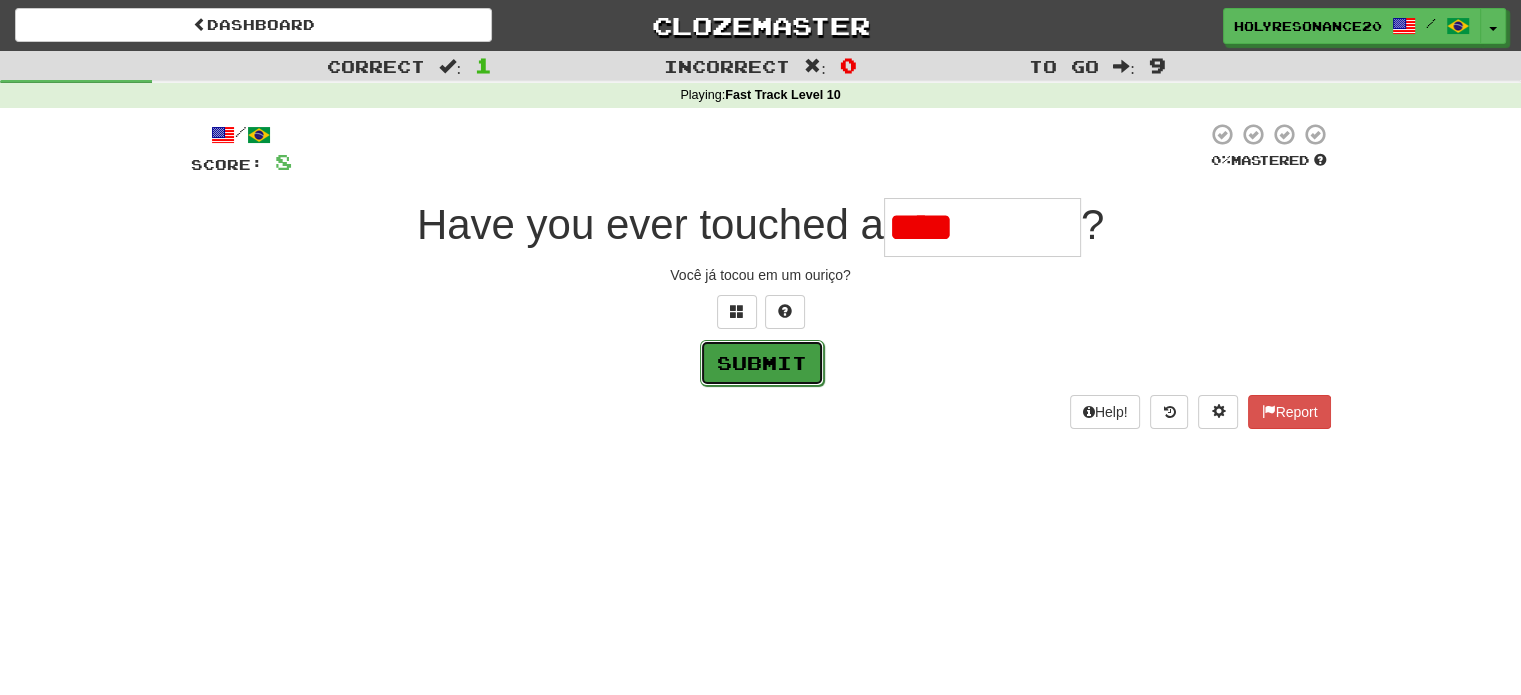 click on "Submit" at bounding box center [762, 363] 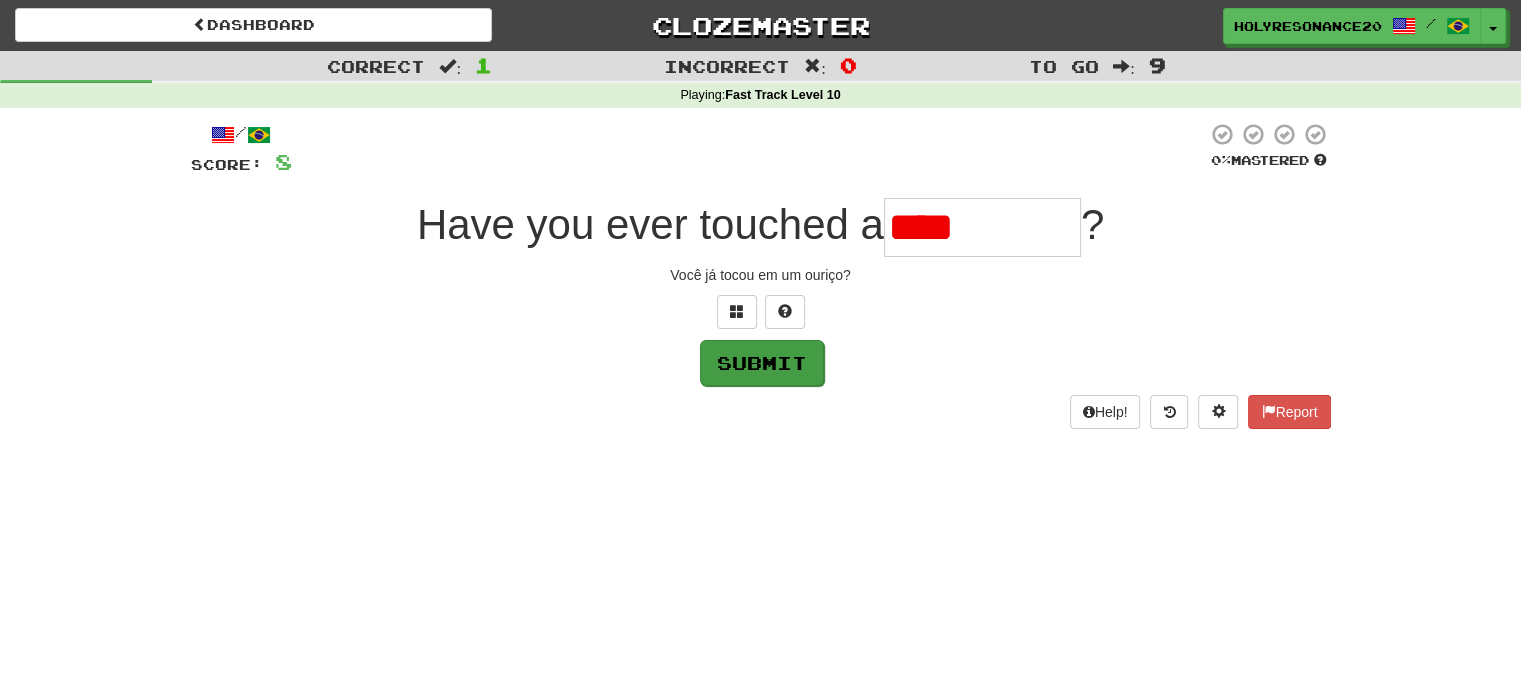 type on "********" 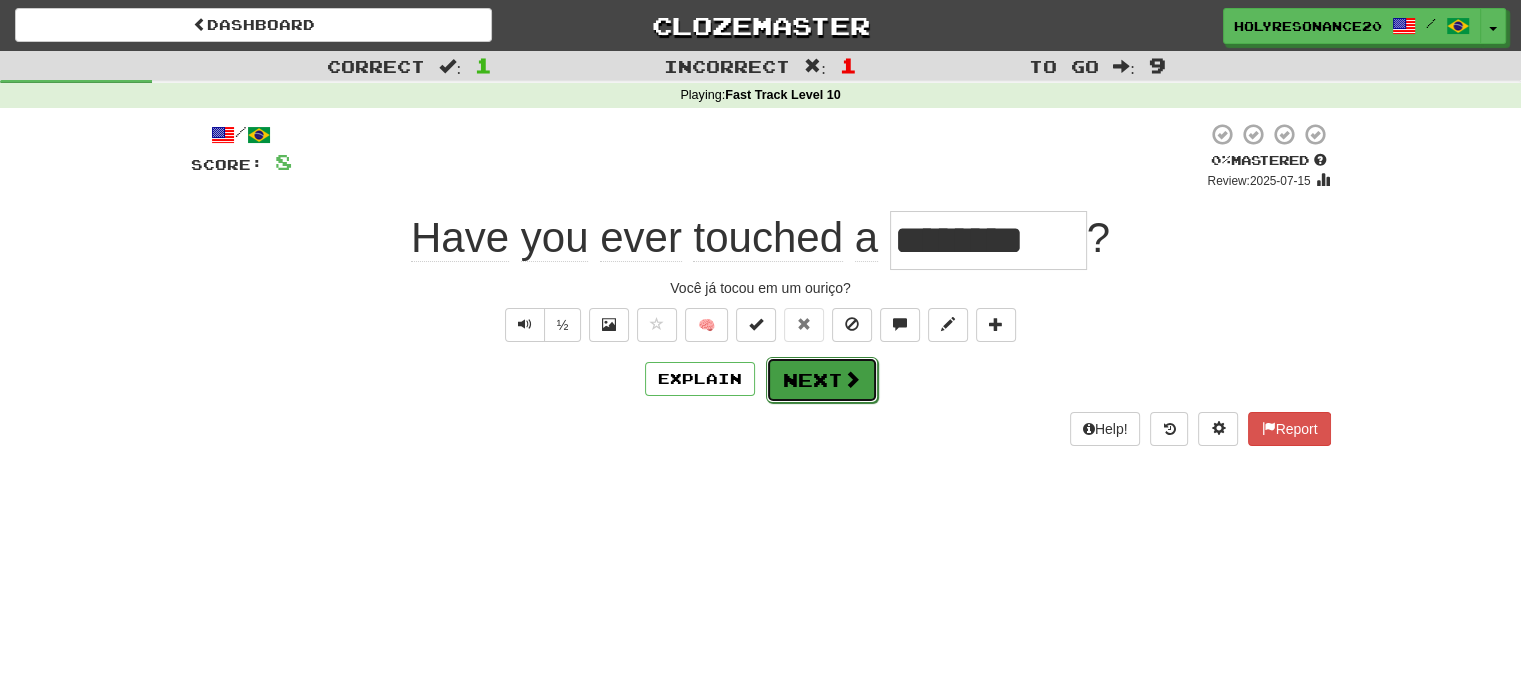 click on "Next" at bounding box center (822, 380) 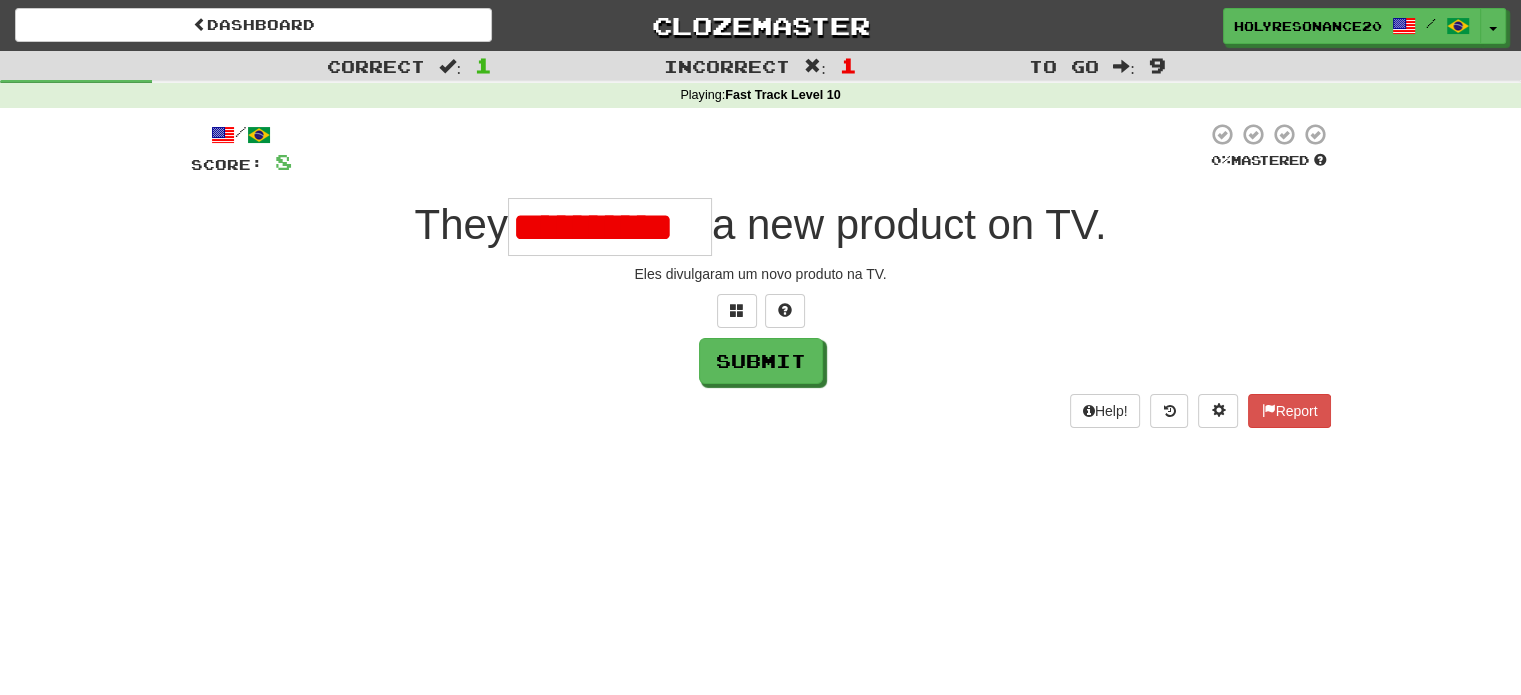 scroll, scrollTop: 0, scrollLeft: 0, axis: both 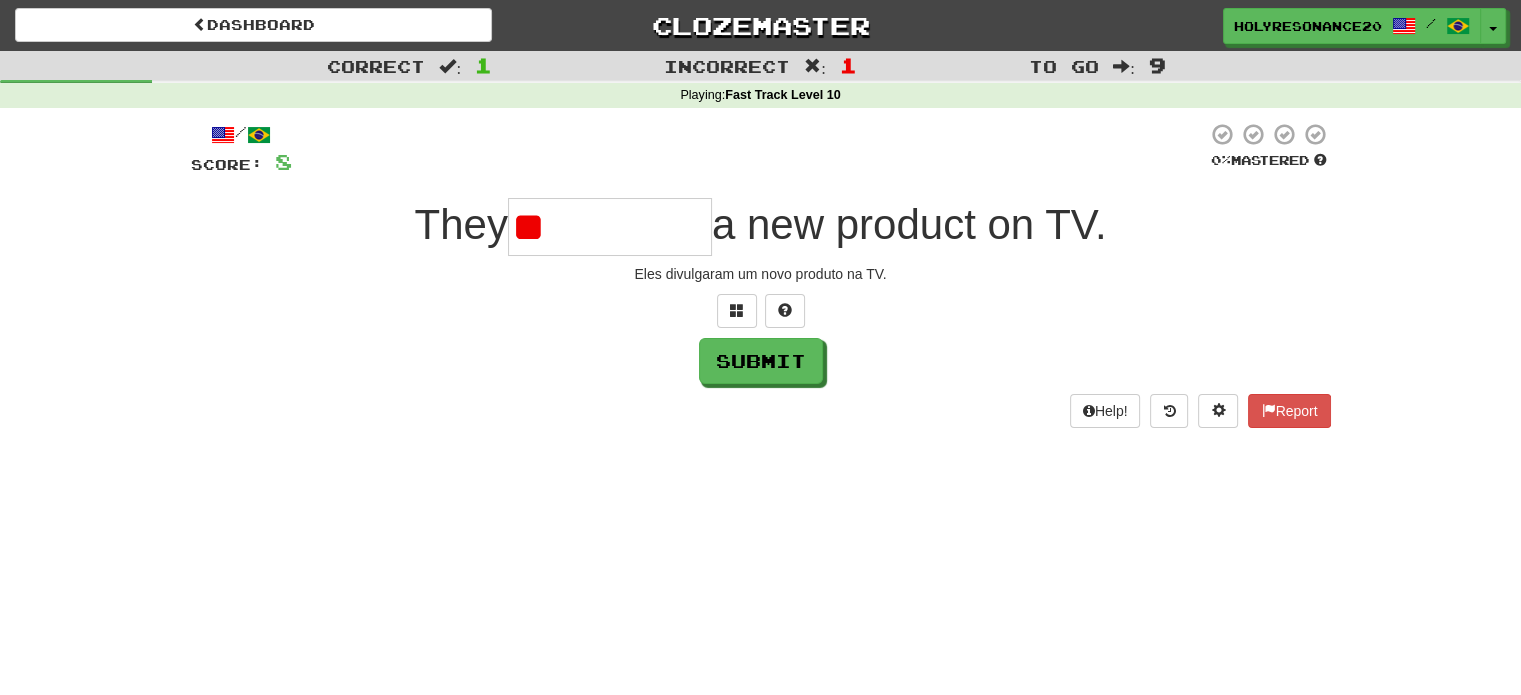 type on "*" 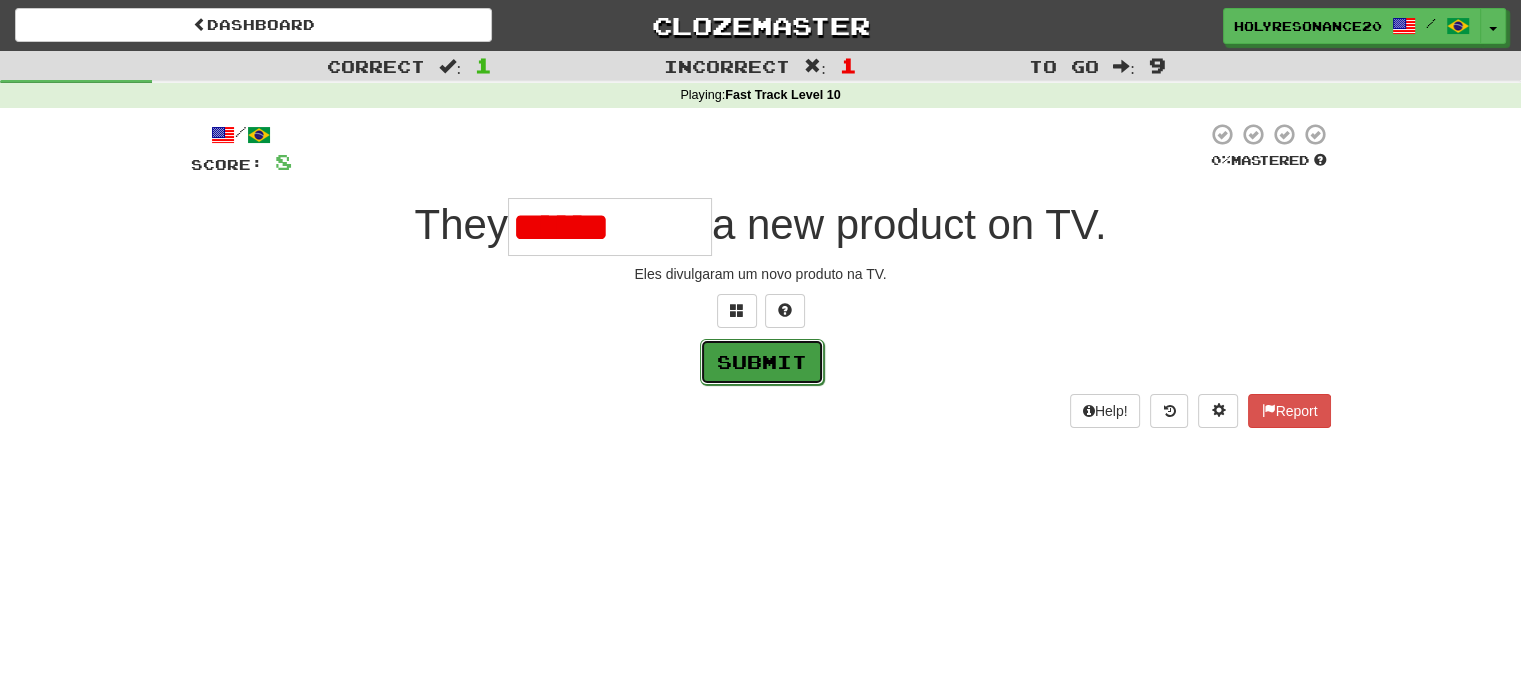 click on "Submit" at bounding box center [762, 362] 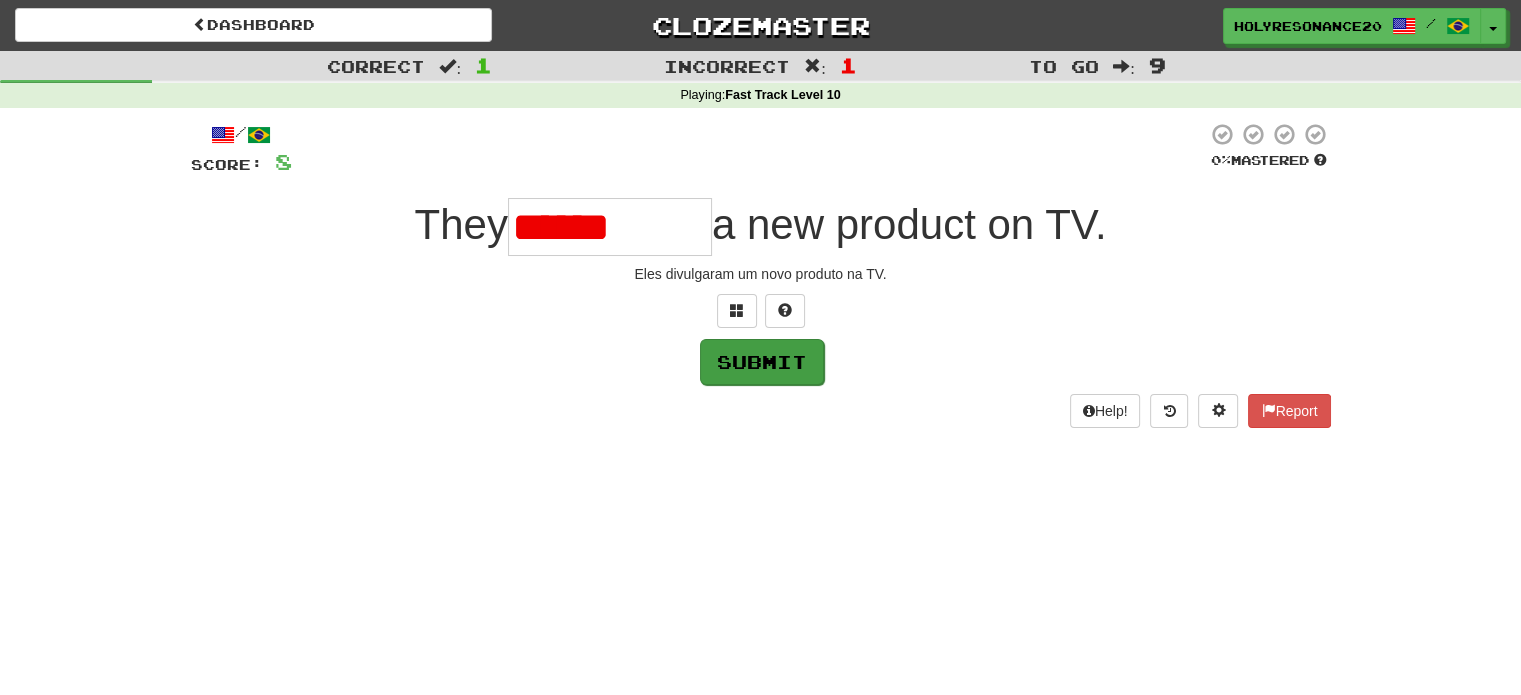 type on "**********" 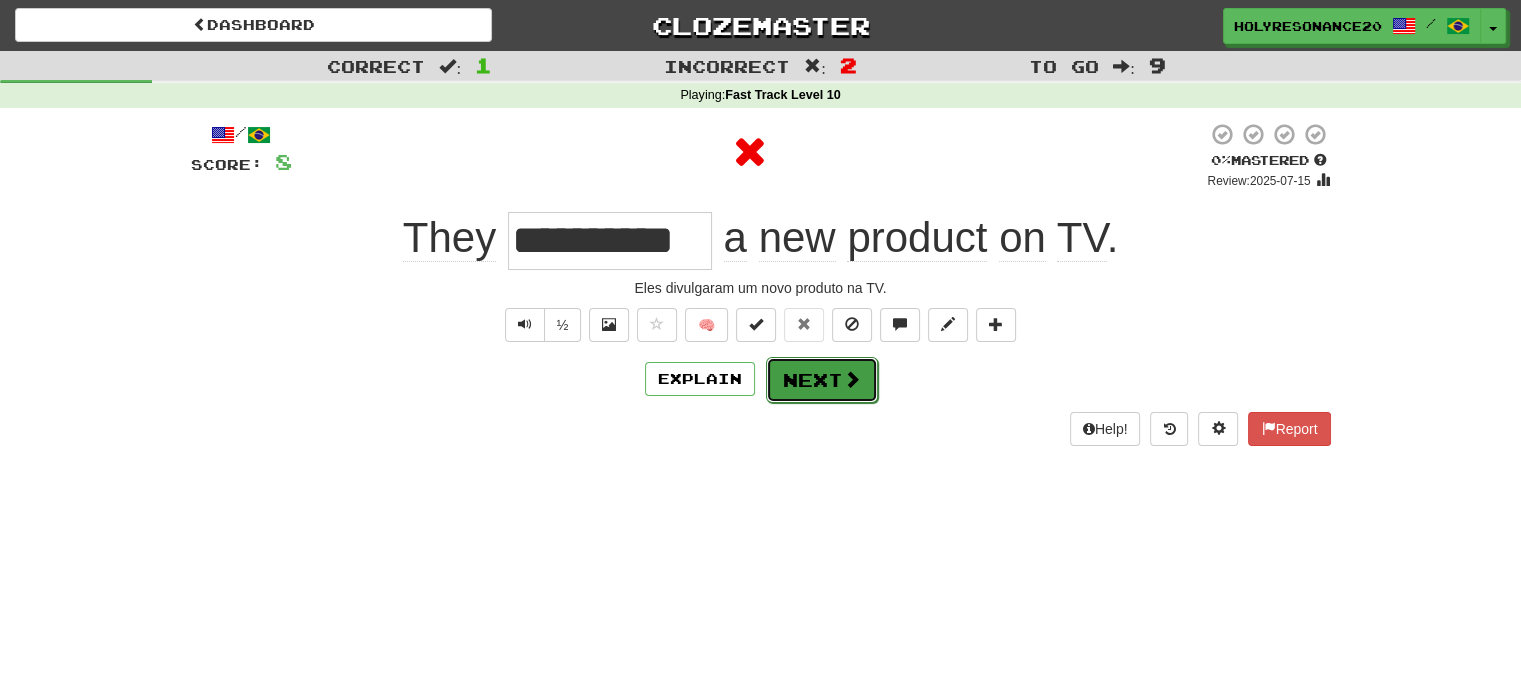 click on "Next" at bounding box center (822, 380) 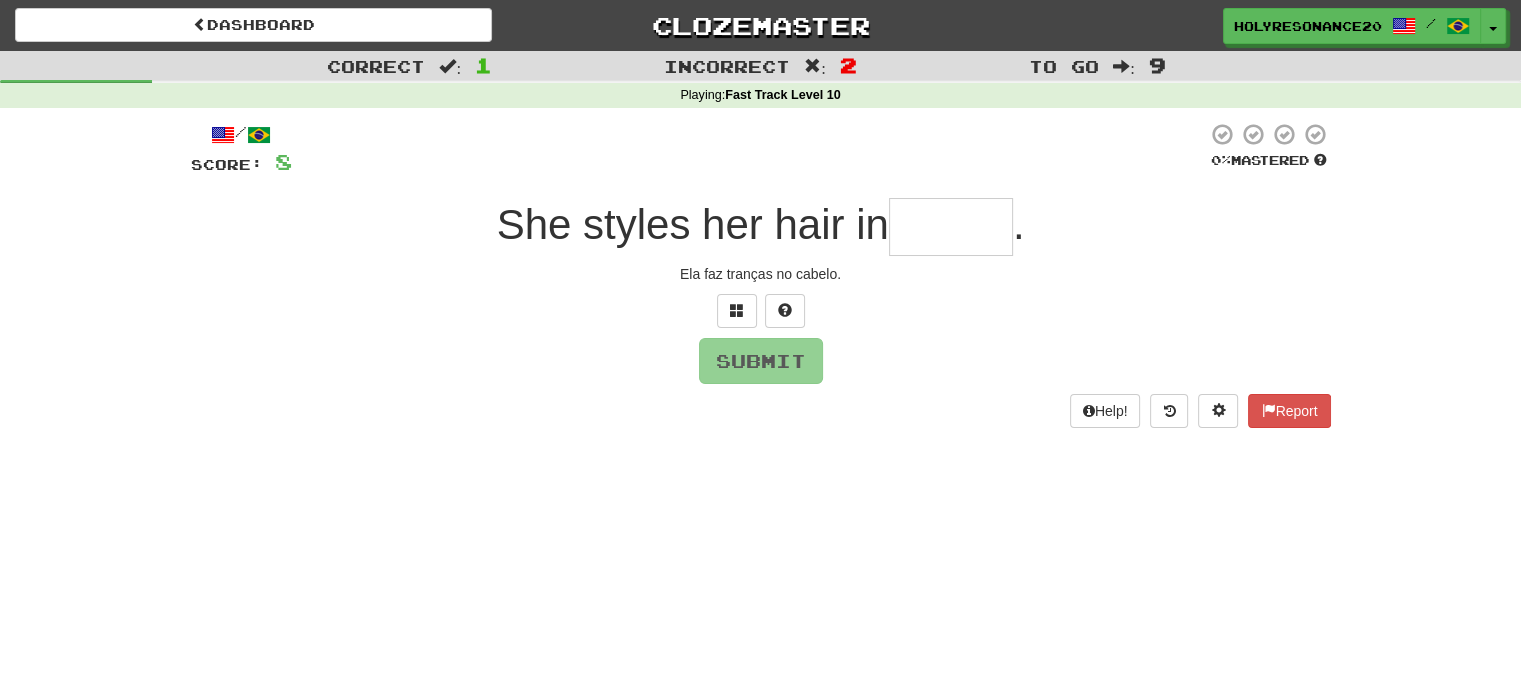 click at bounding box center [951, 227] 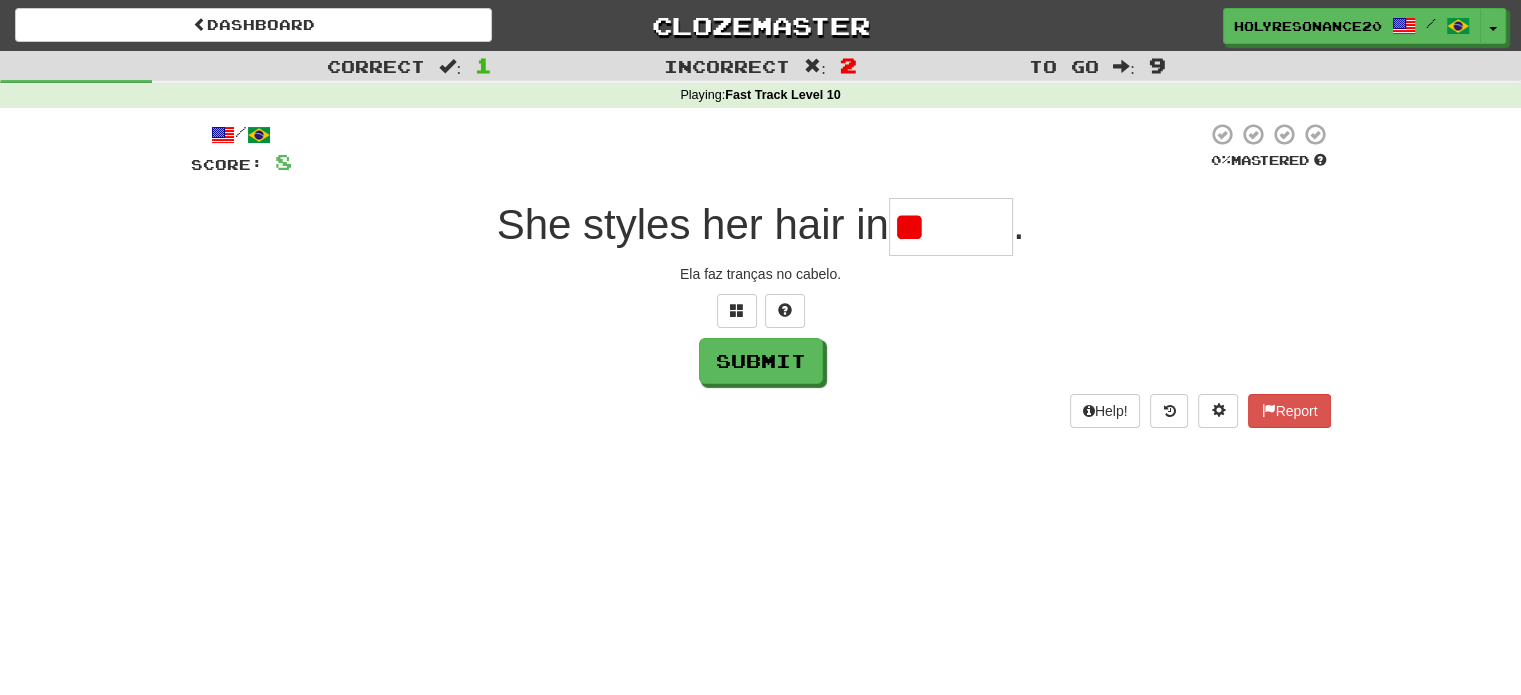 type on "*" 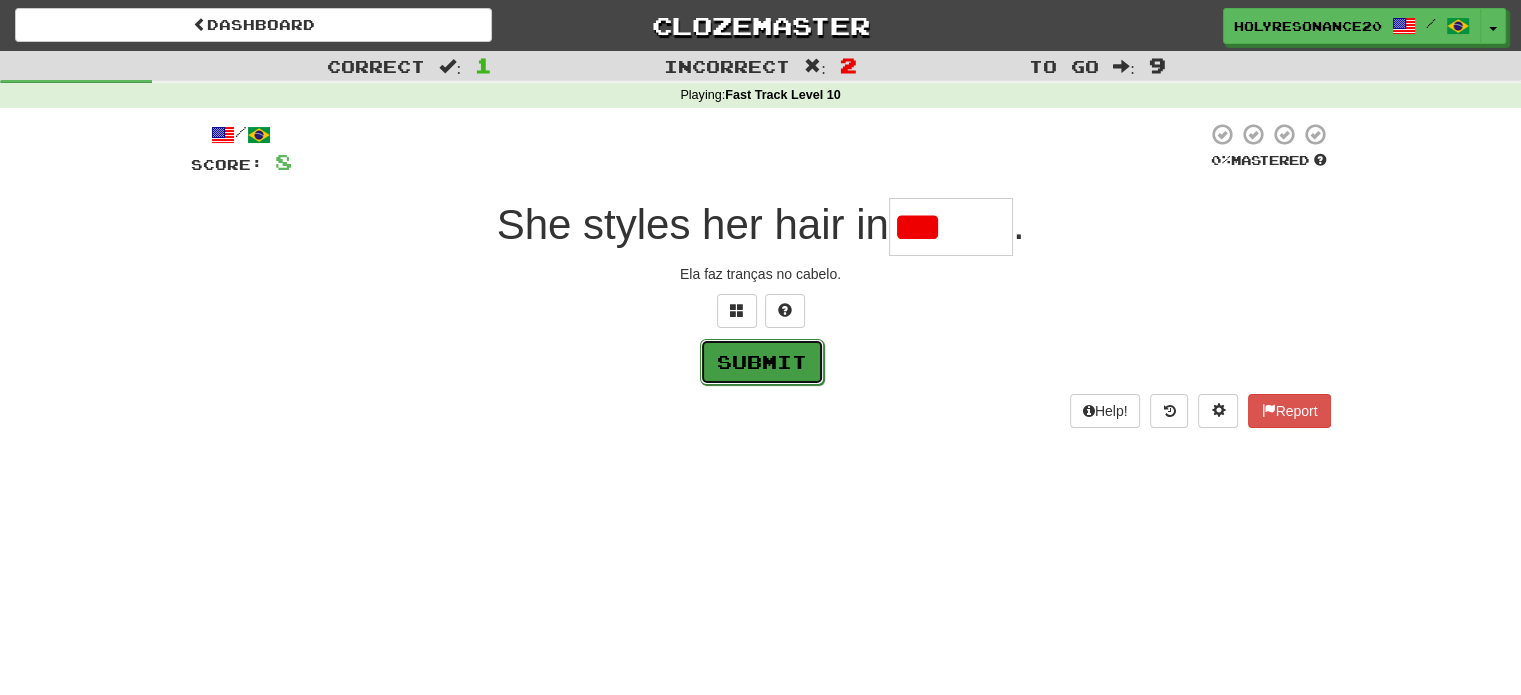 click on "Submit" at bounding box center (762, 362) 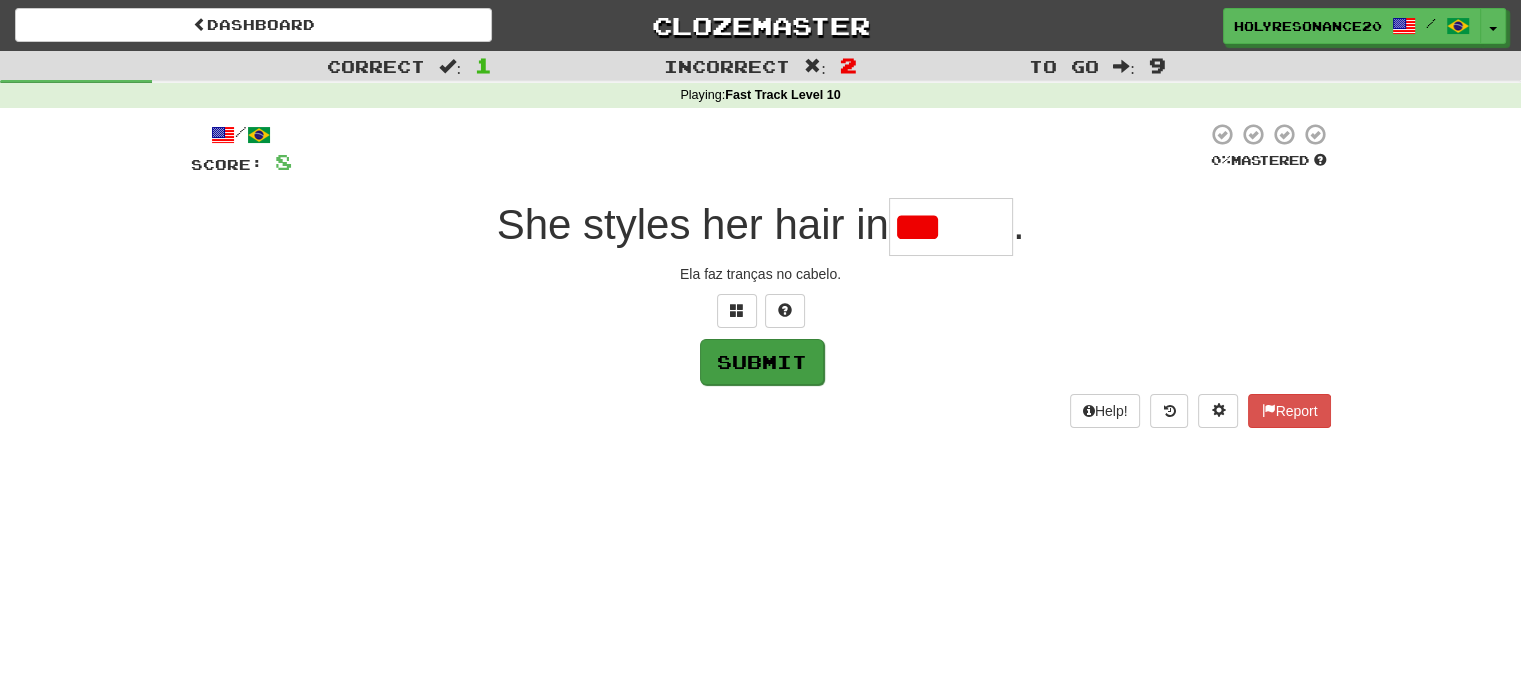 type on "******" 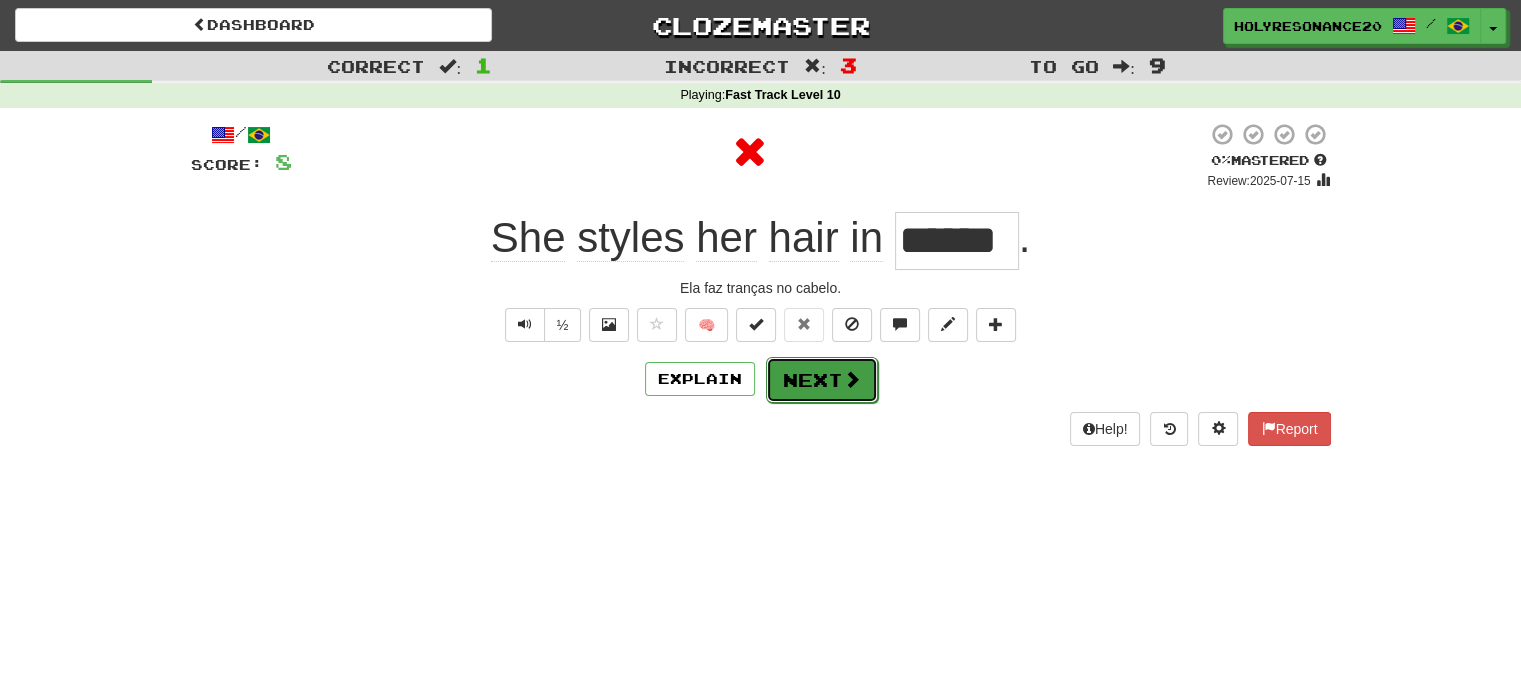 click on "Next" at bounding box center [822, 380] 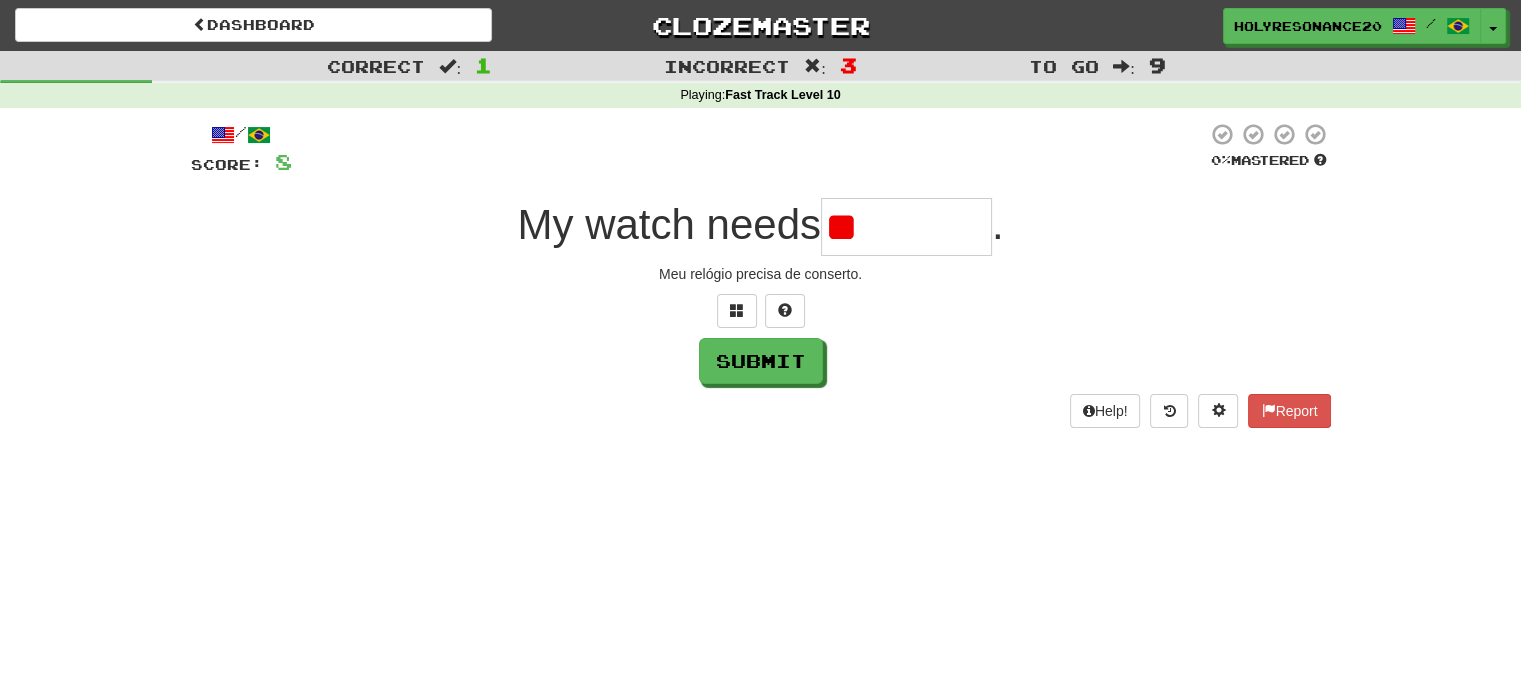 type on "*" 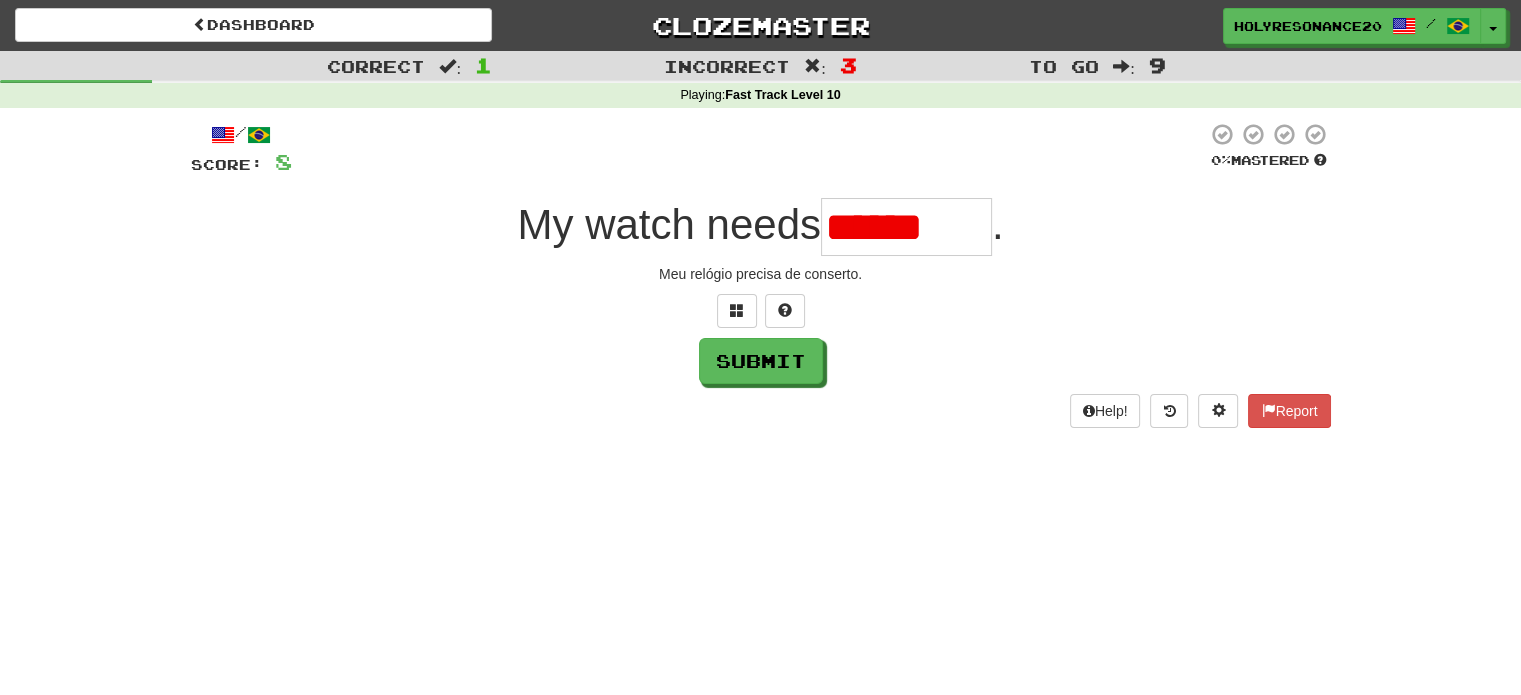 scroll, scrollTop: 0, scrollLeft: 0, axis: both 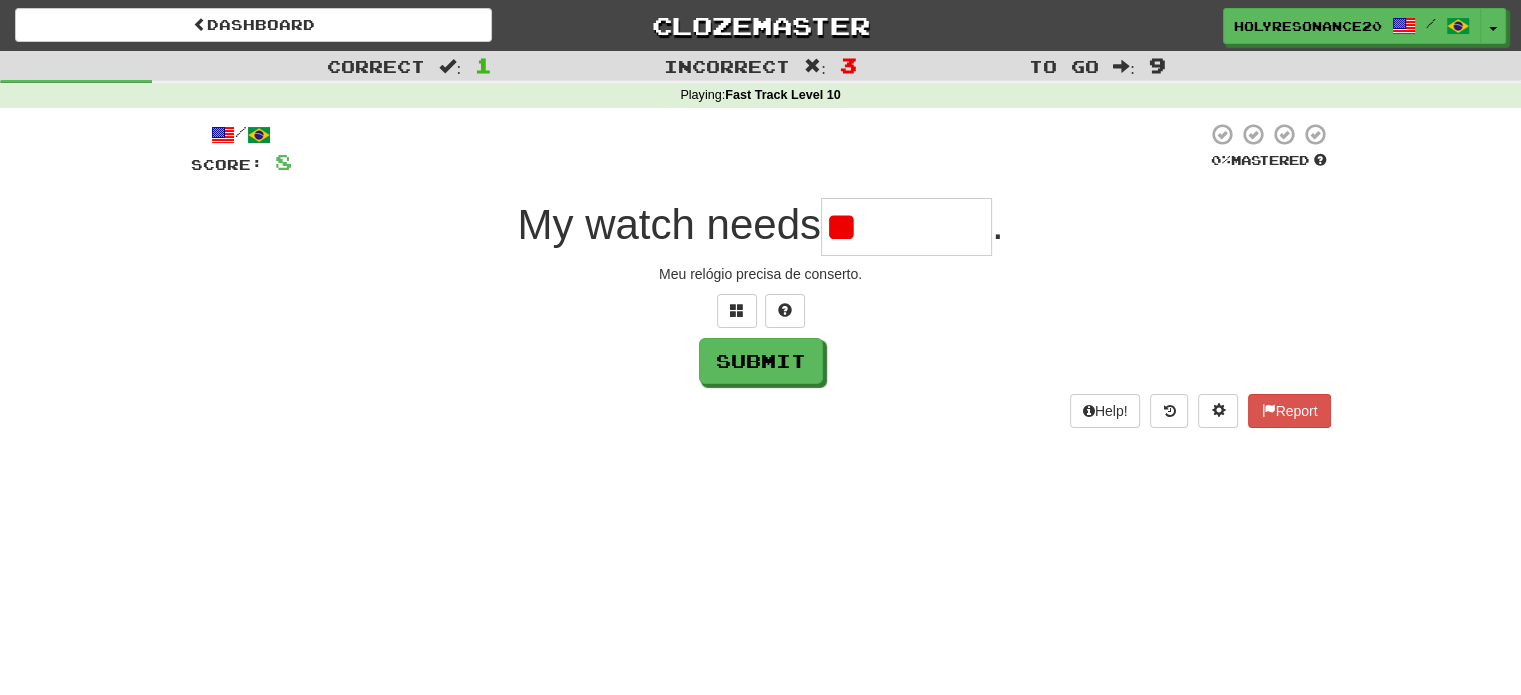 type on "*" 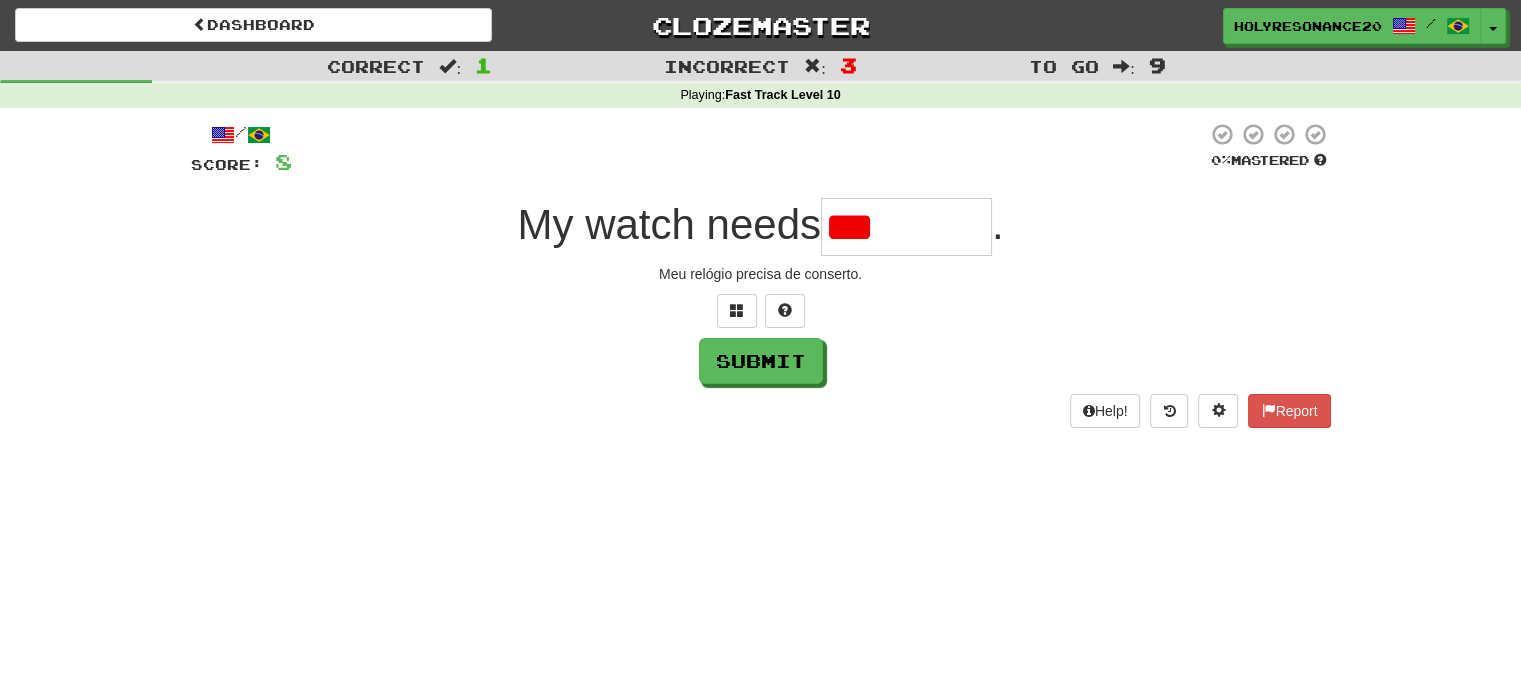 type on "*******" 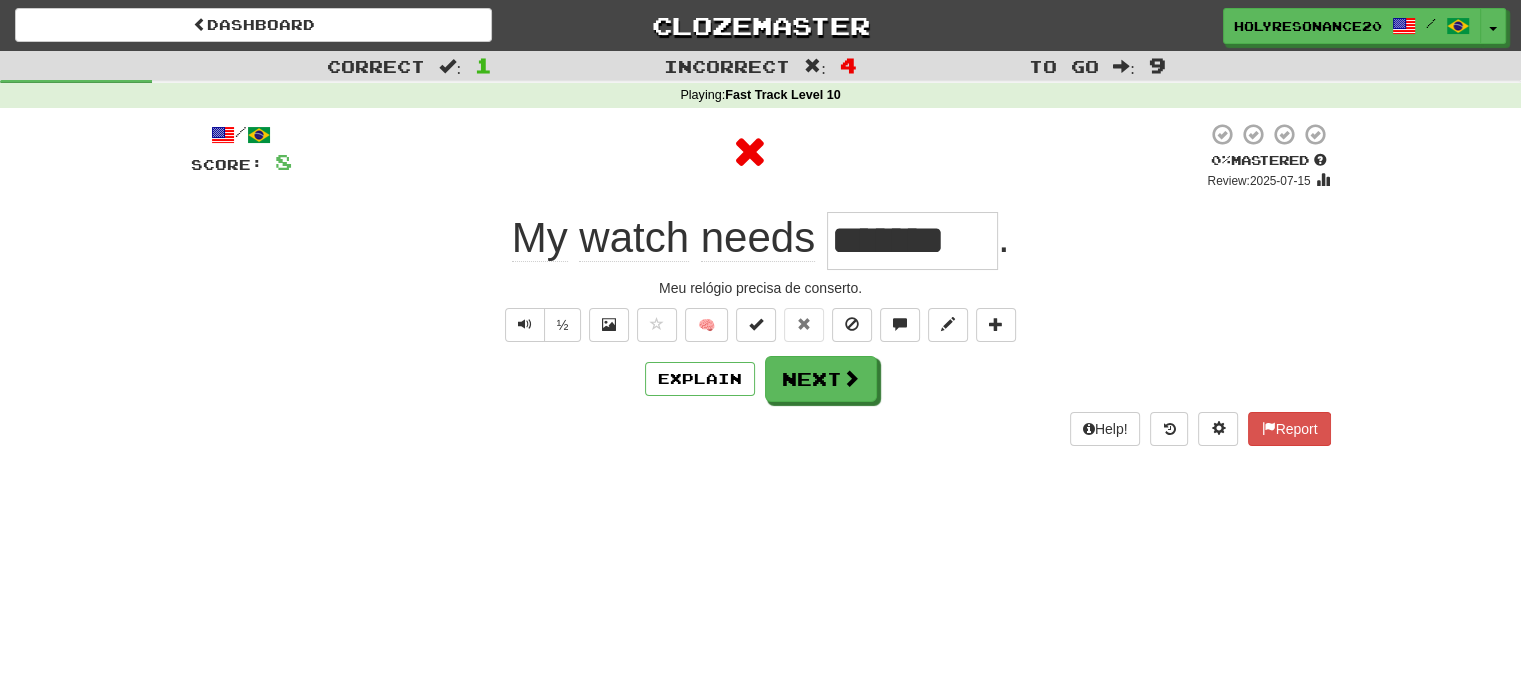 click on "Explain Next" at bounding box center [761, 379] 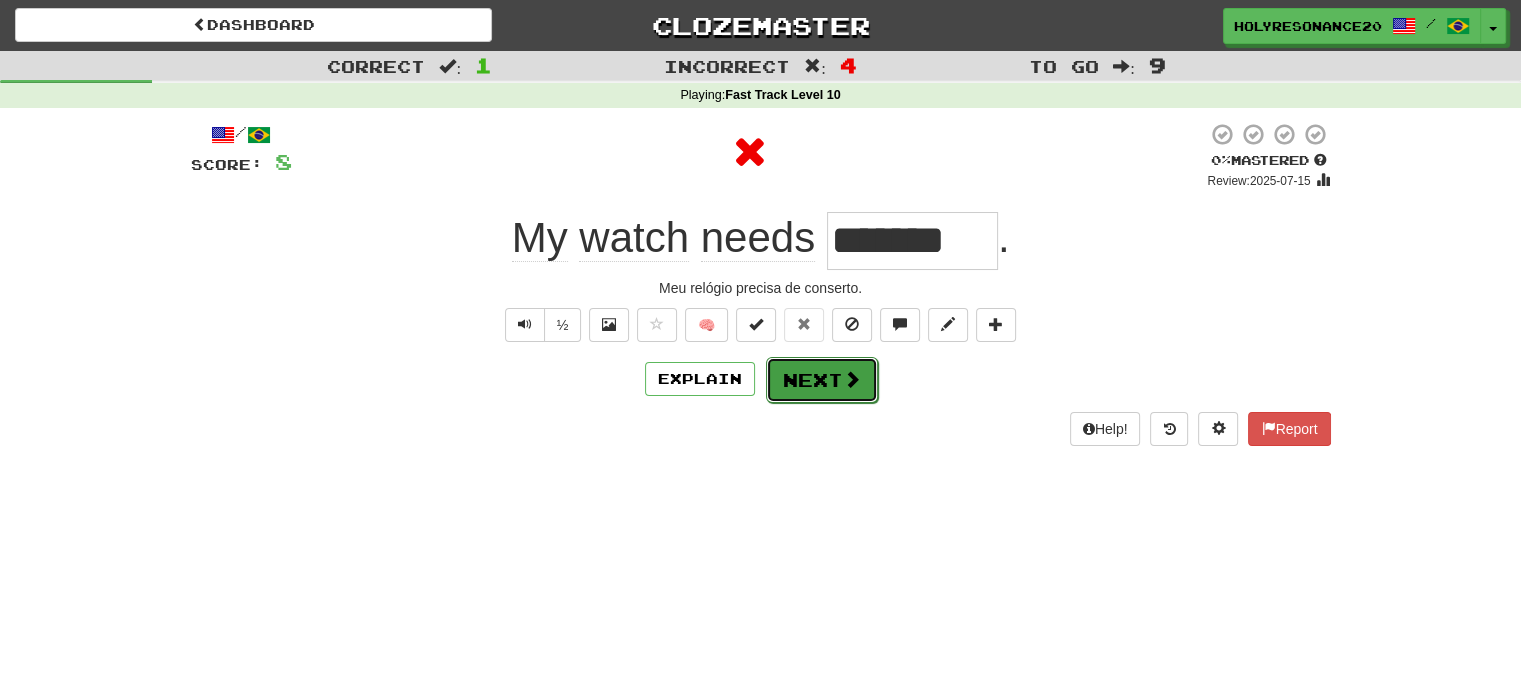 click at bounding box center (852, 379) 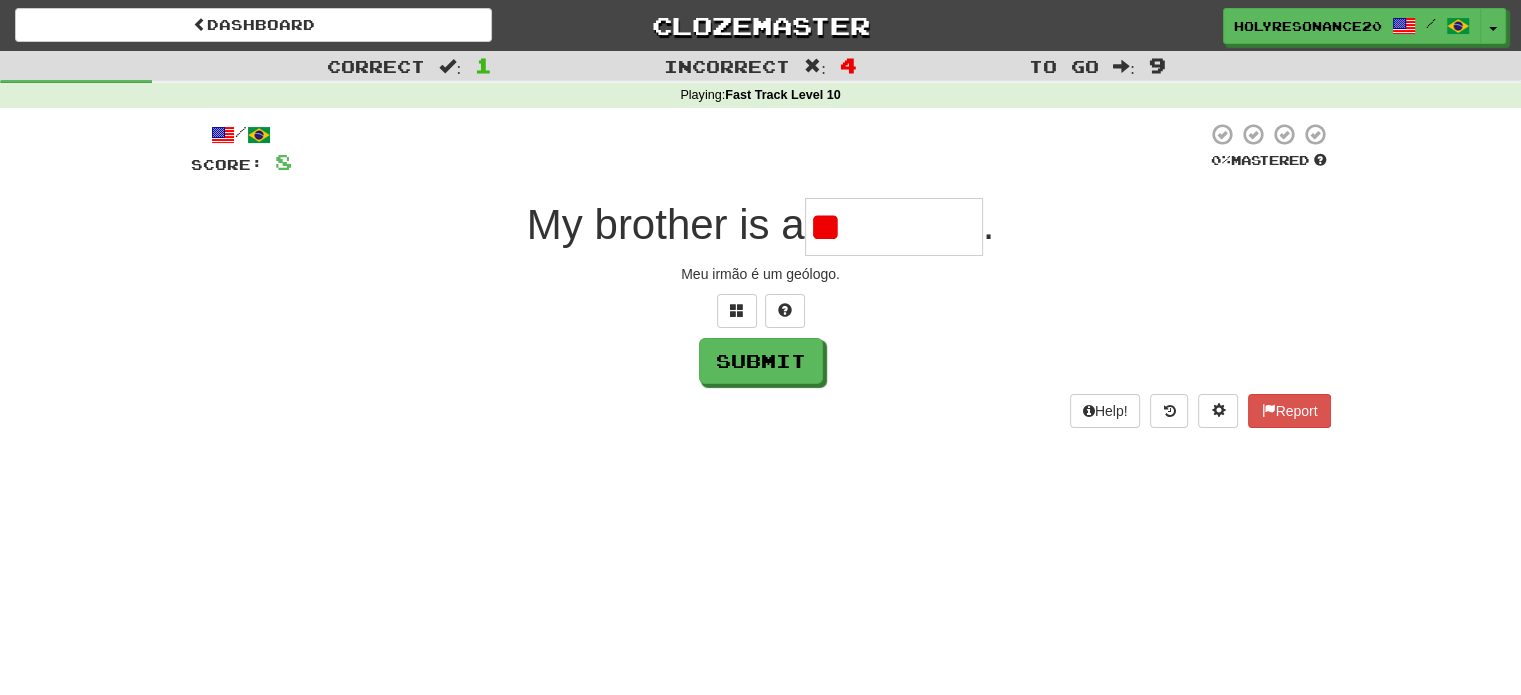 type on "*" 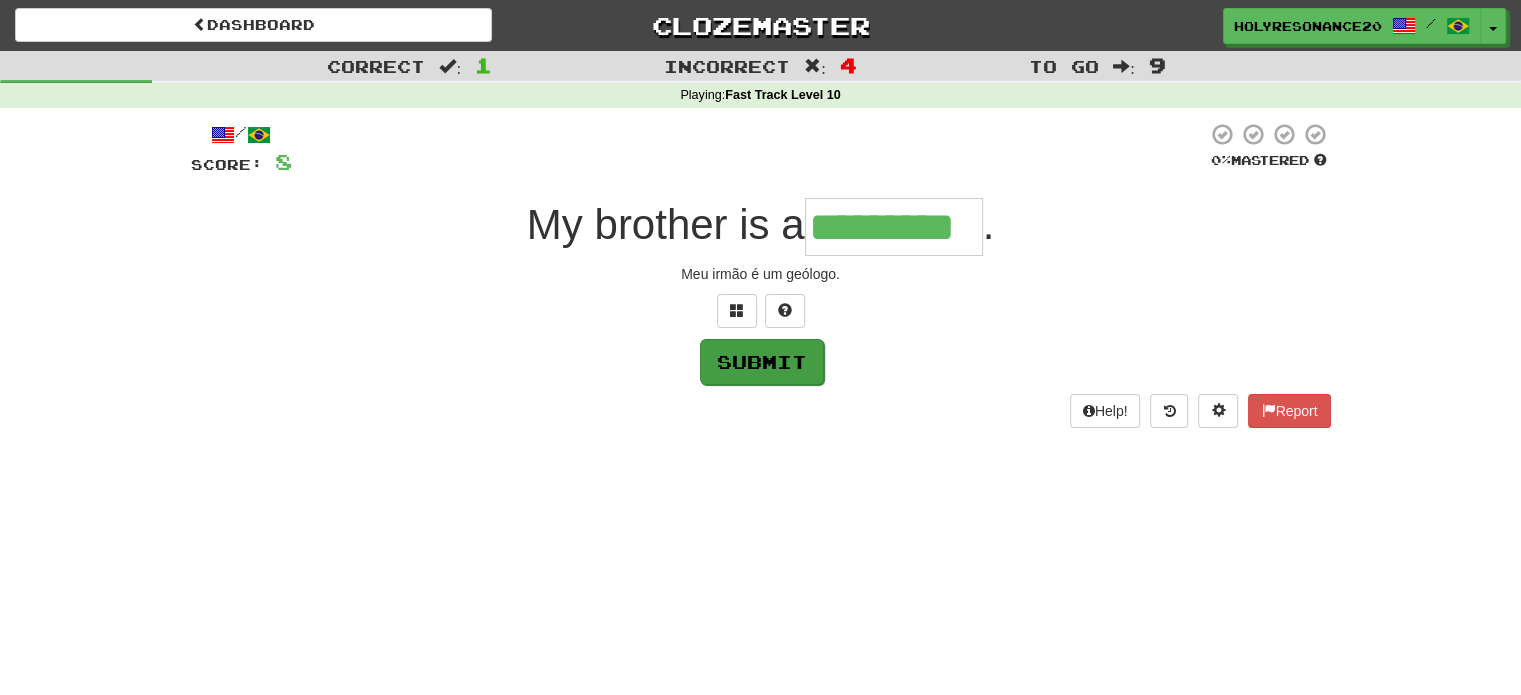 type on "*********" 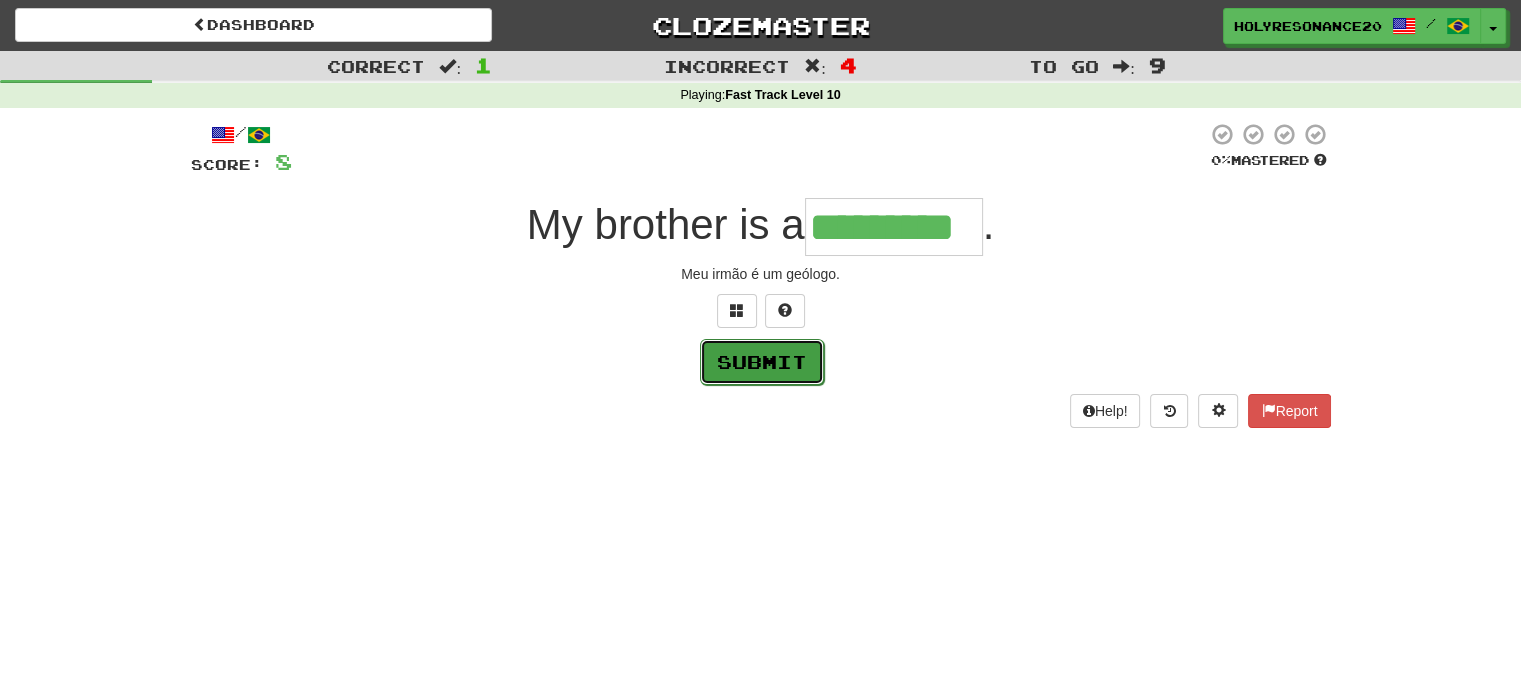 click on "Submit" at bounding box center [762, 362] 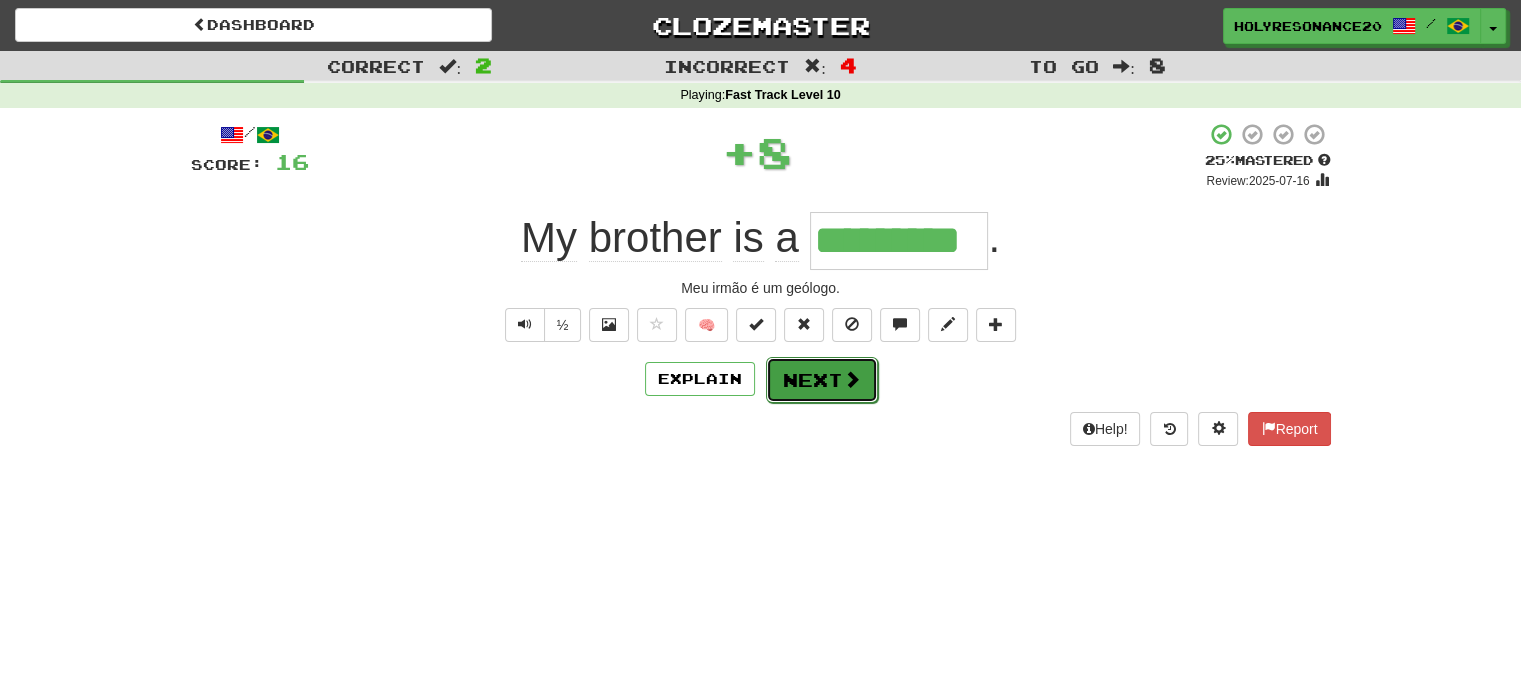 click on "Next" at bounding box center (822, 380) 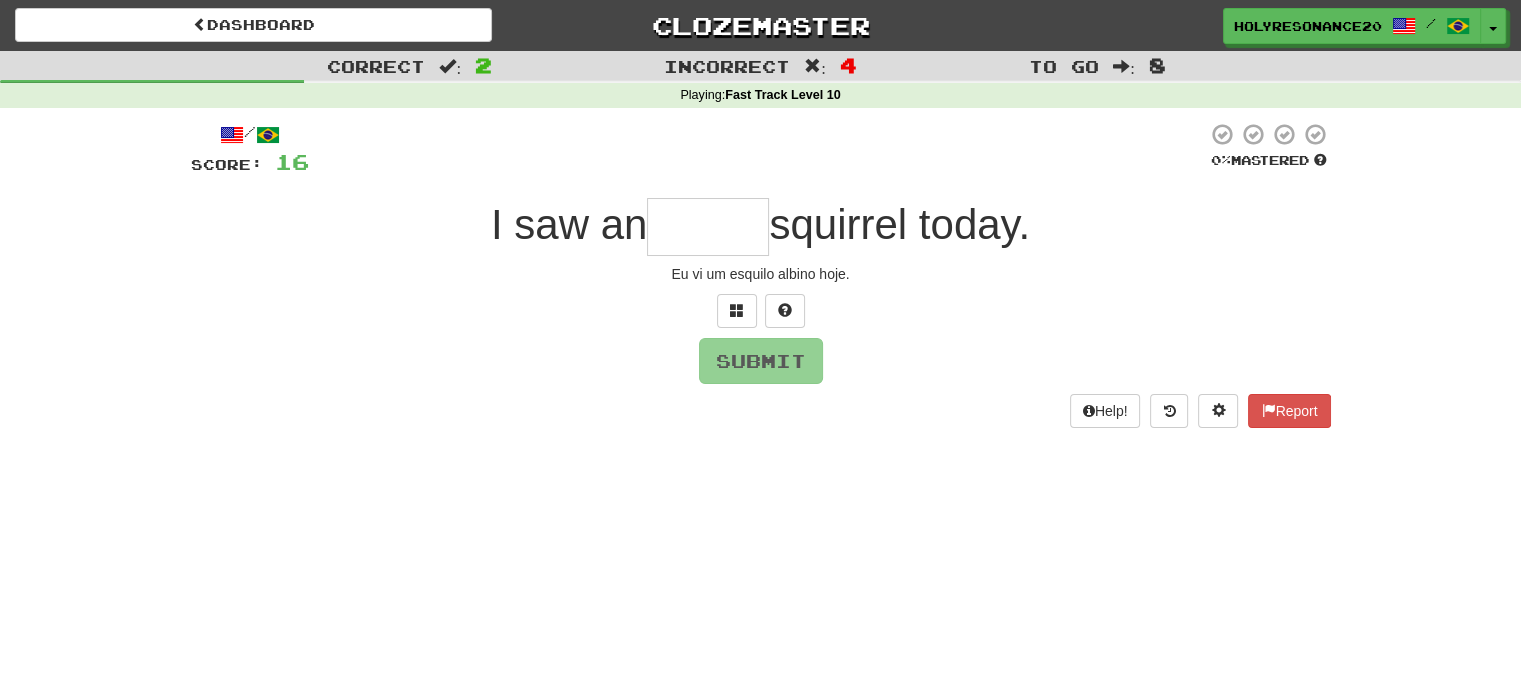click at bounding box center (708, 227) 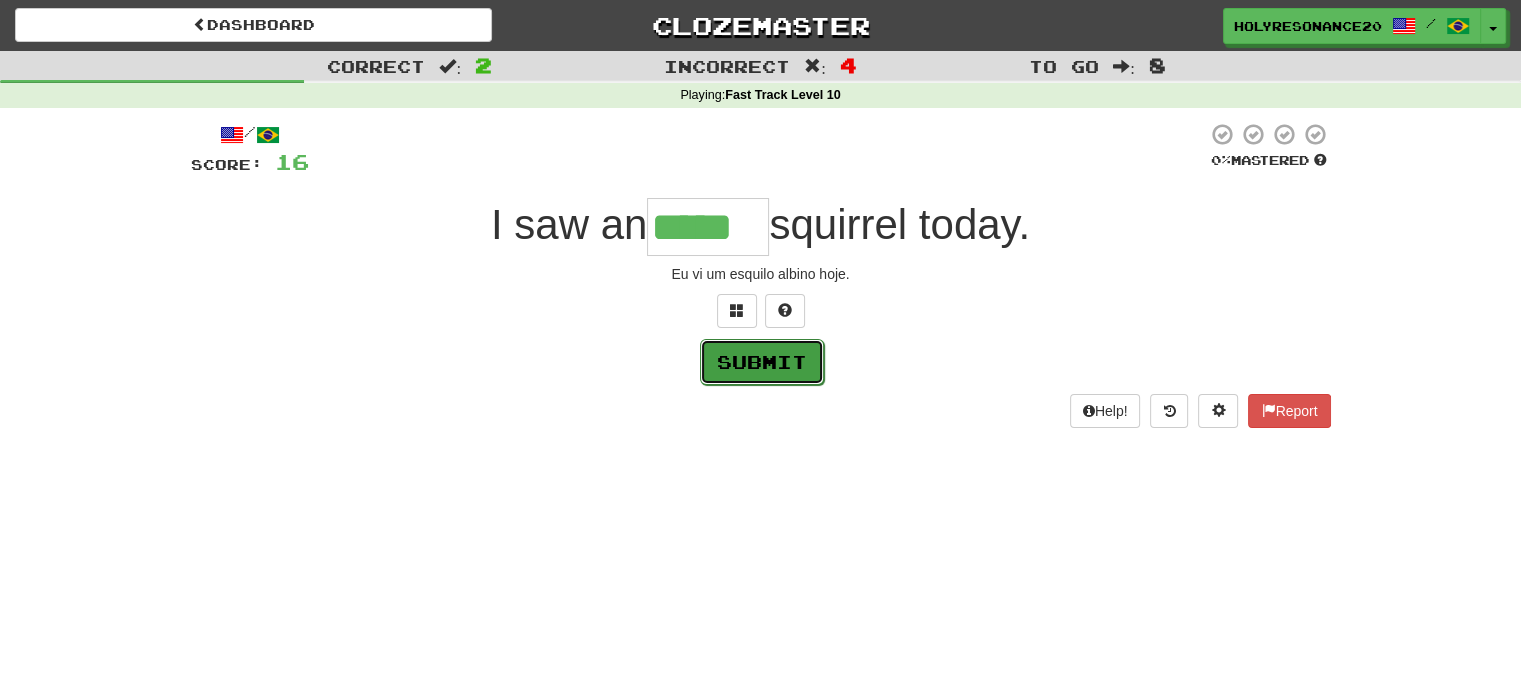 click on "Submit" at bounding box center (762, 362) 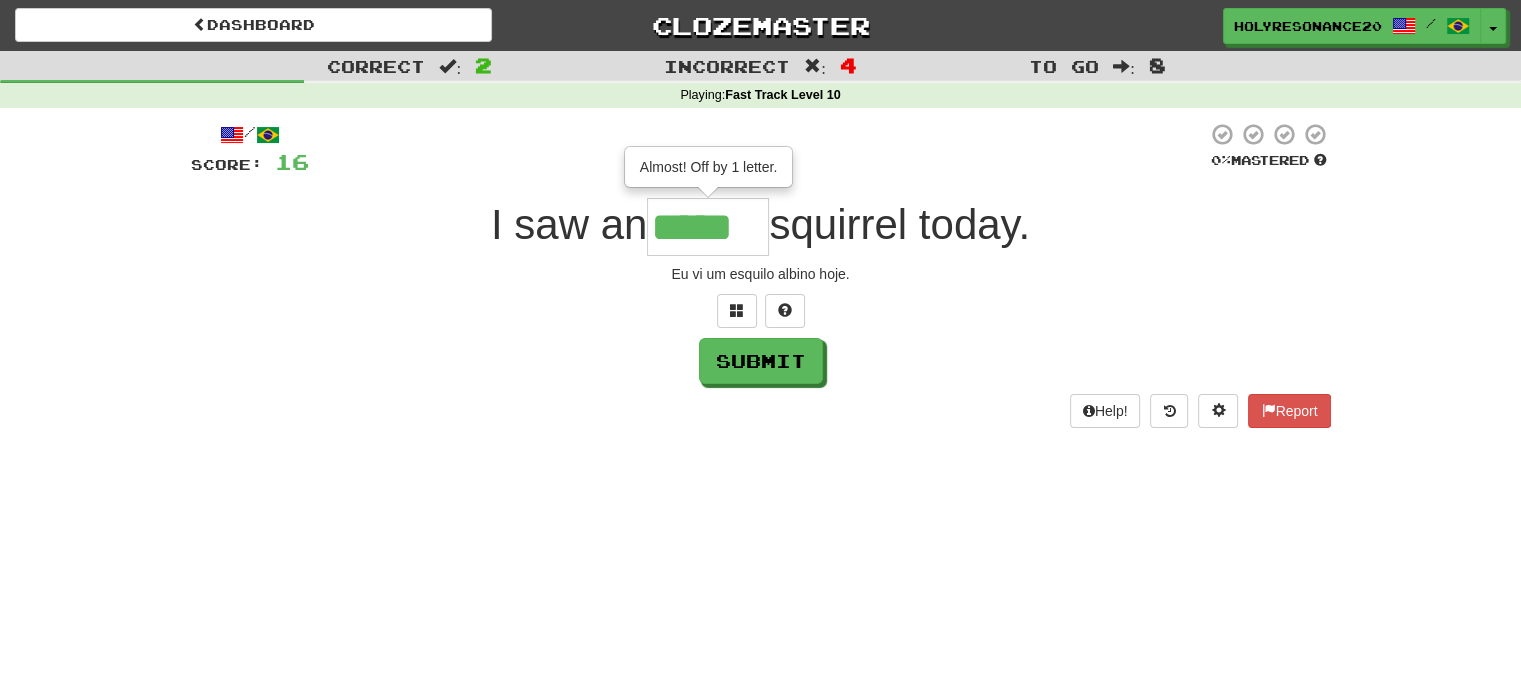 click on "*****" at bounding box center (708, 227) 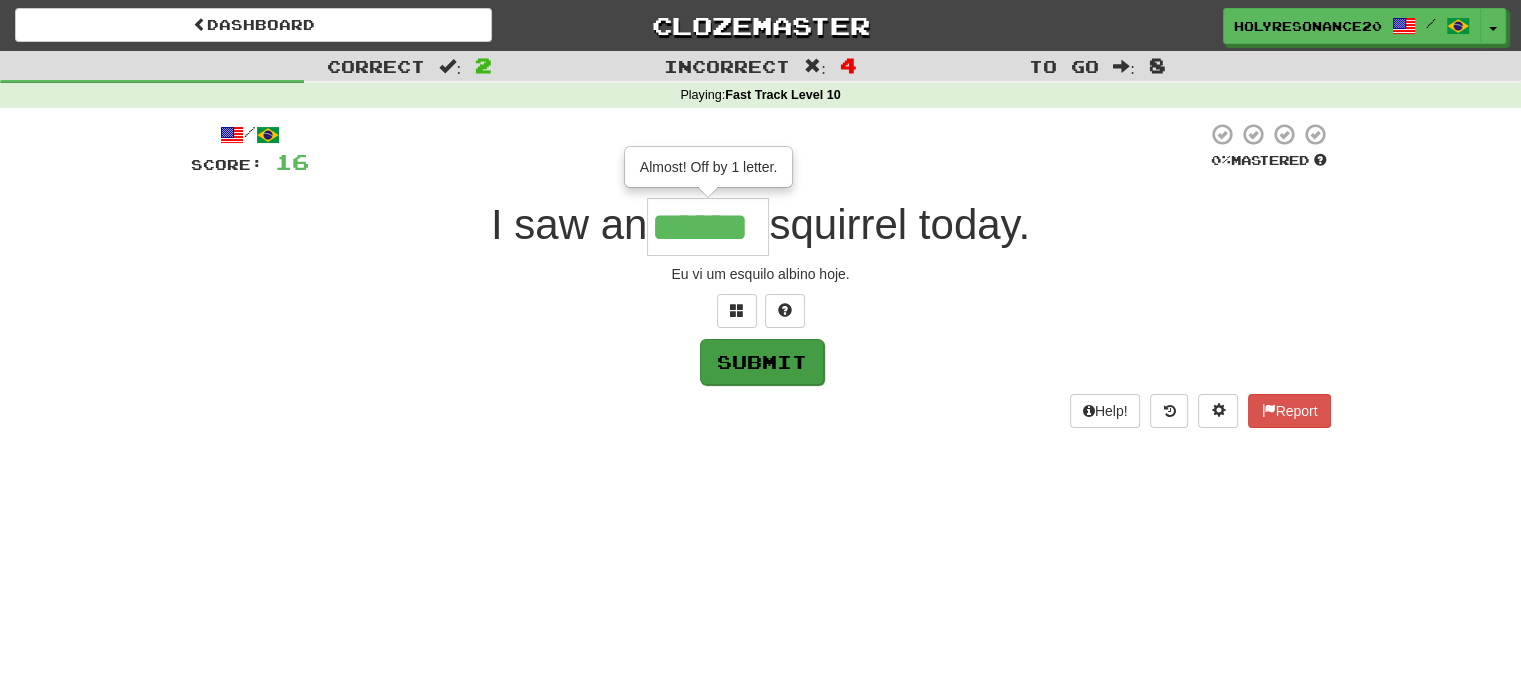 type on "******" 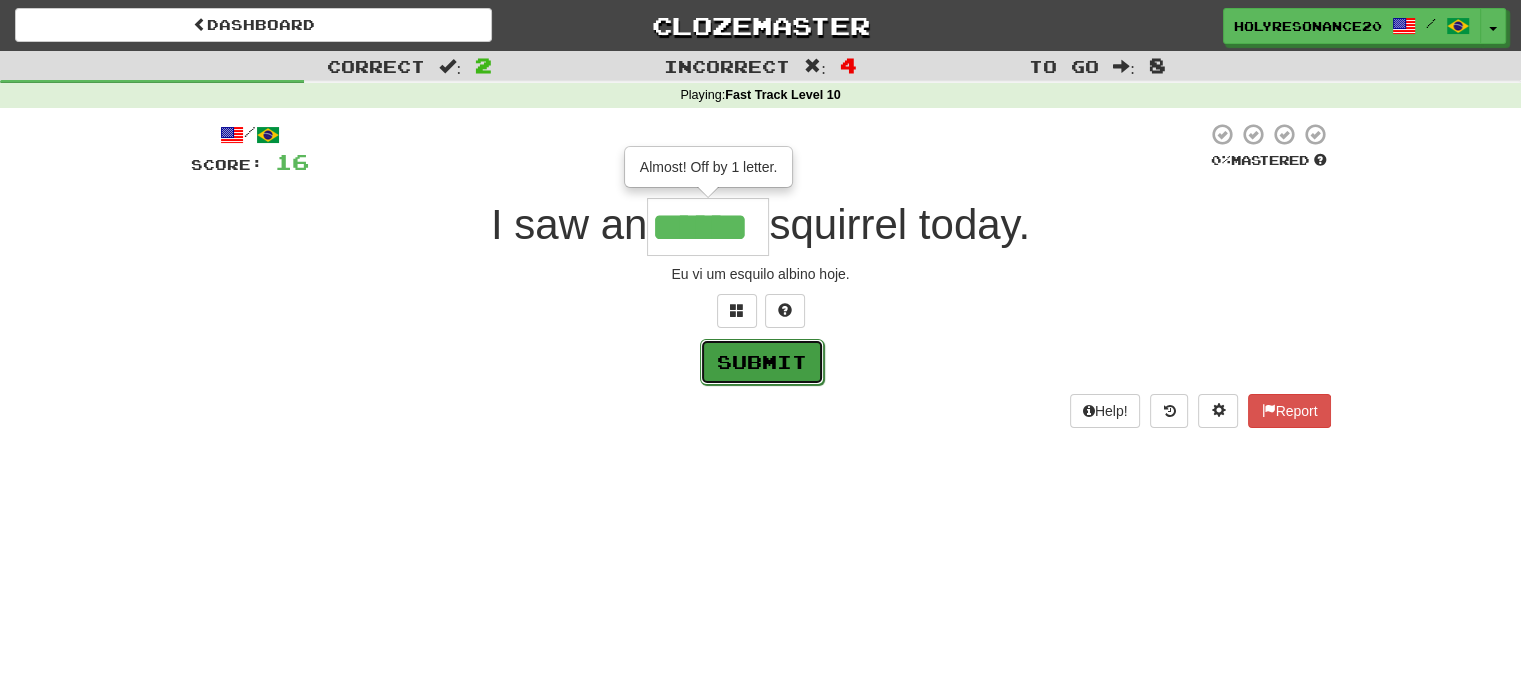 click on "Submit" at bounding box center (762, 362) 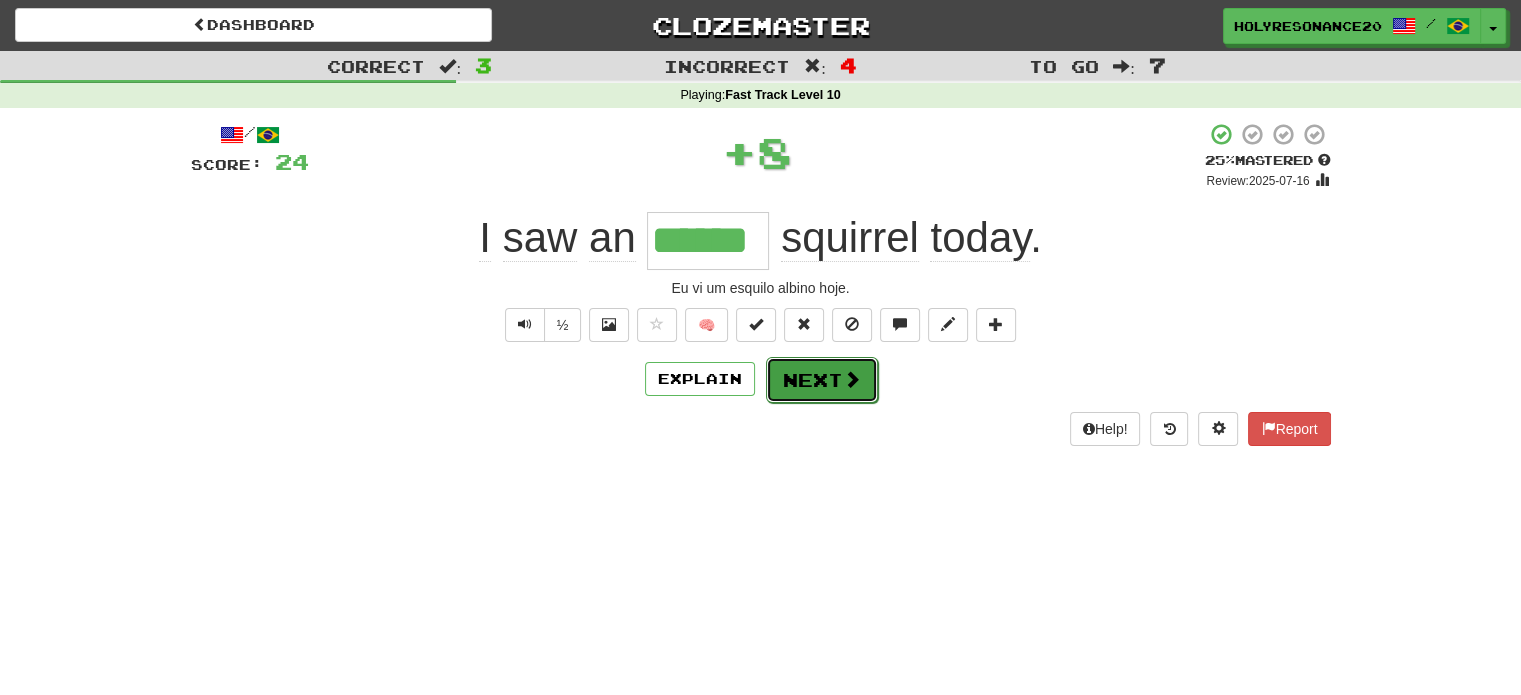 click on "Next" at bounding box center [822, 380] 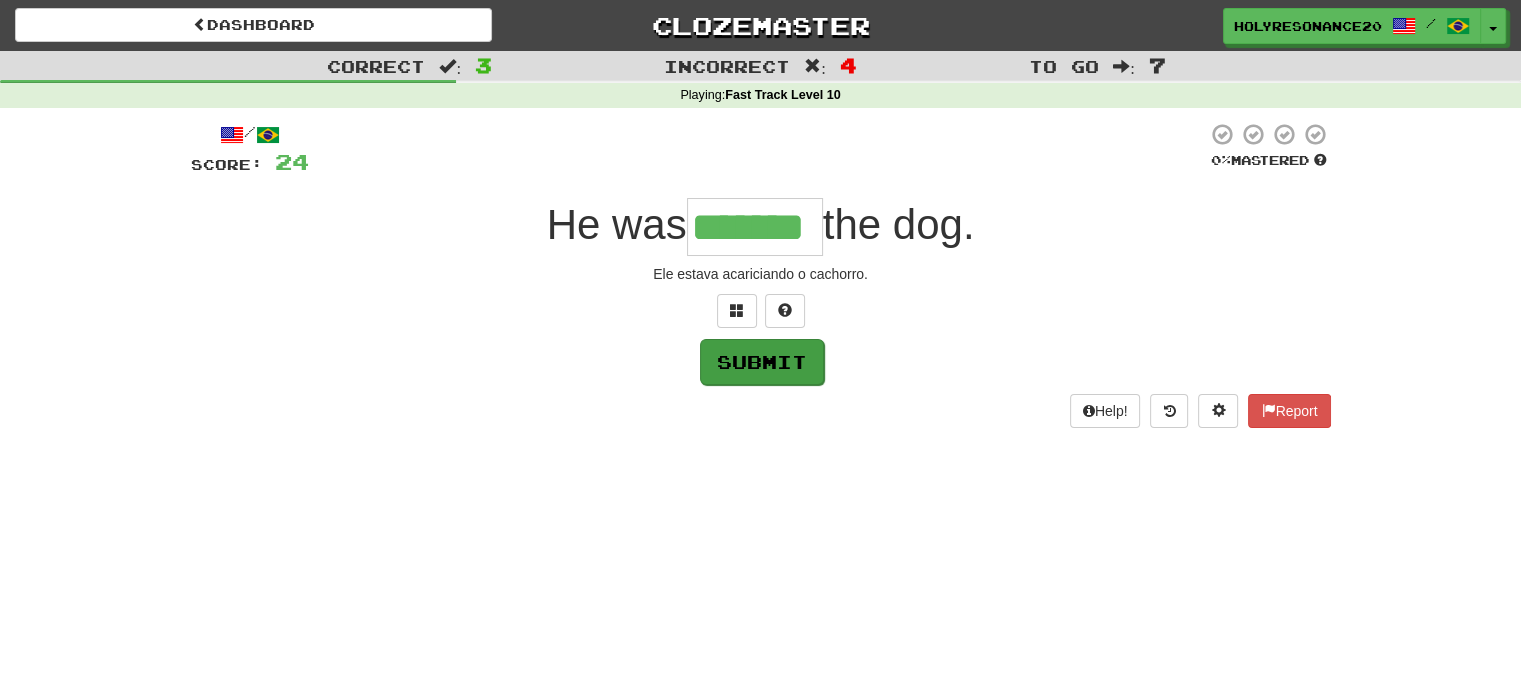 type on "*******" 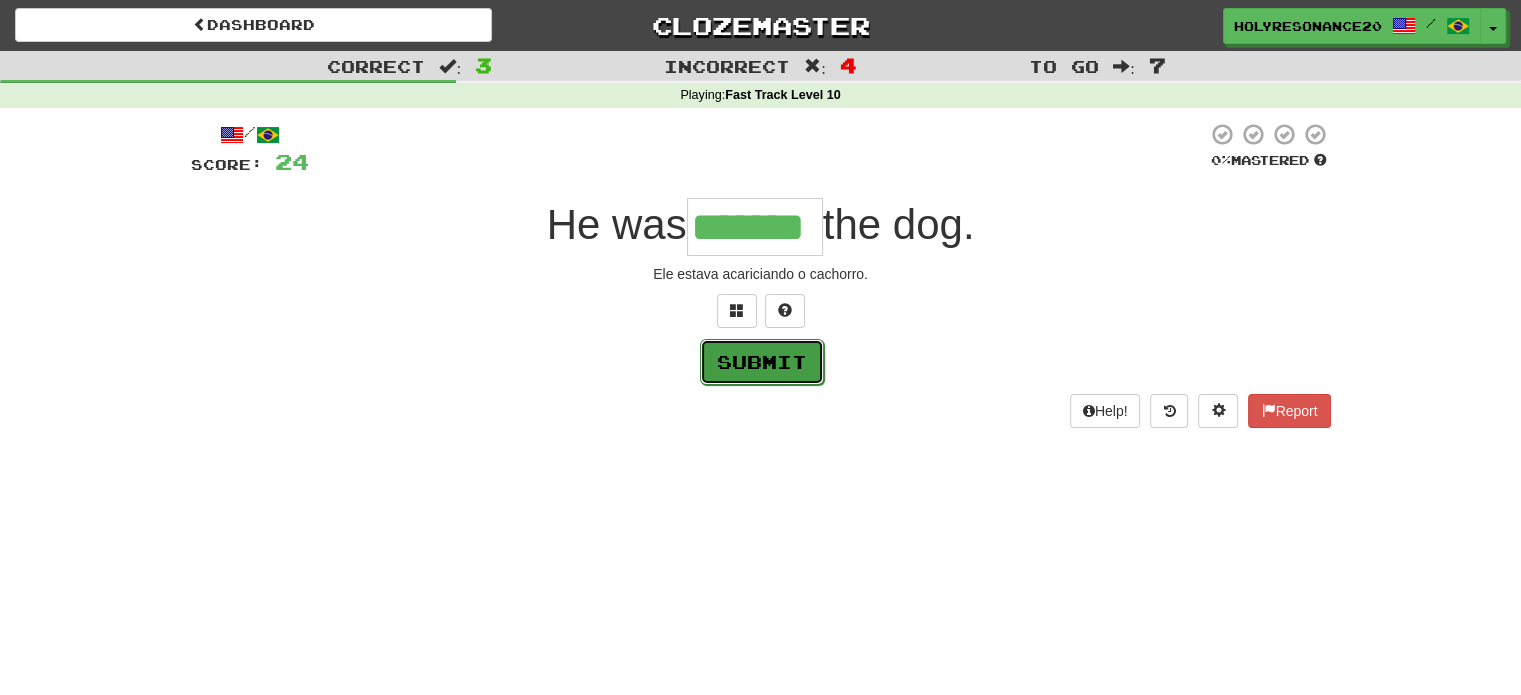 click on "Submit" at bounding box center (762, 362) 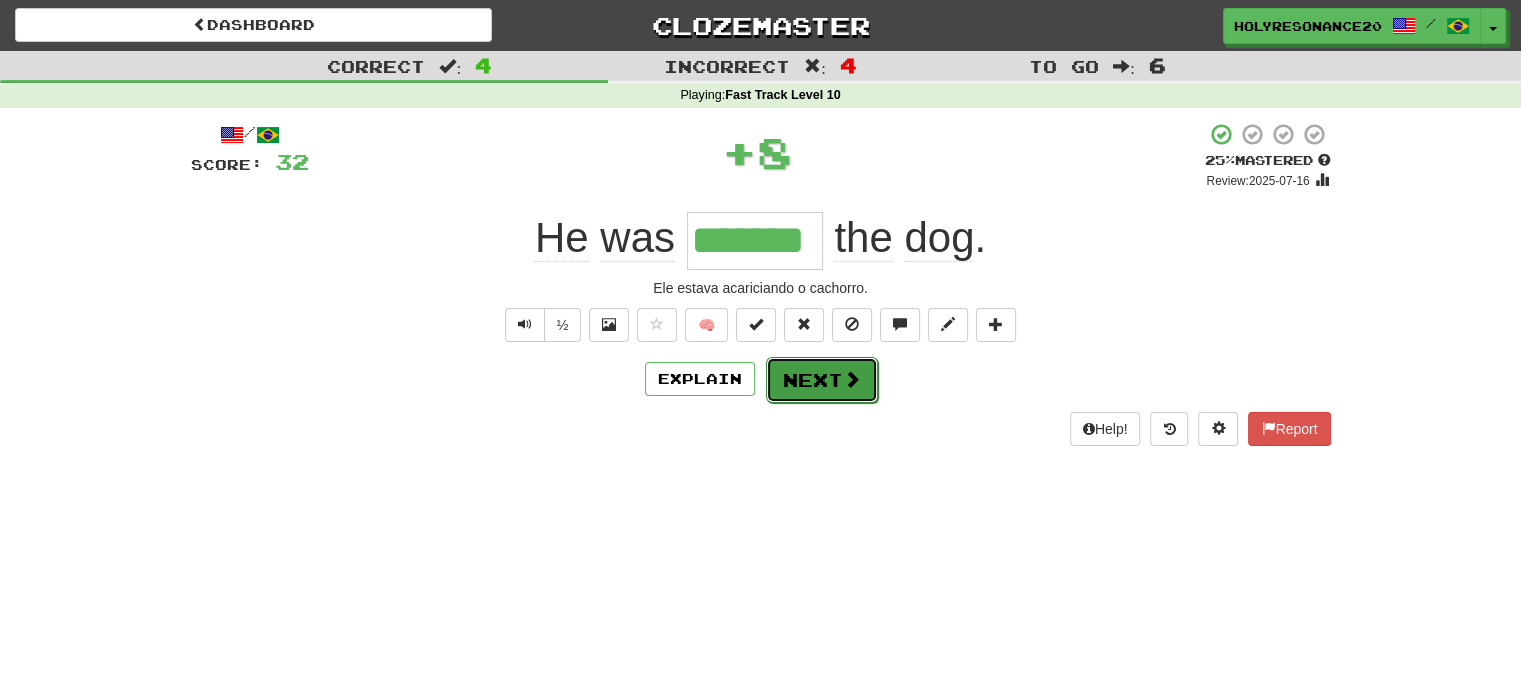 click on "Next" at bounding box center (822, 380) 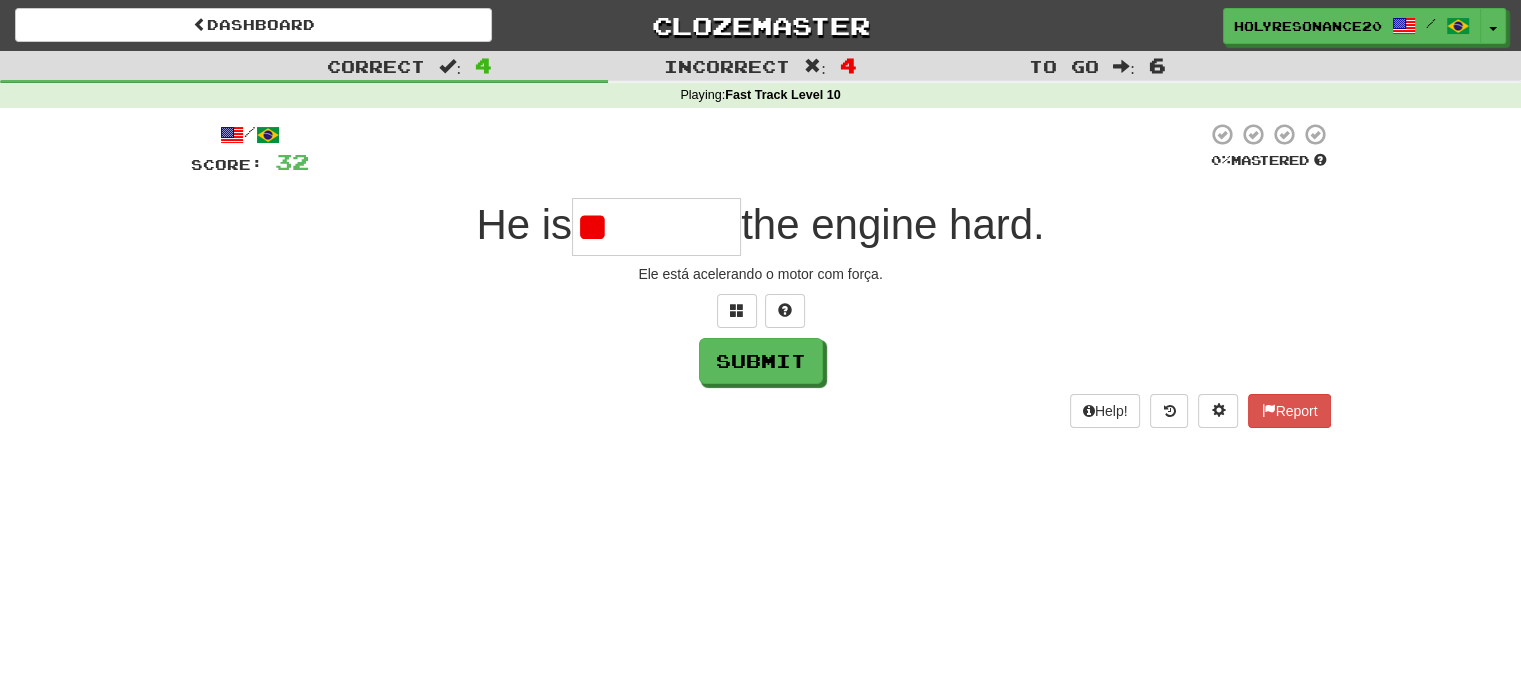 type on "*" 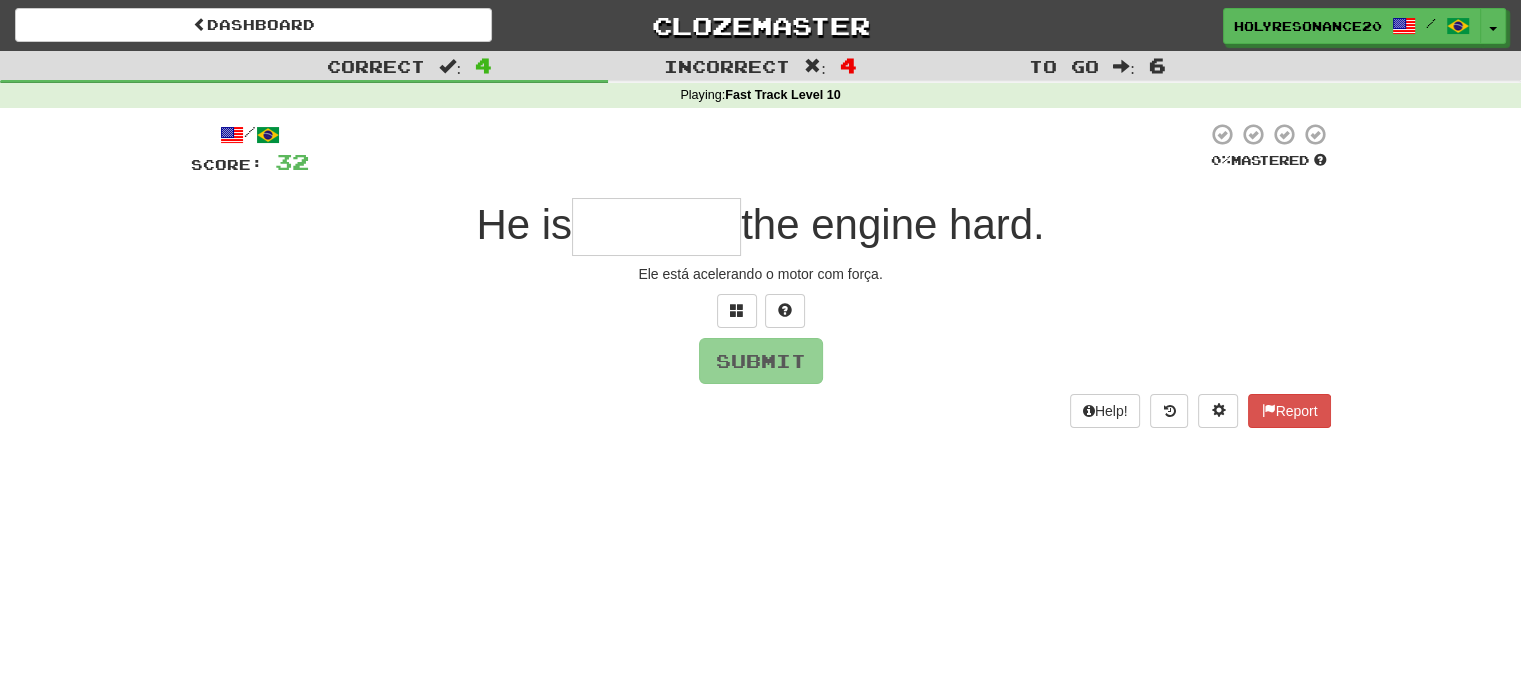 type on "*" 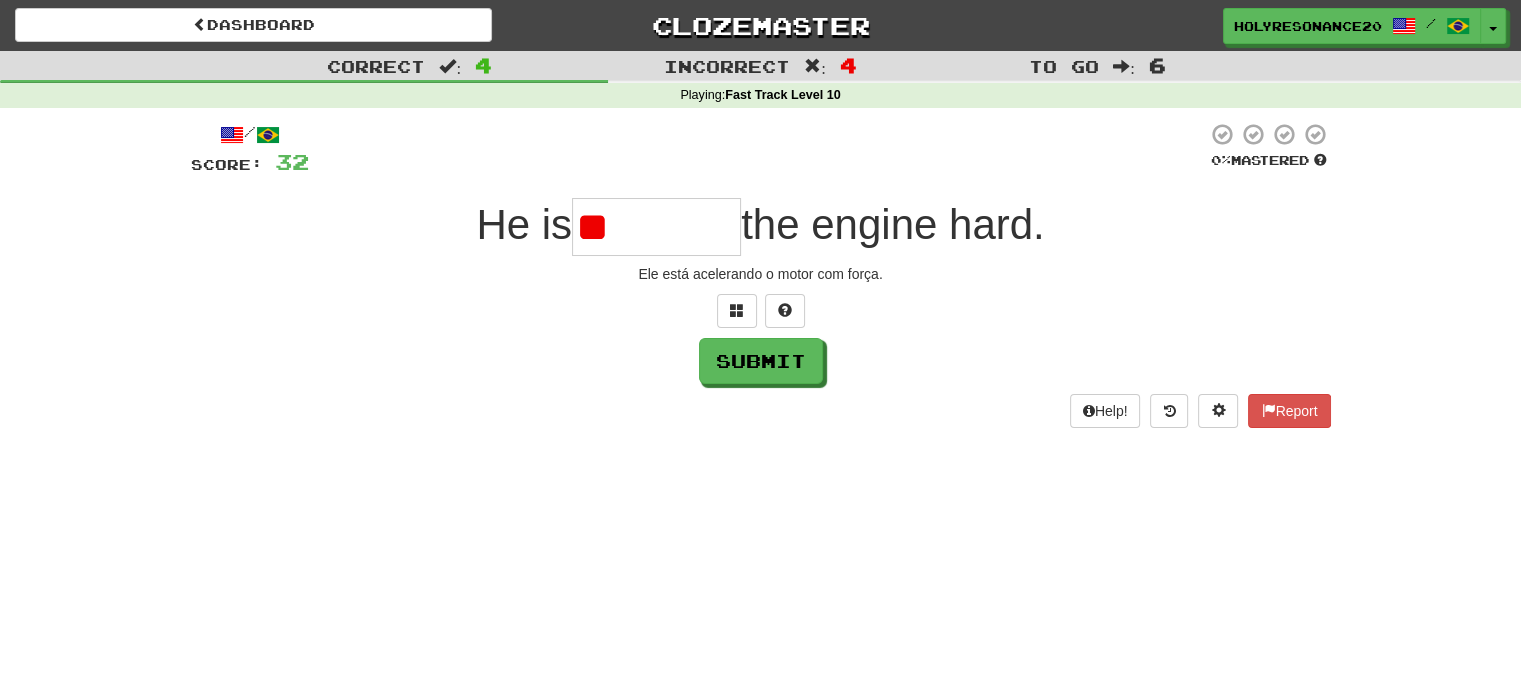 type on "*" 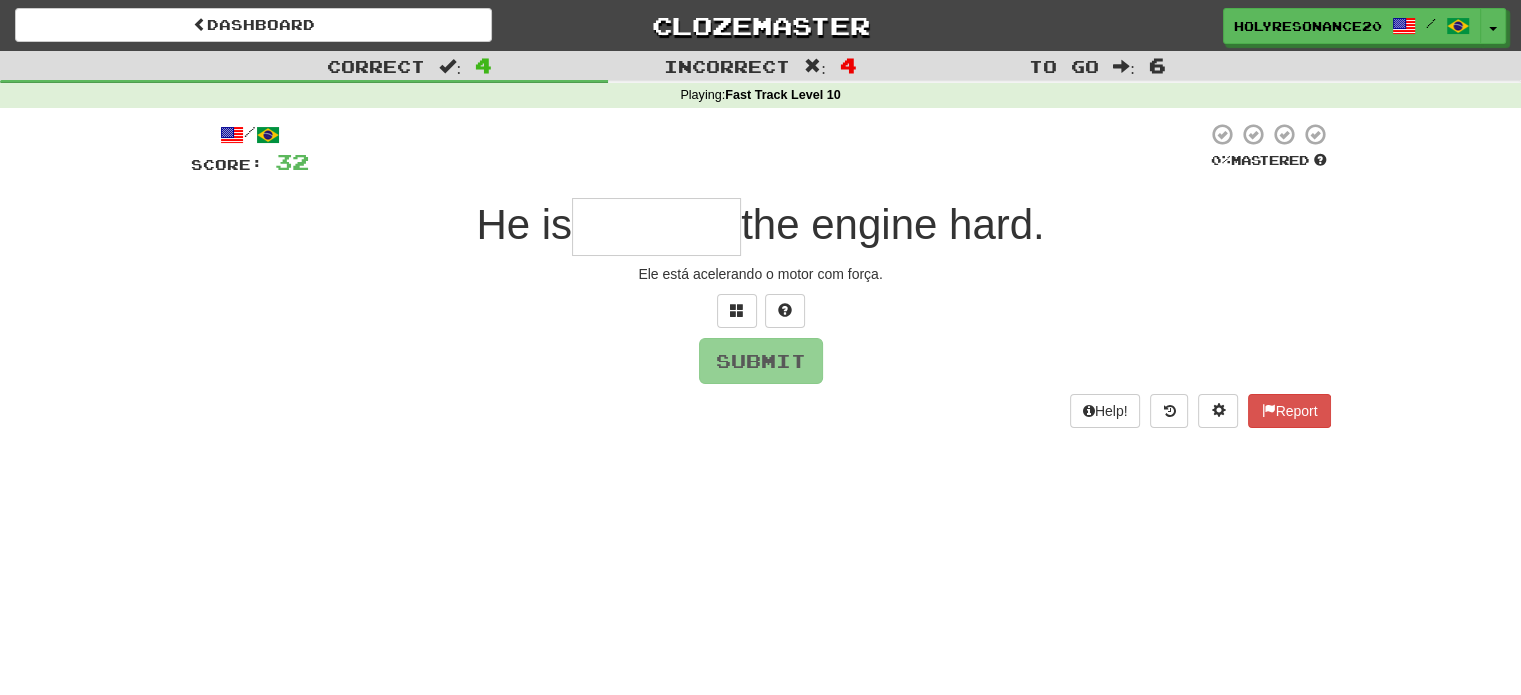 type on "*" 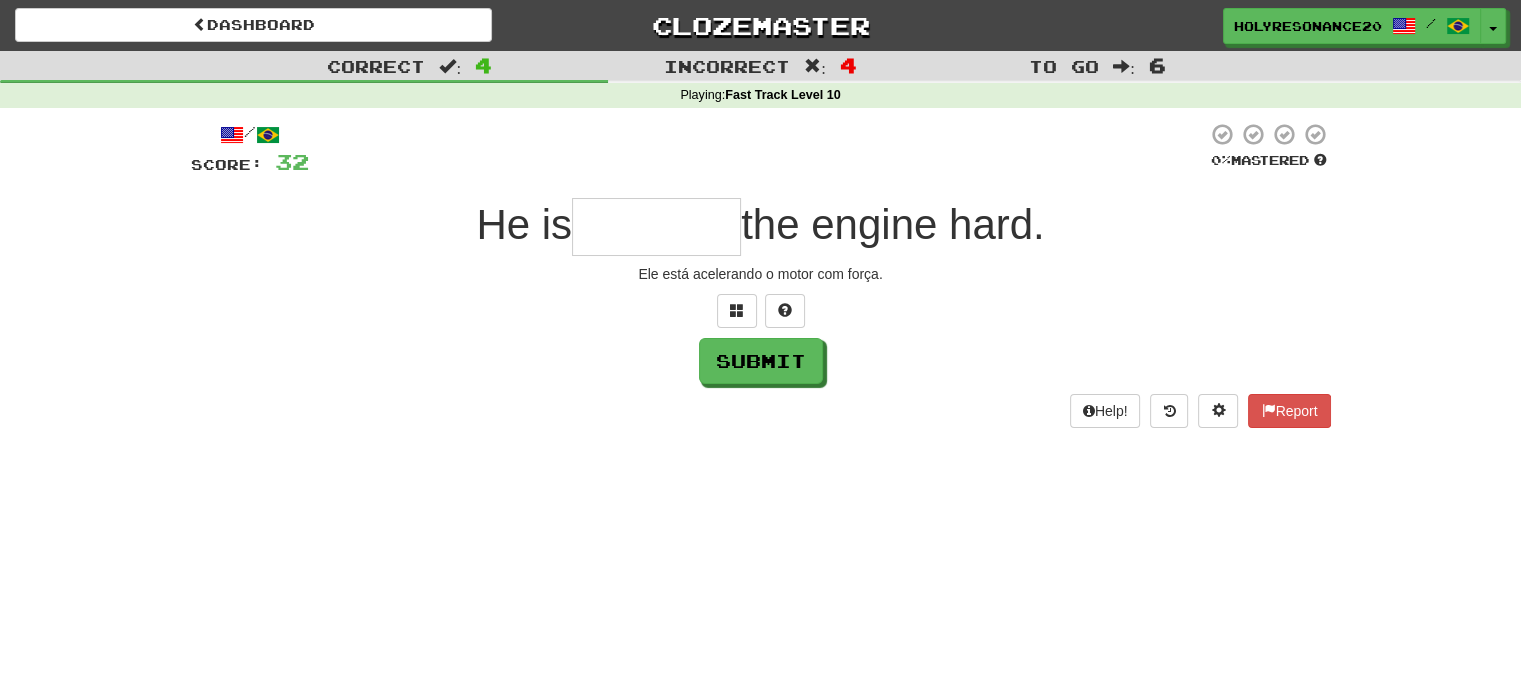 type on "*" 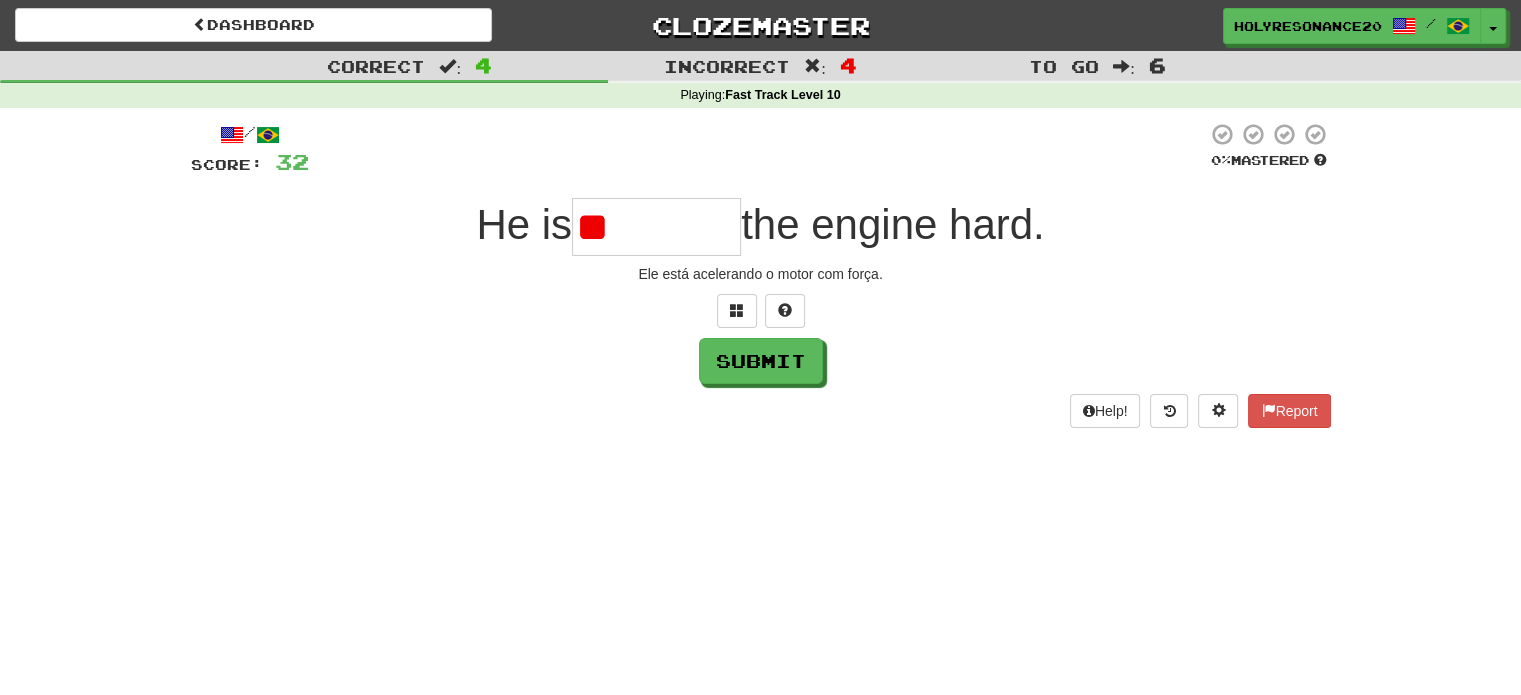 type on "*" 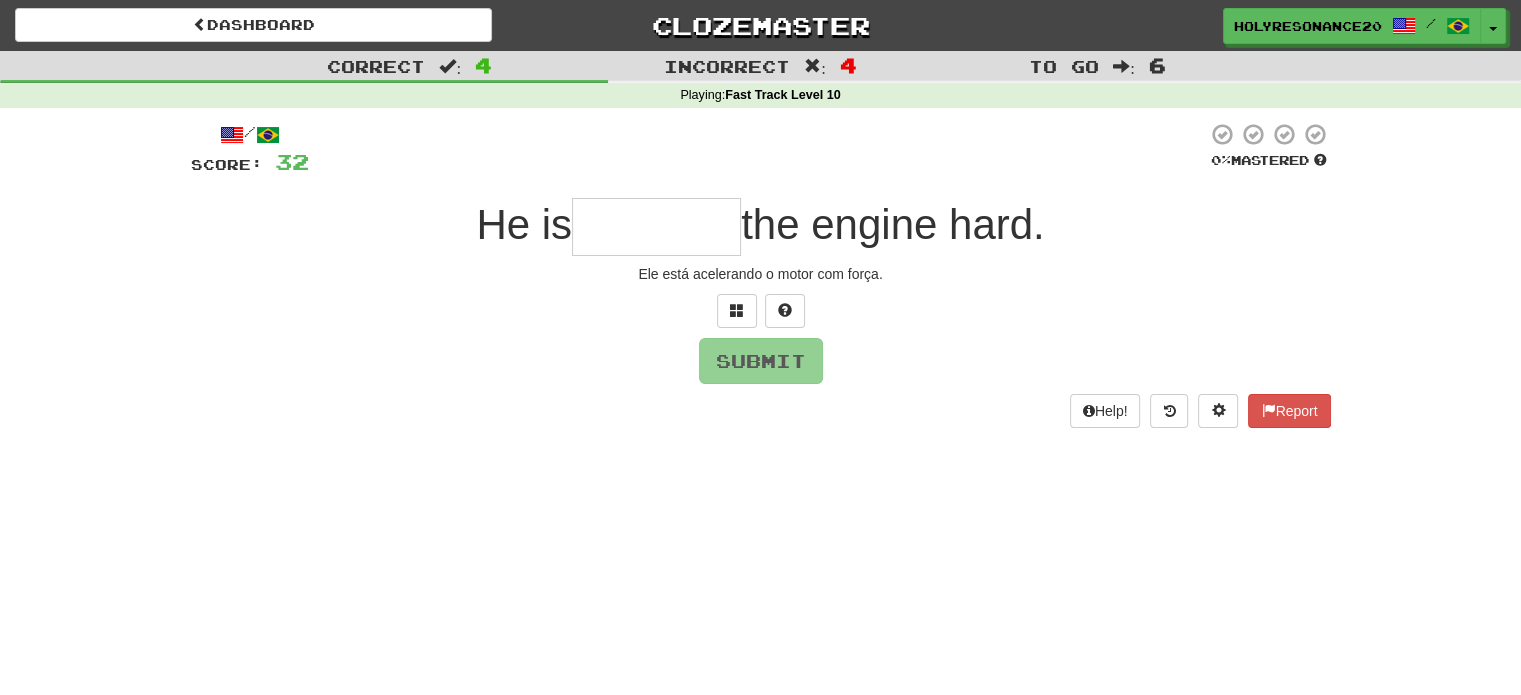 type on "*" 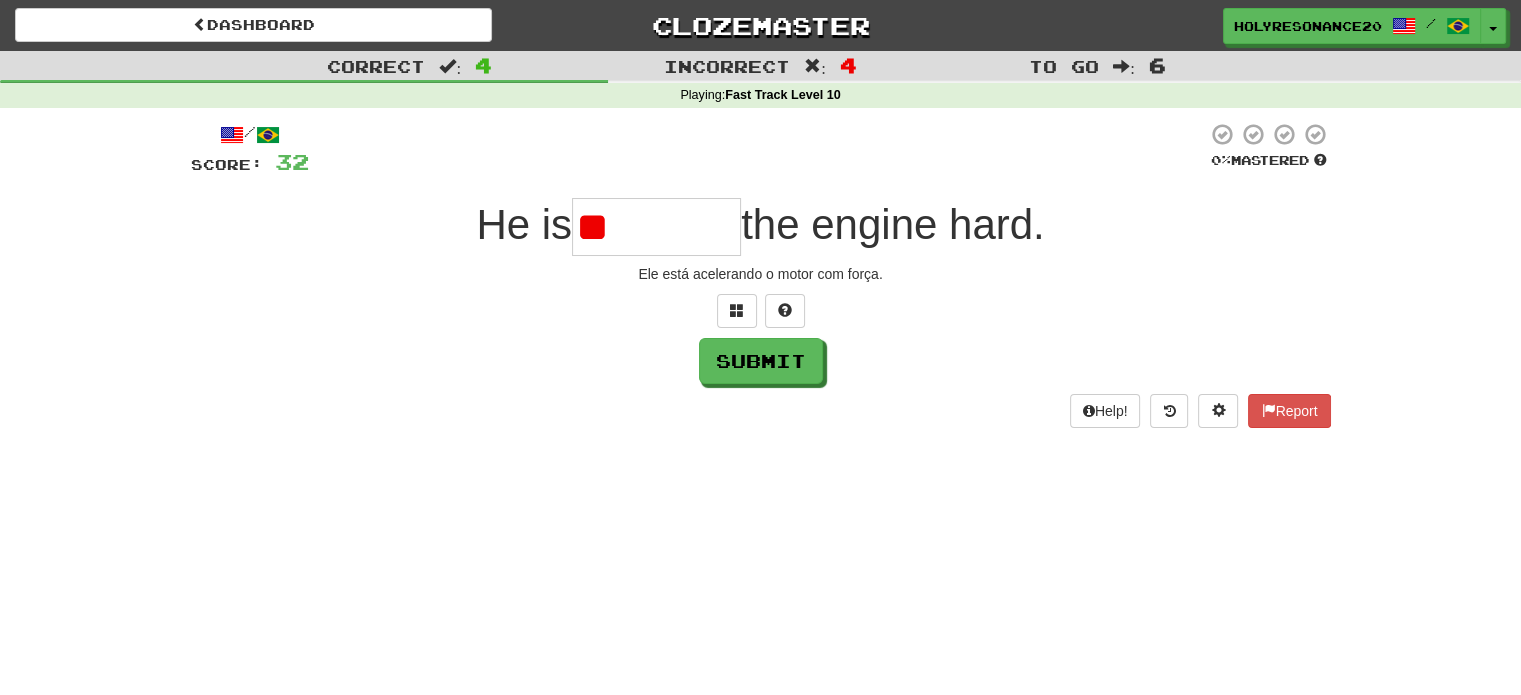type on "*" 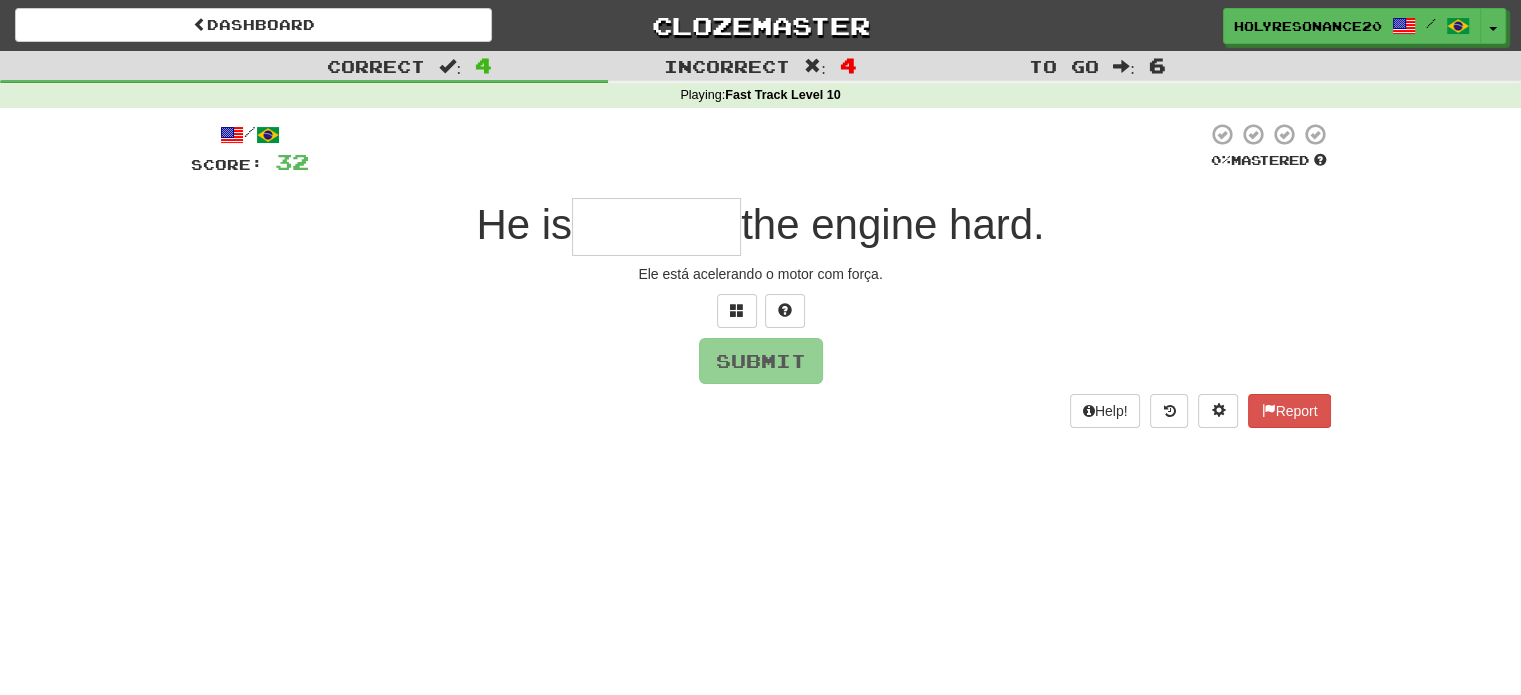 type on "*" 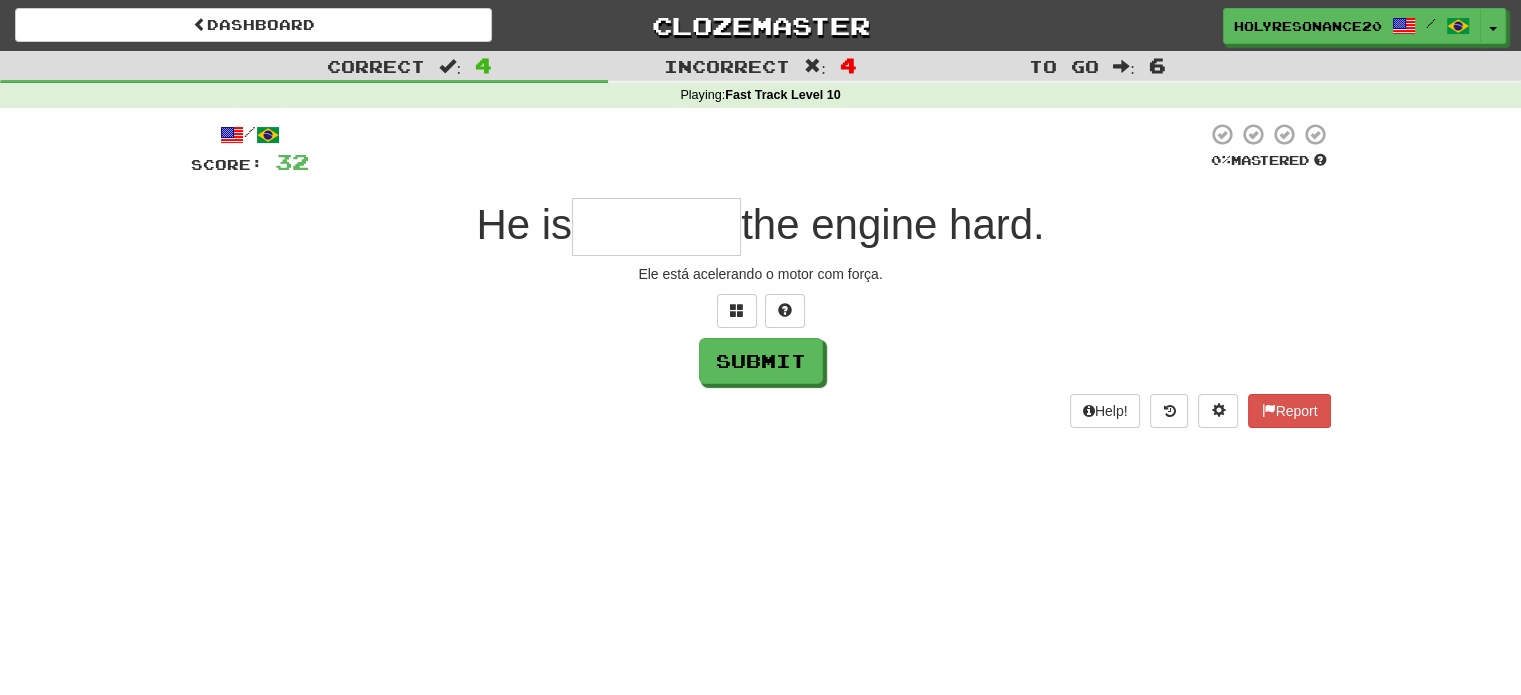 type on "*" 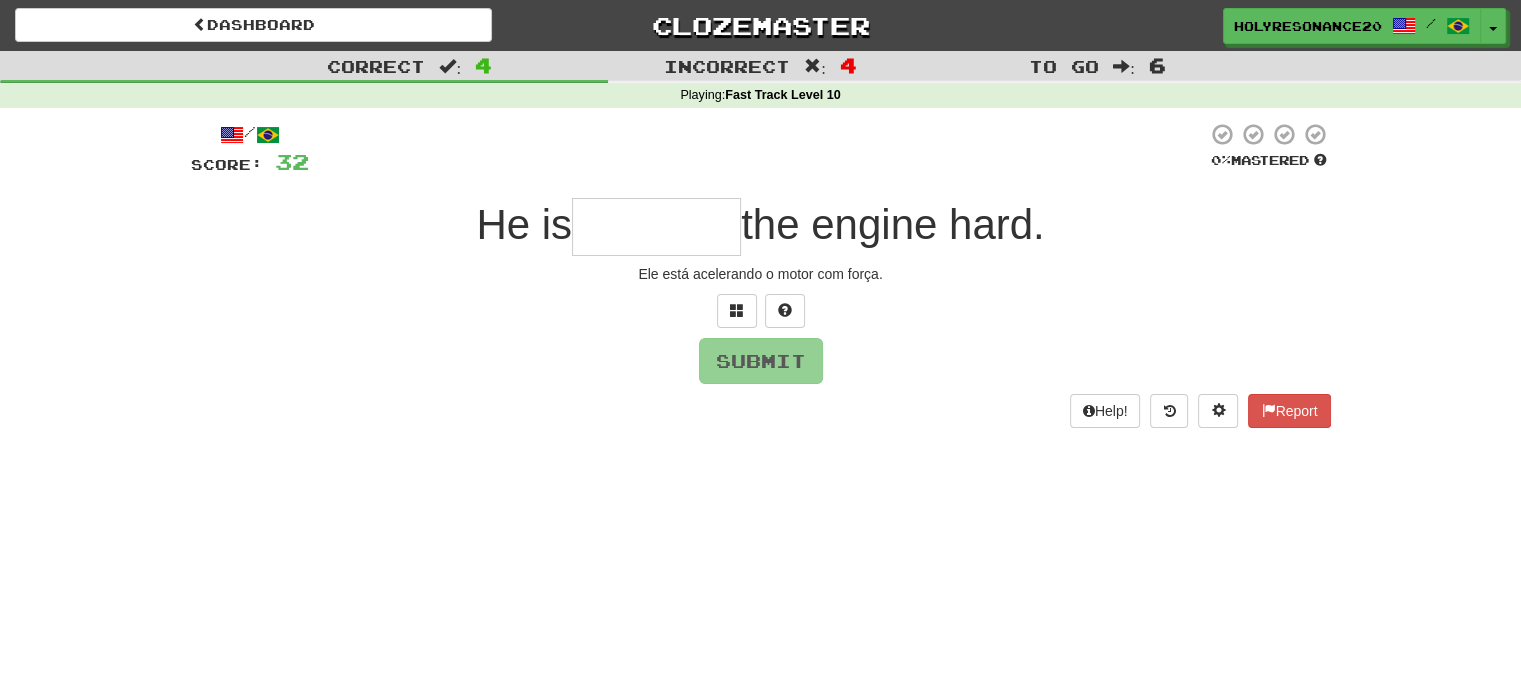 type on "*" 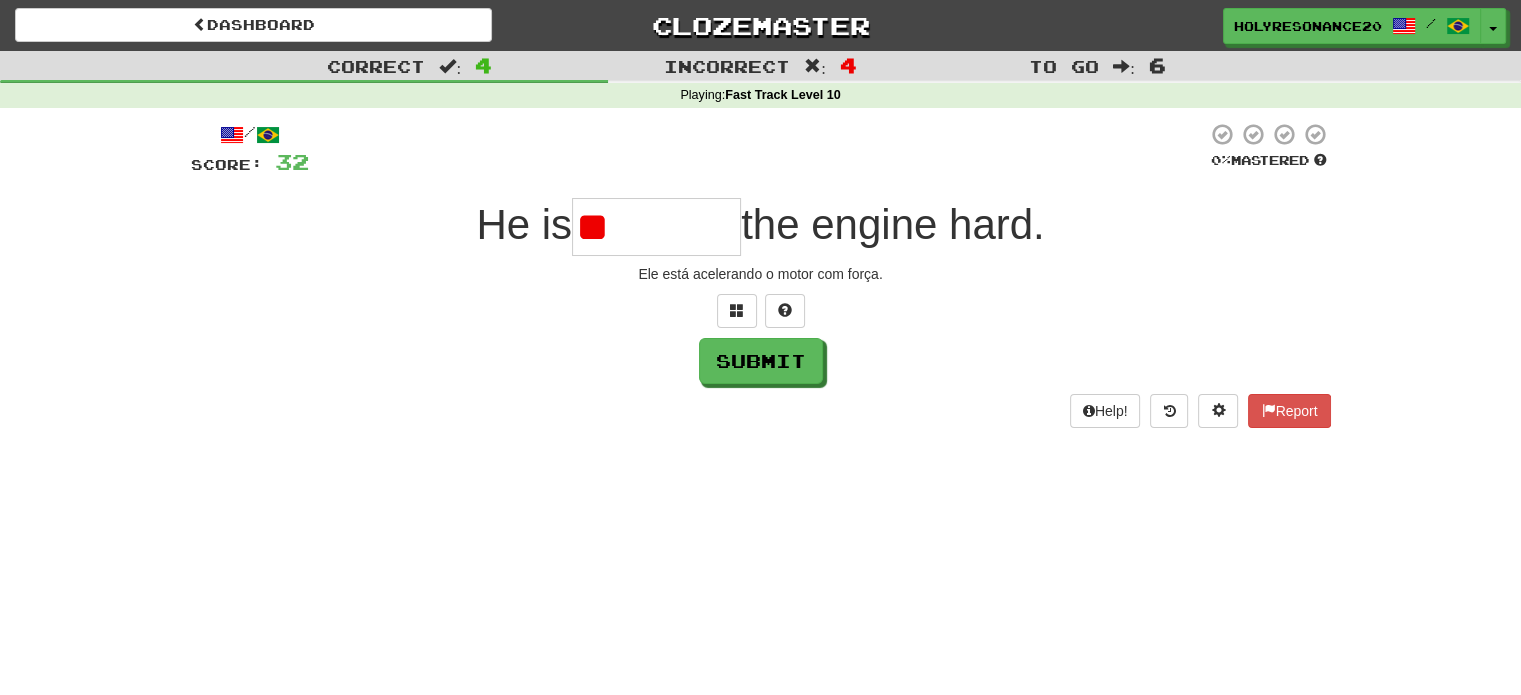 type on "*" 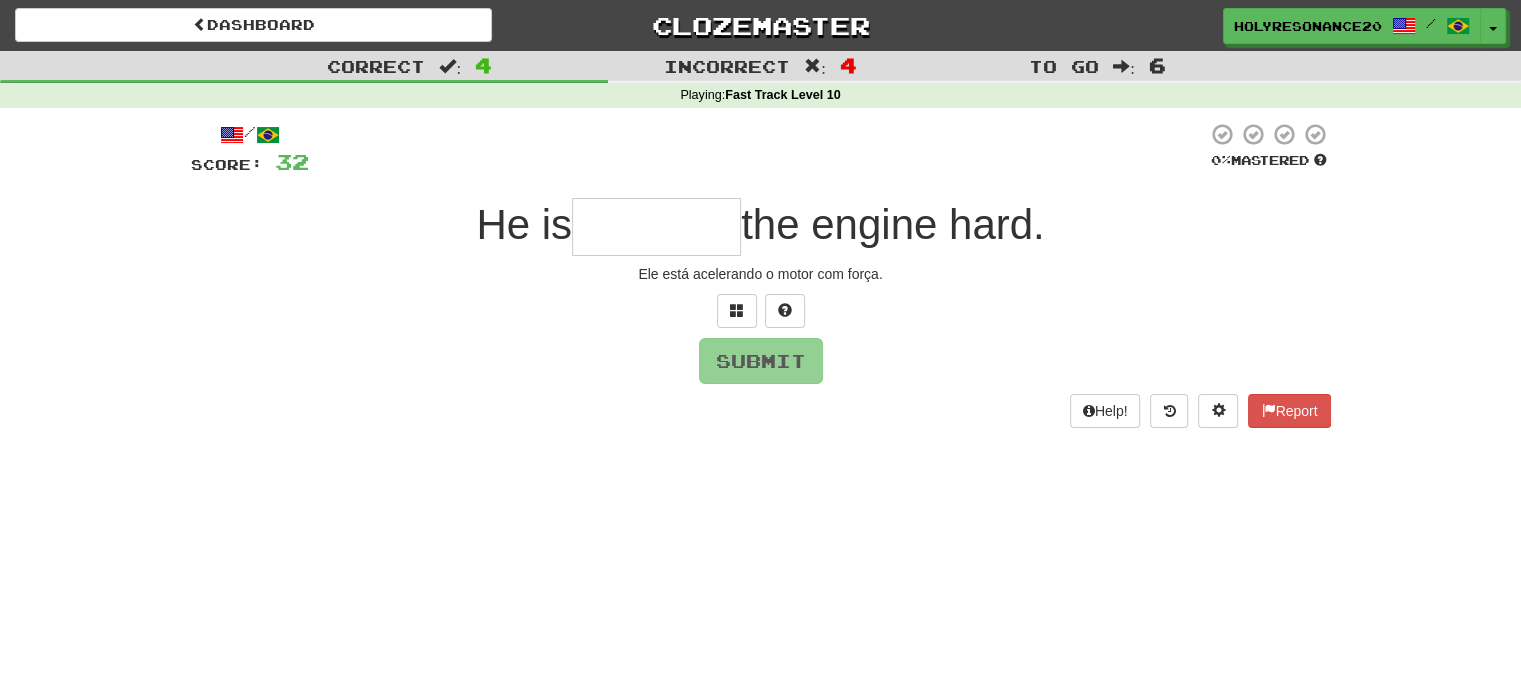 type on "*" 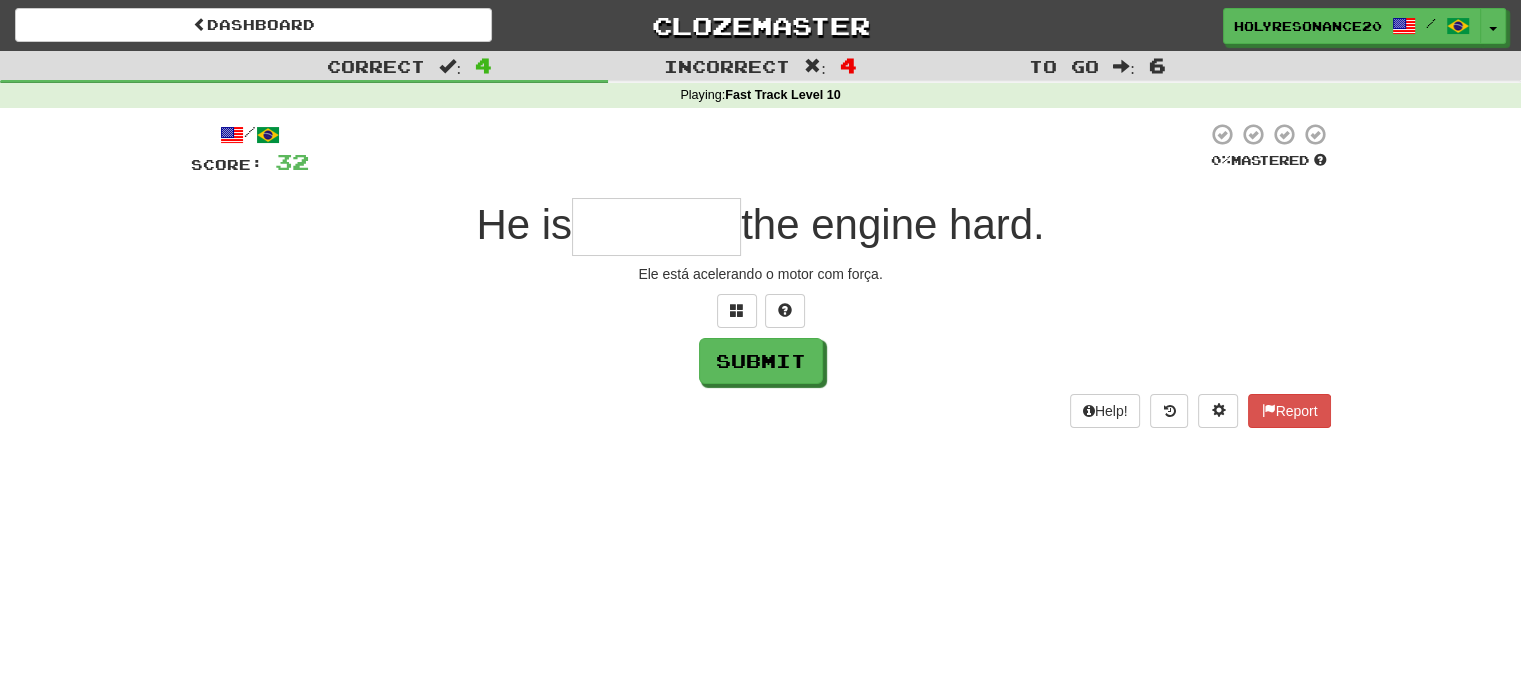 type on "*" 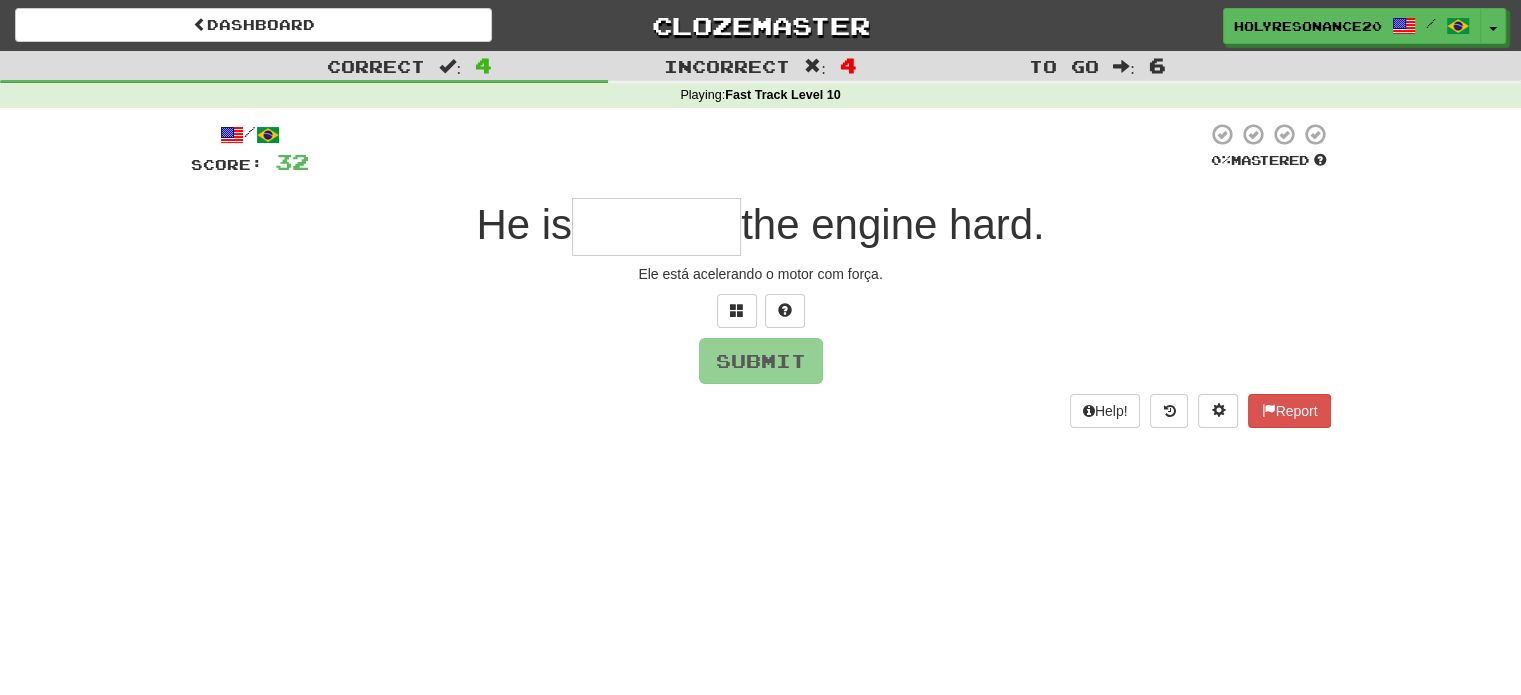type on "*" 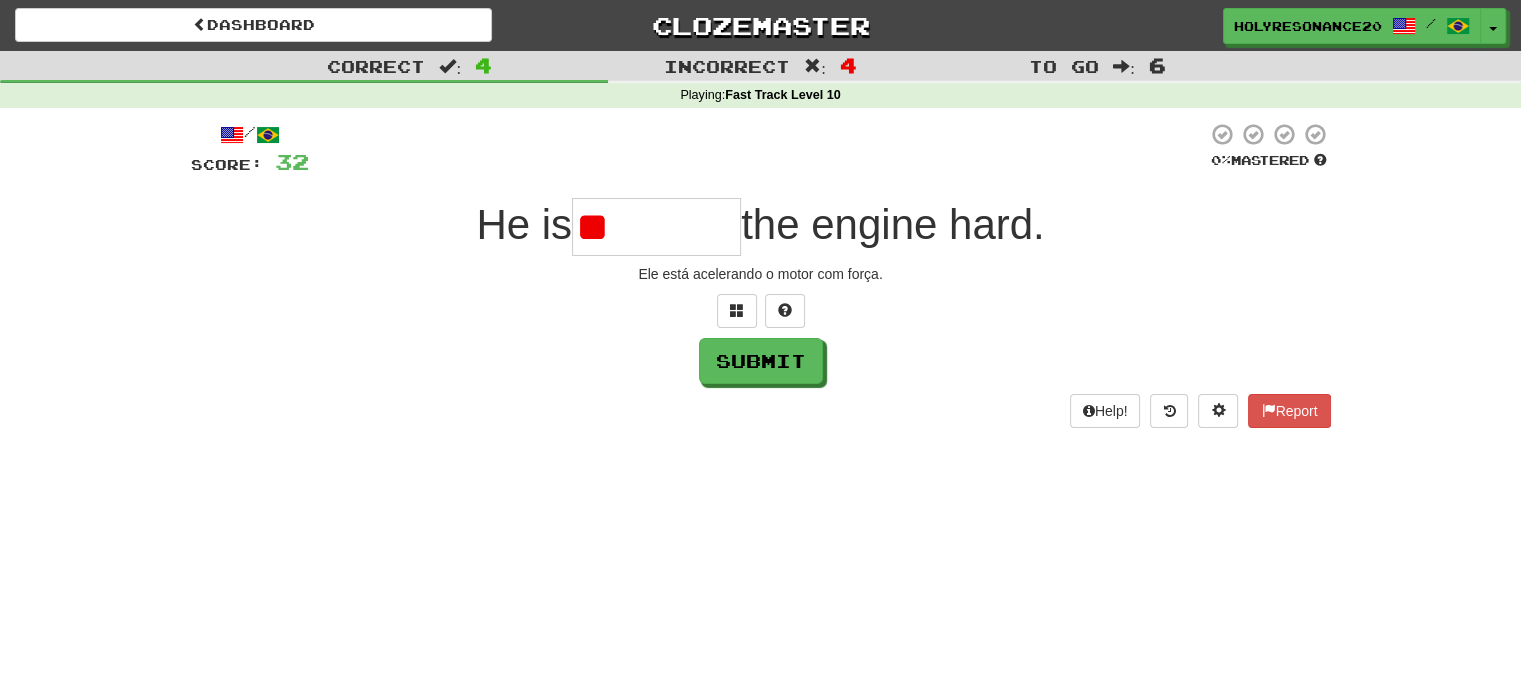 type on "*" 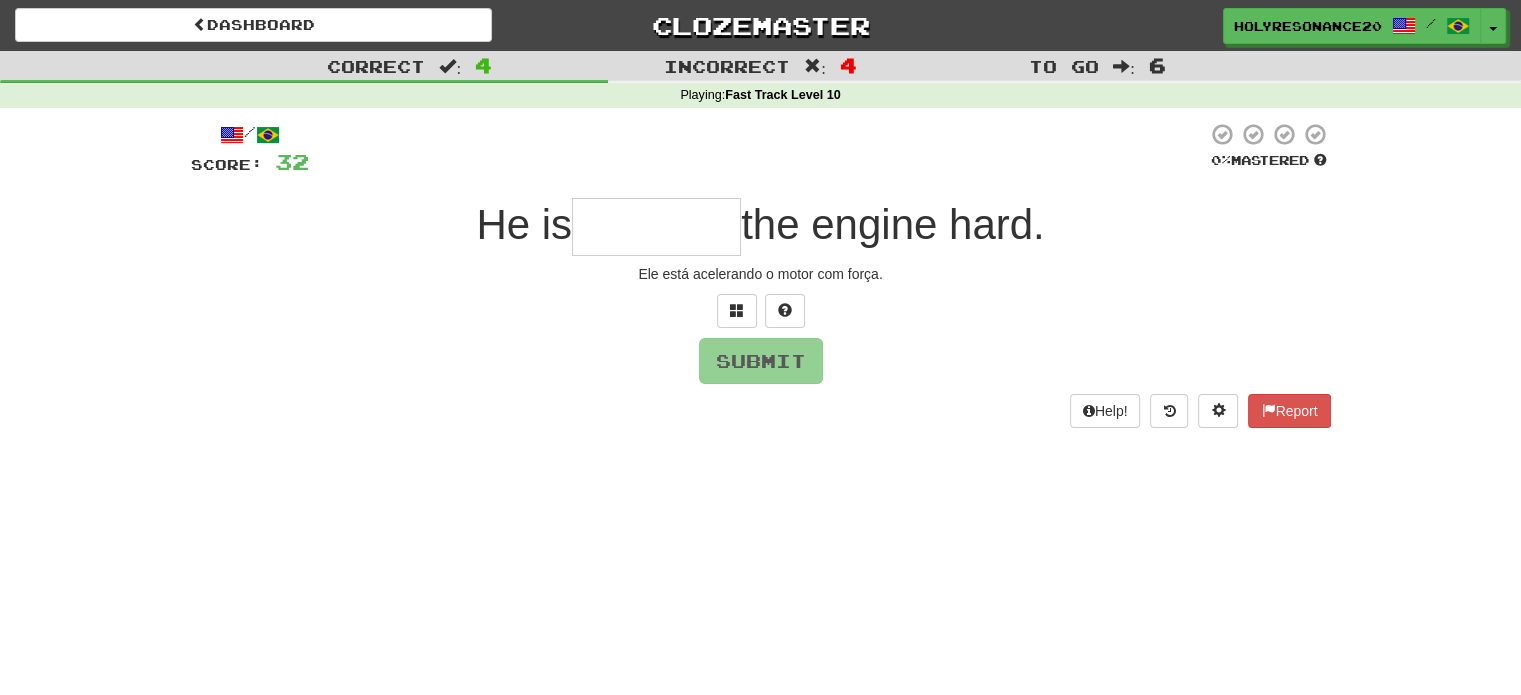 type on "*" 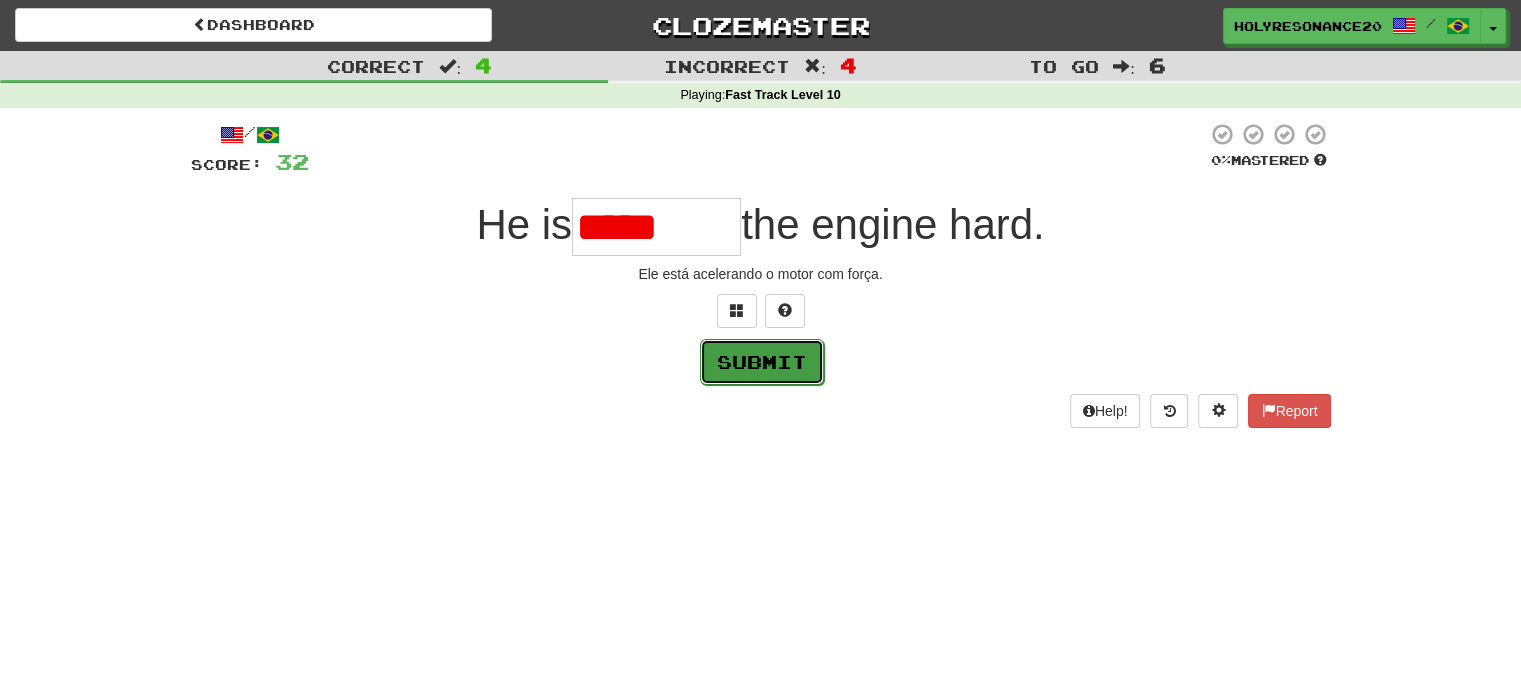 click on "Submit" at bounding box center [762, 362] 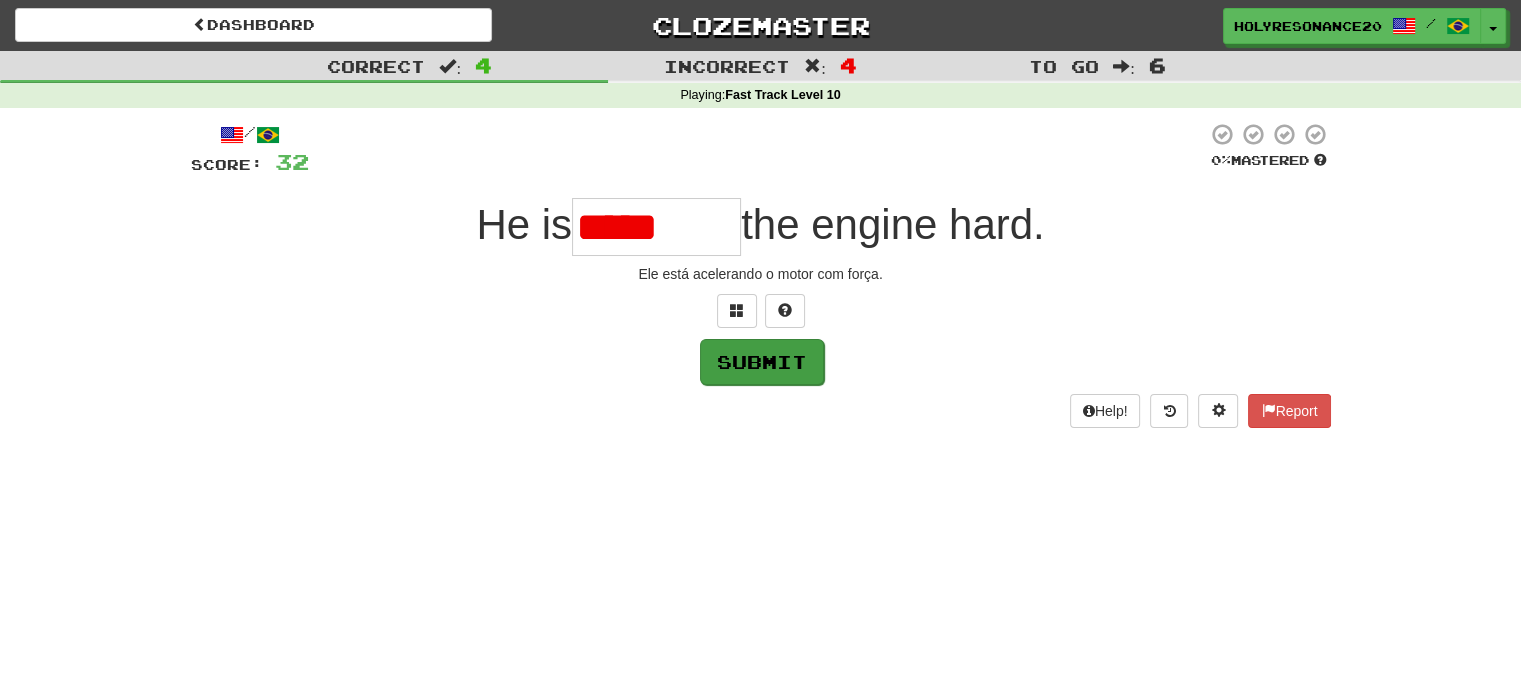 type on "********" 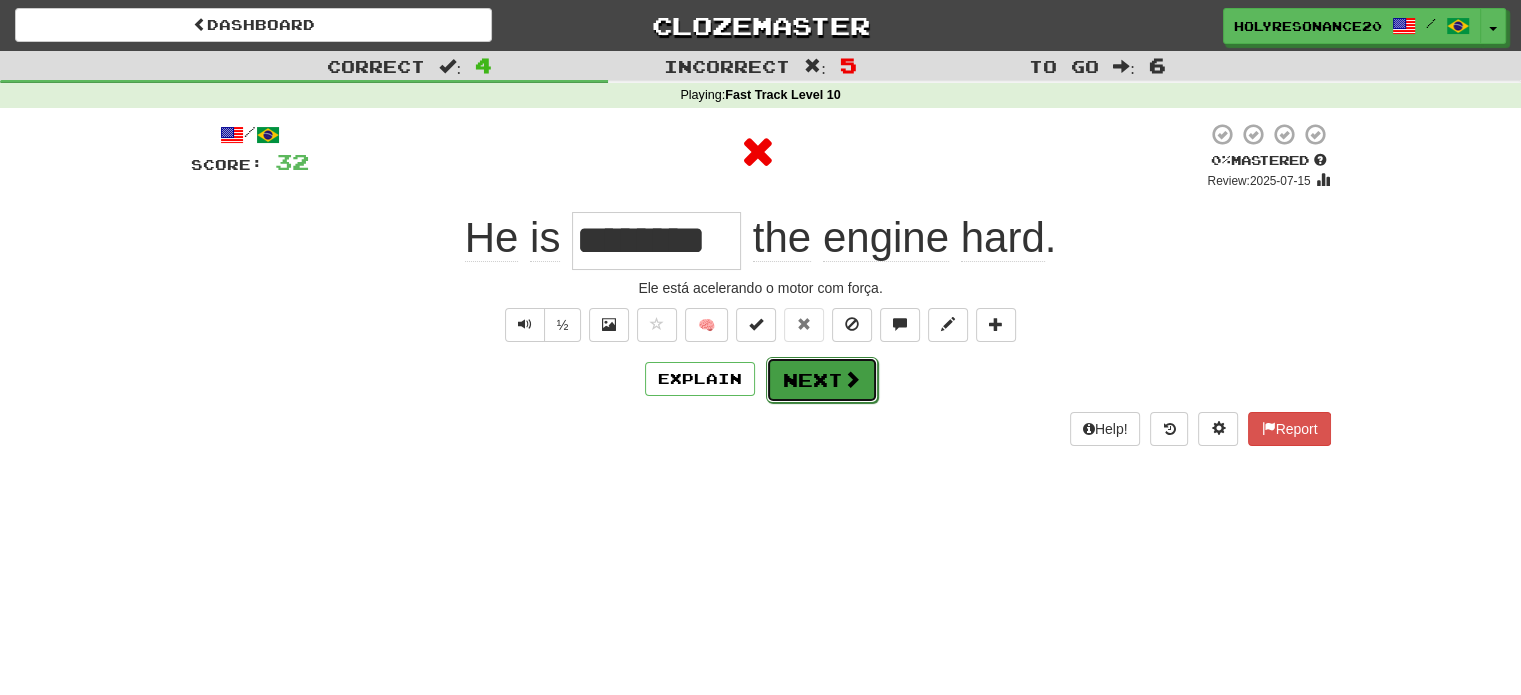 click on "Next" at bounding box center (822, 380) 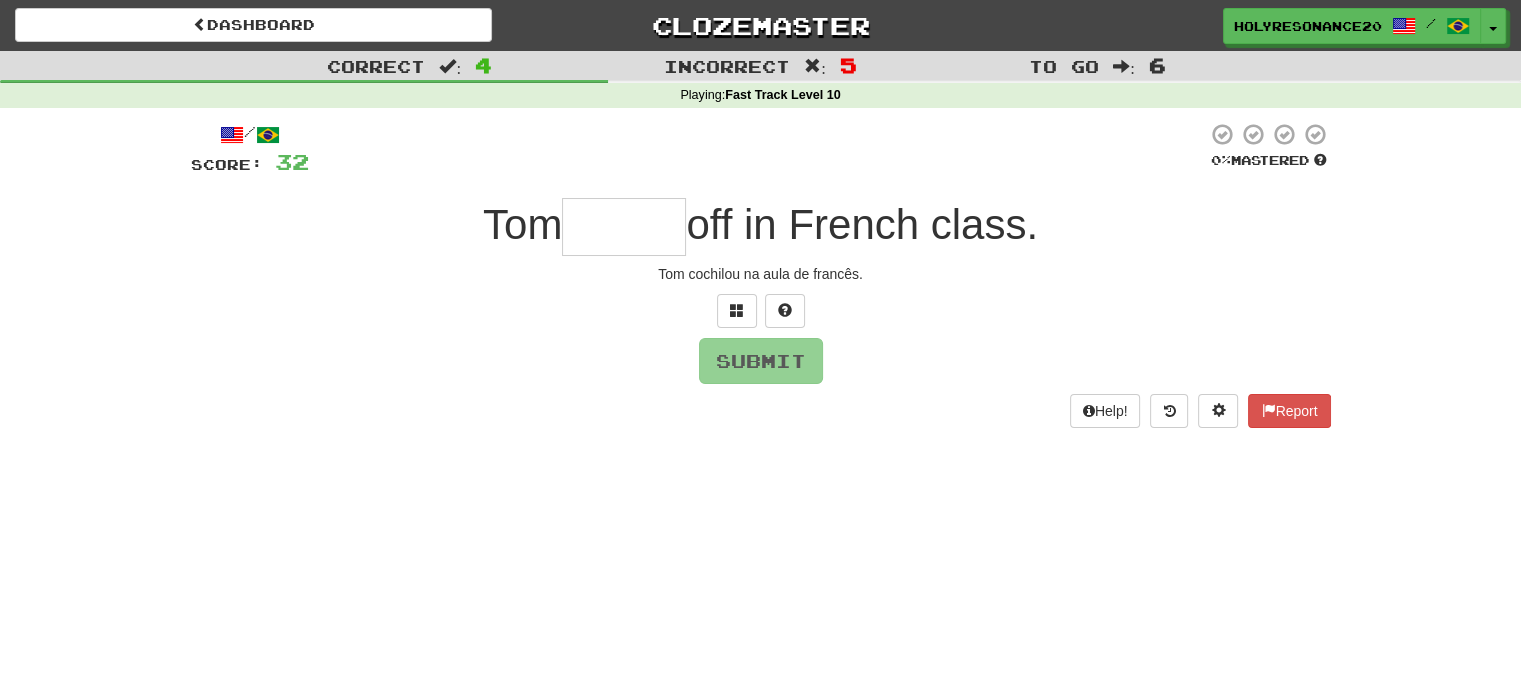 click on "/  Score:   32 0 %  Mastered Tom   off in French class. Tom cochilou na aula de francês. Submit  Help!  Report" at bounding box center (761, 275) 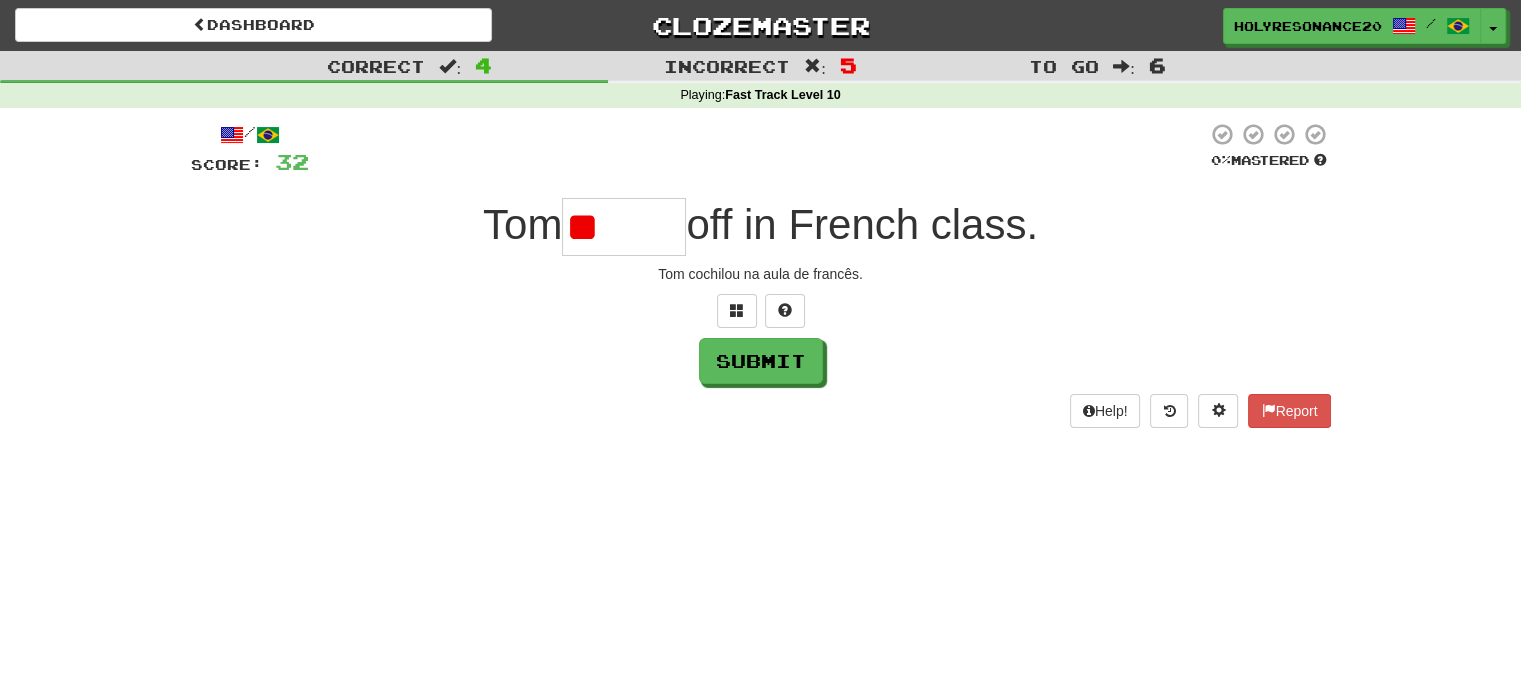 type on "*" 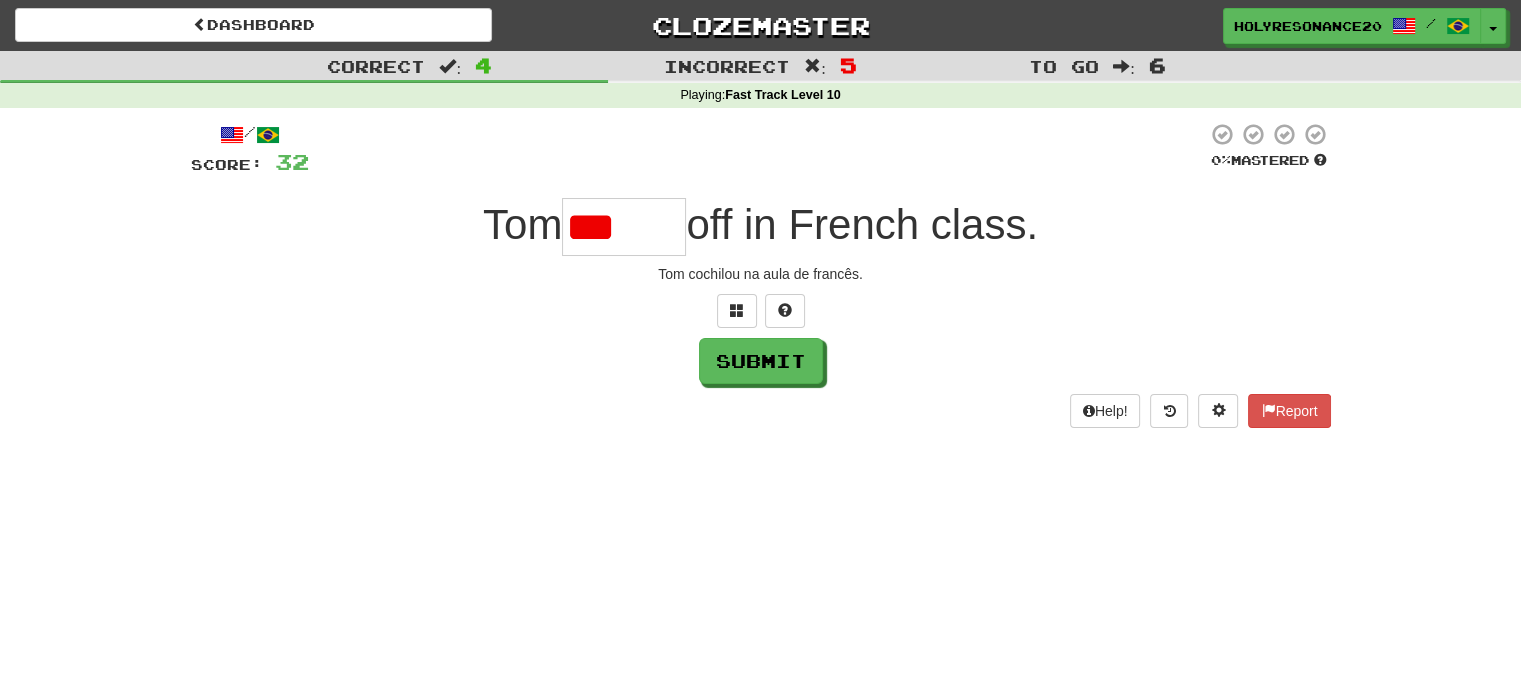 type on "*****" 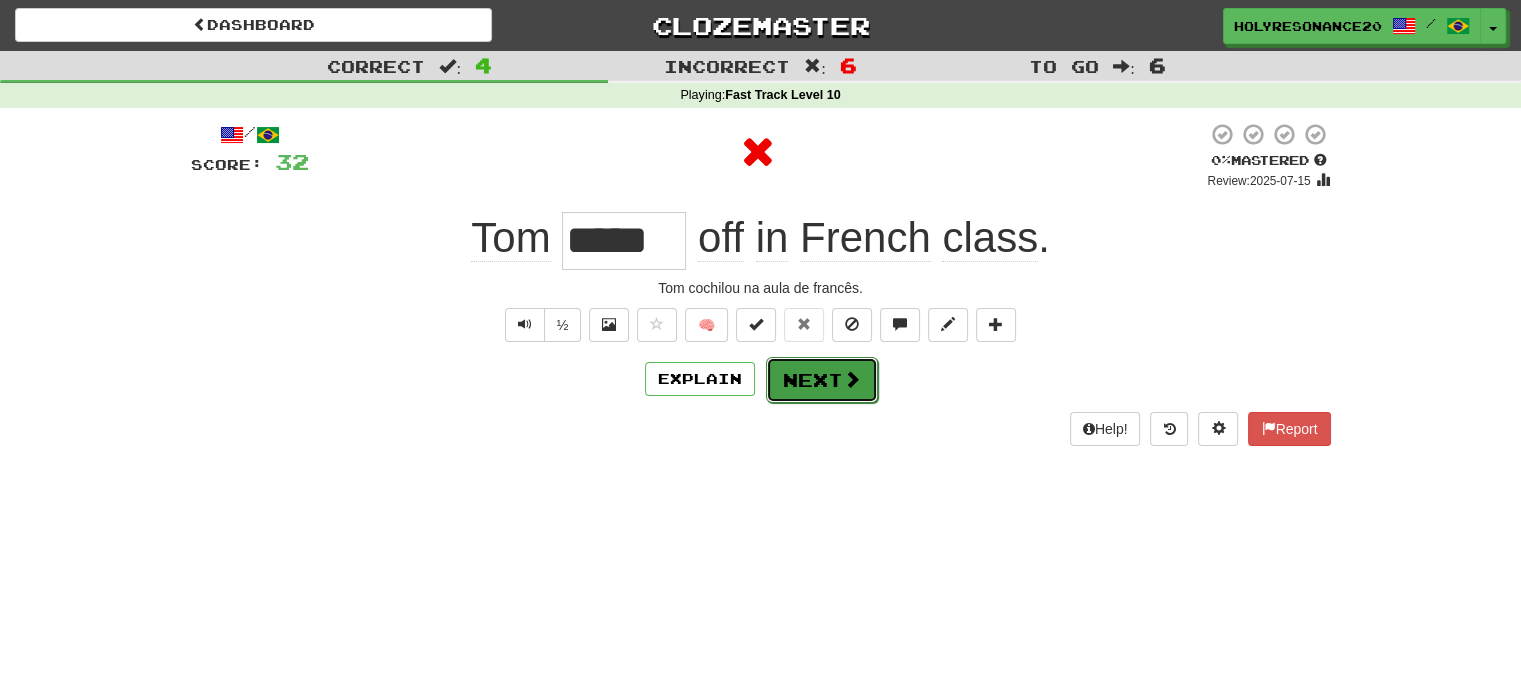 click on "Next" at bounding box center (822, 380) 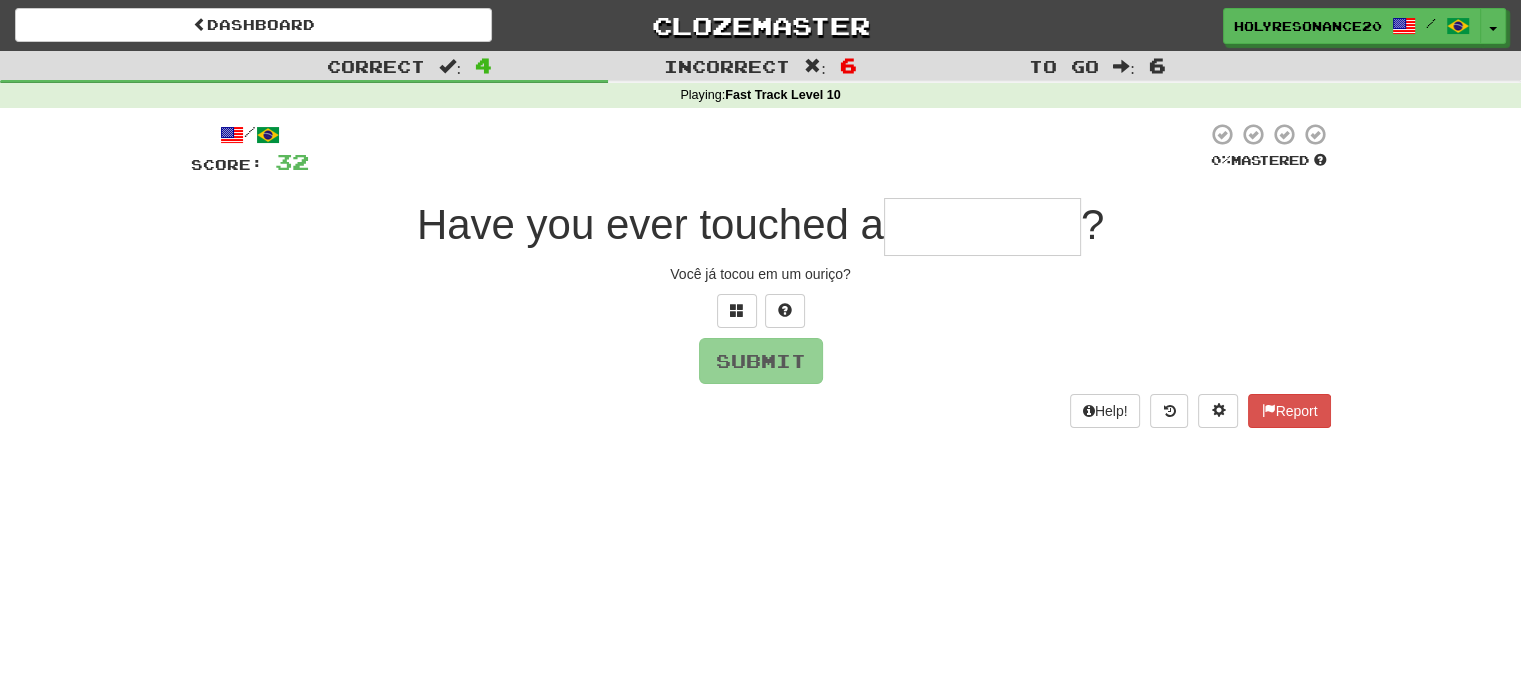 click at bounding box center (982, 227) 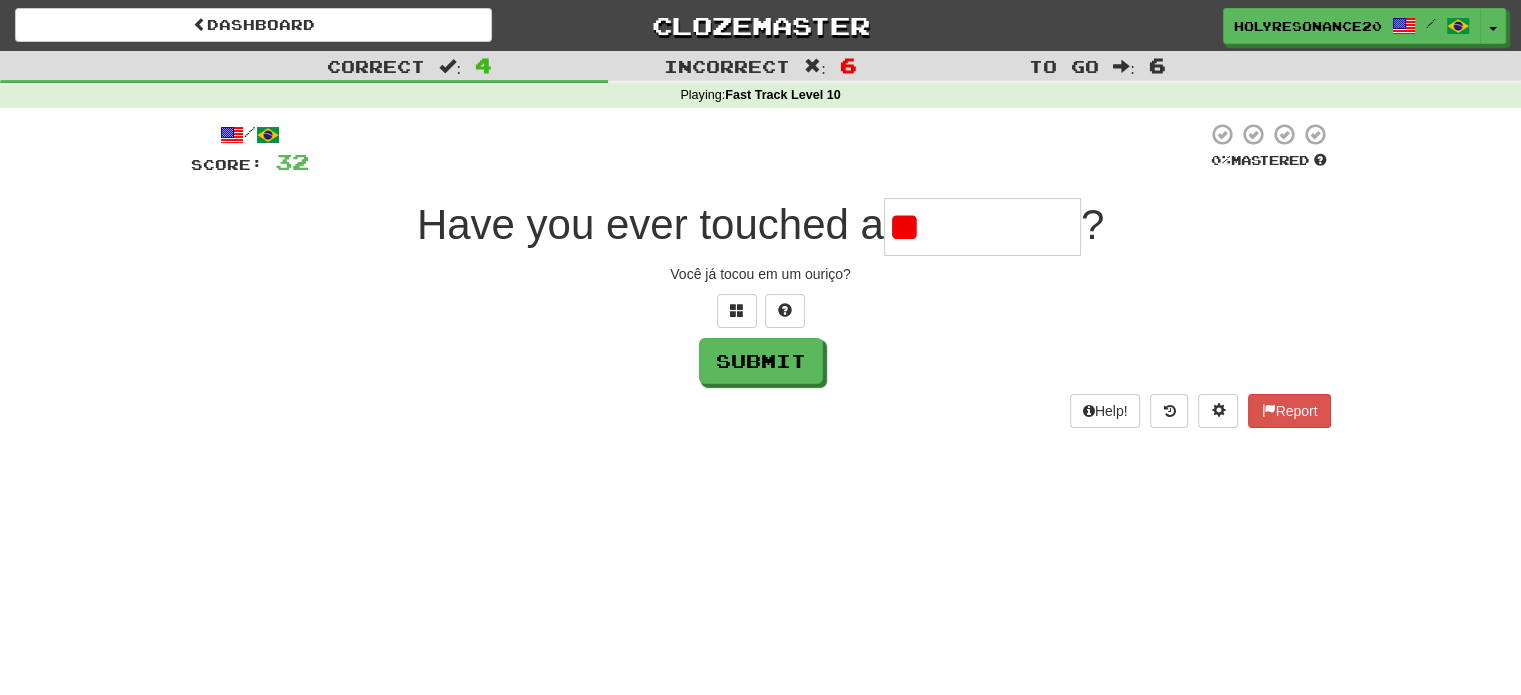 type on "*" 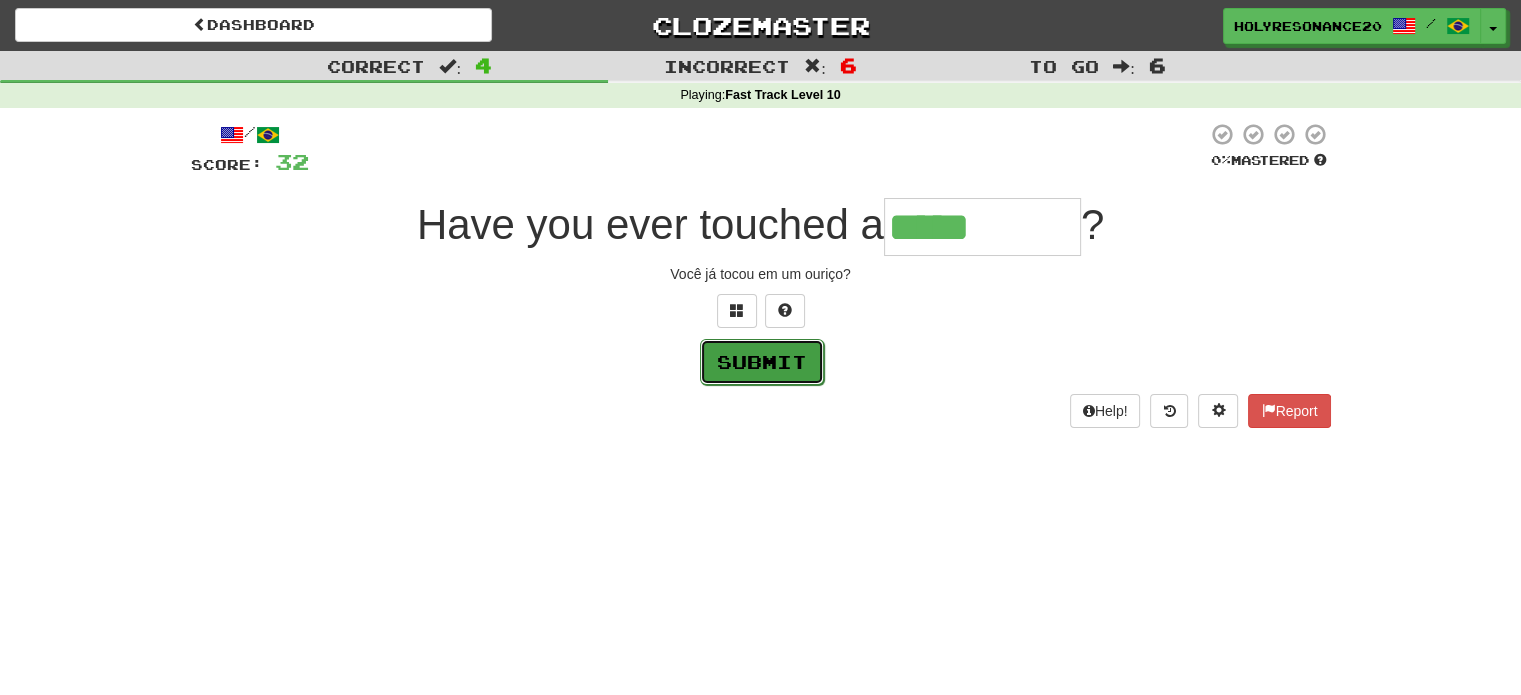 click on "Submit" at bounding box center (762, 362) 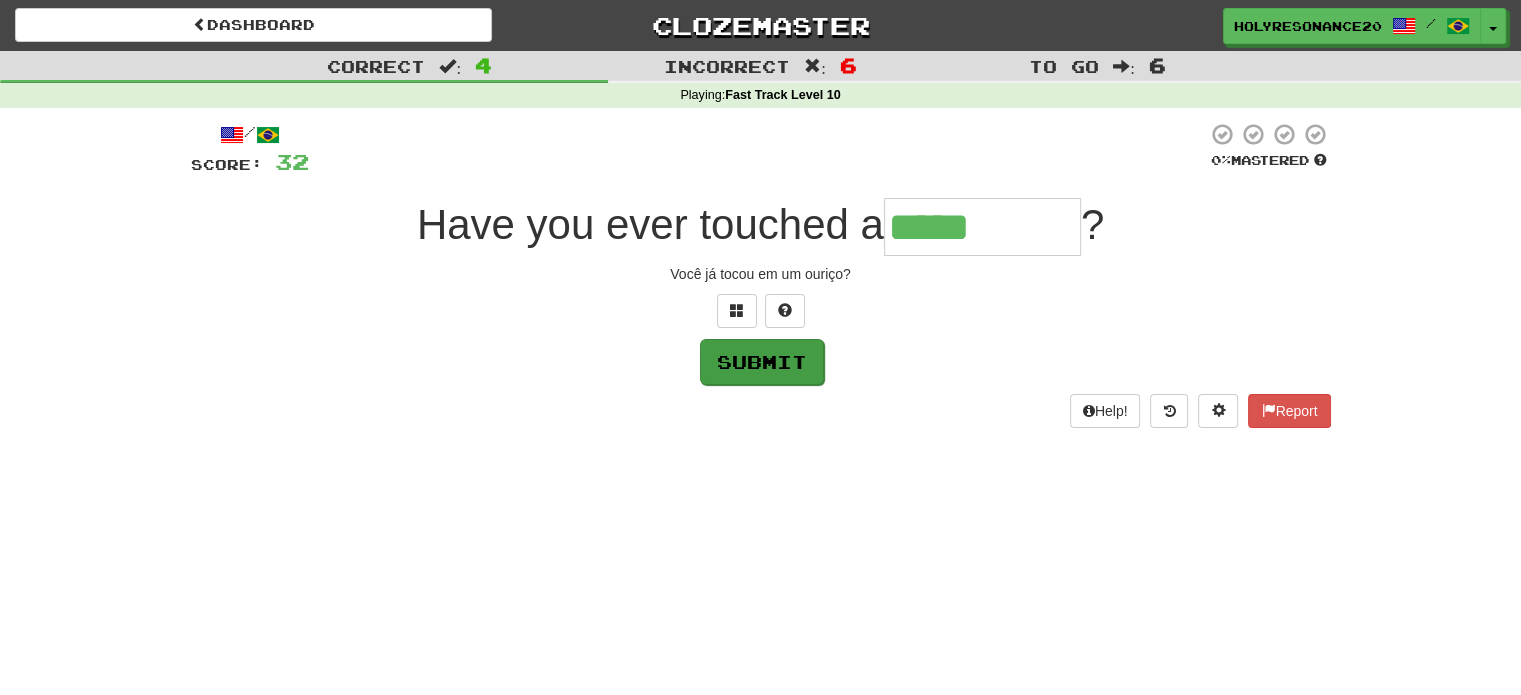 type on "********" 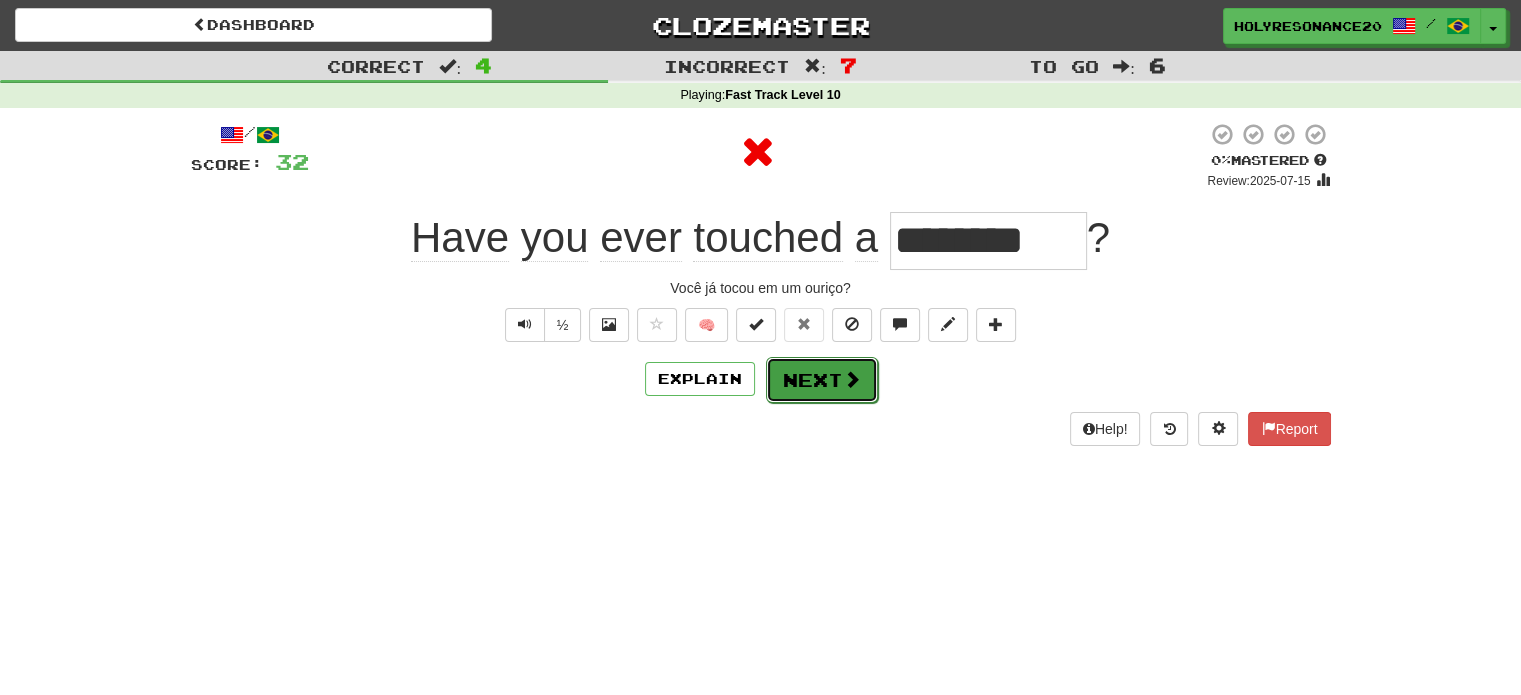 click at bounding box center [852, 379] 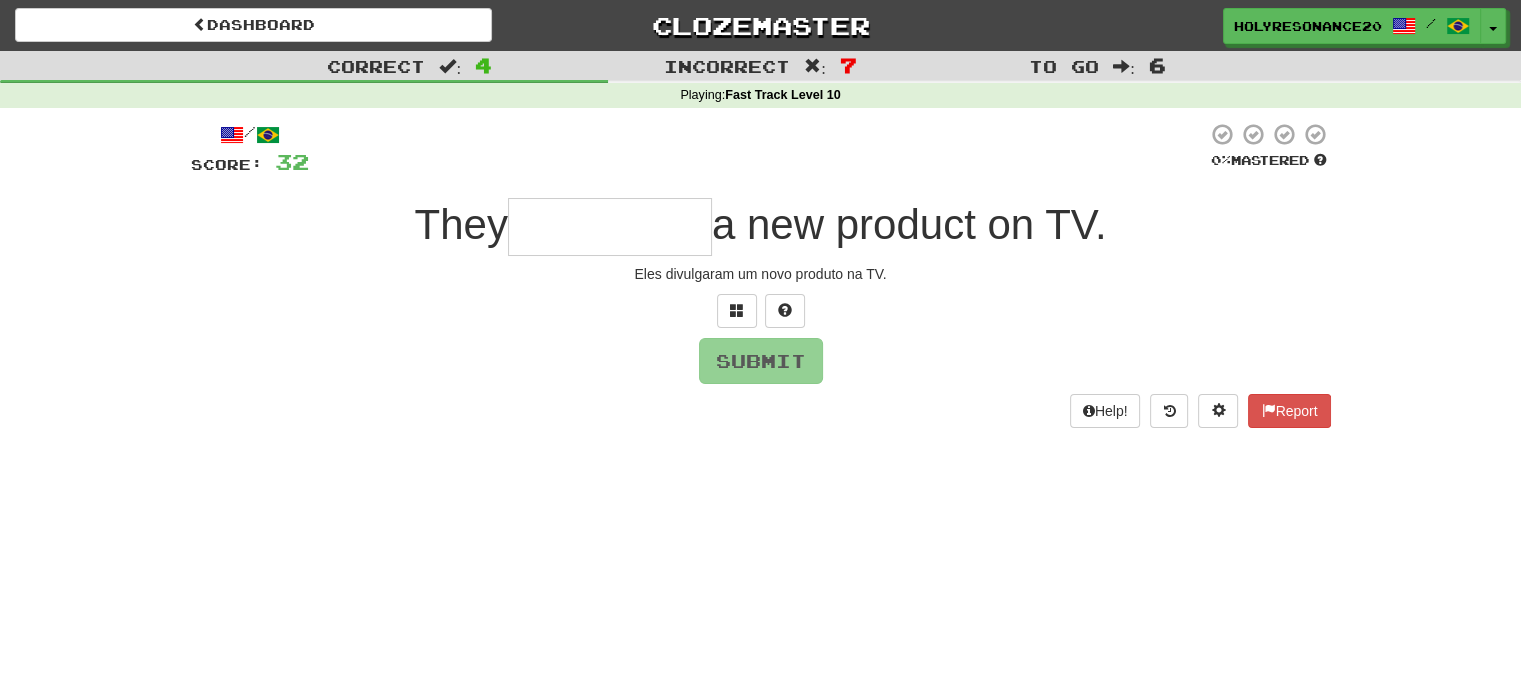 click at bounding box center (610, 227) 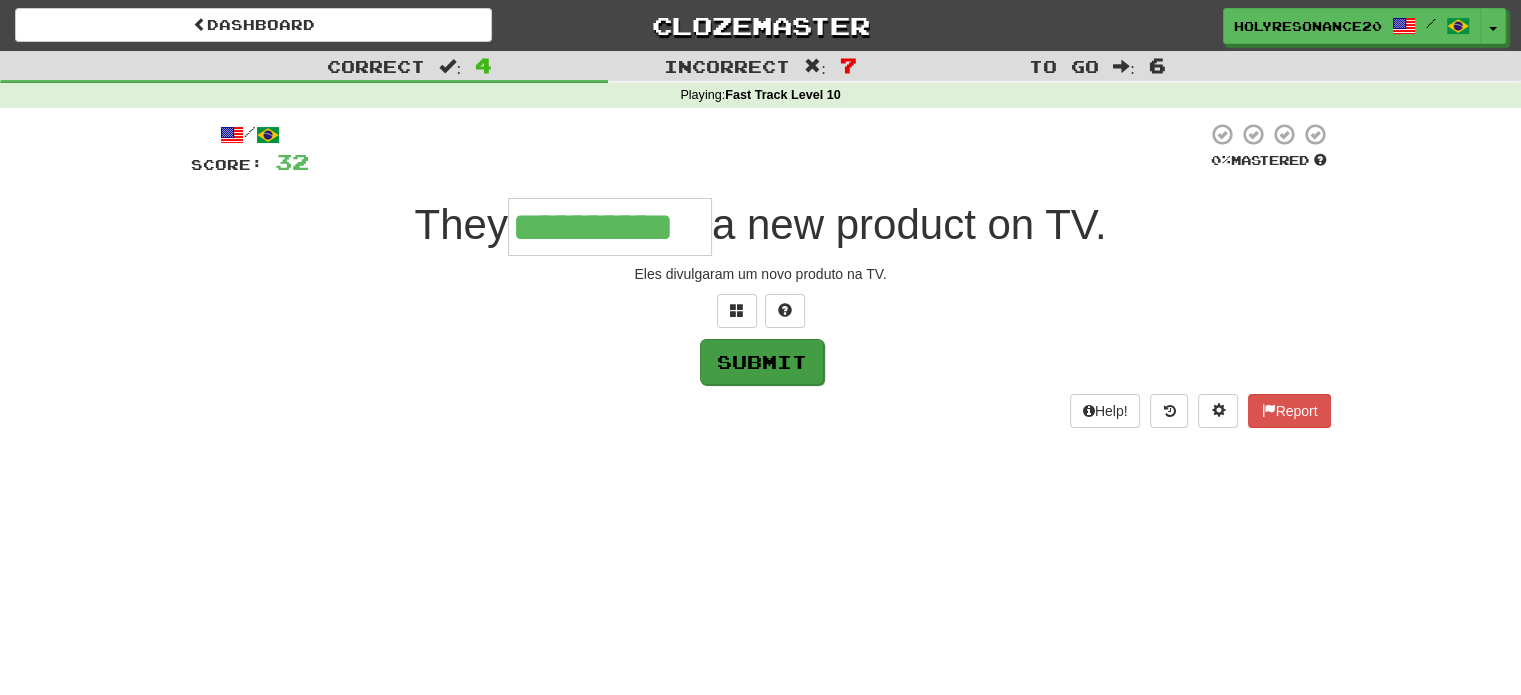 type on "**********" 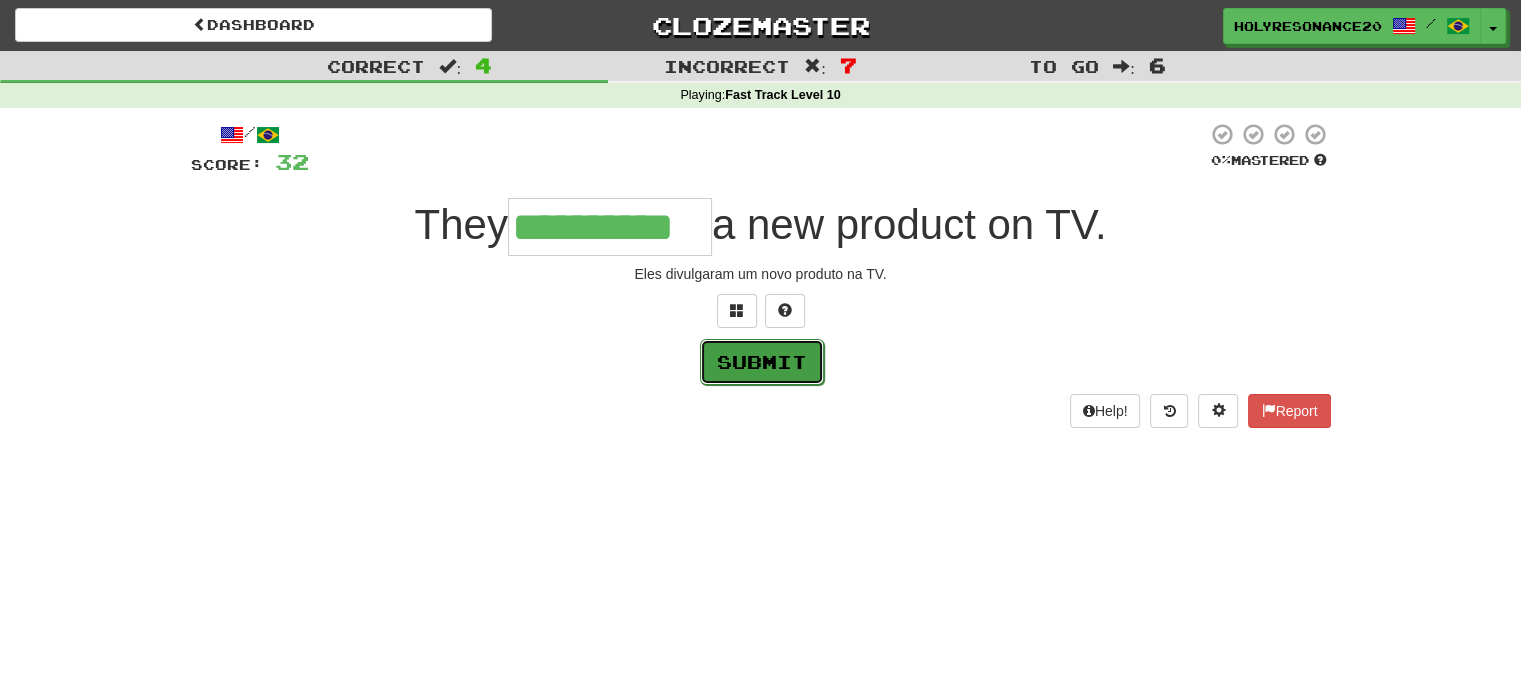 click on "Submit" at bounding box center [762, 362] 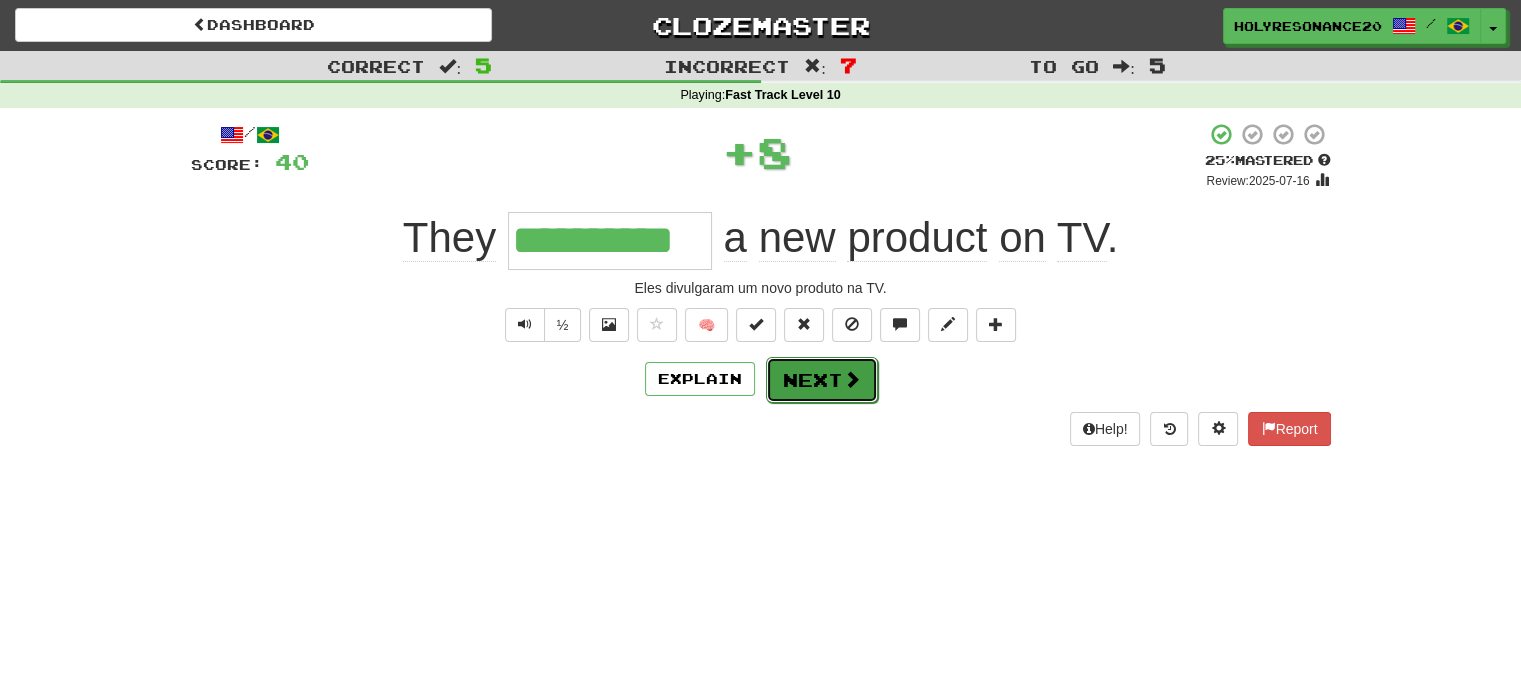 click on "Next" at bounding box center [822, 380] 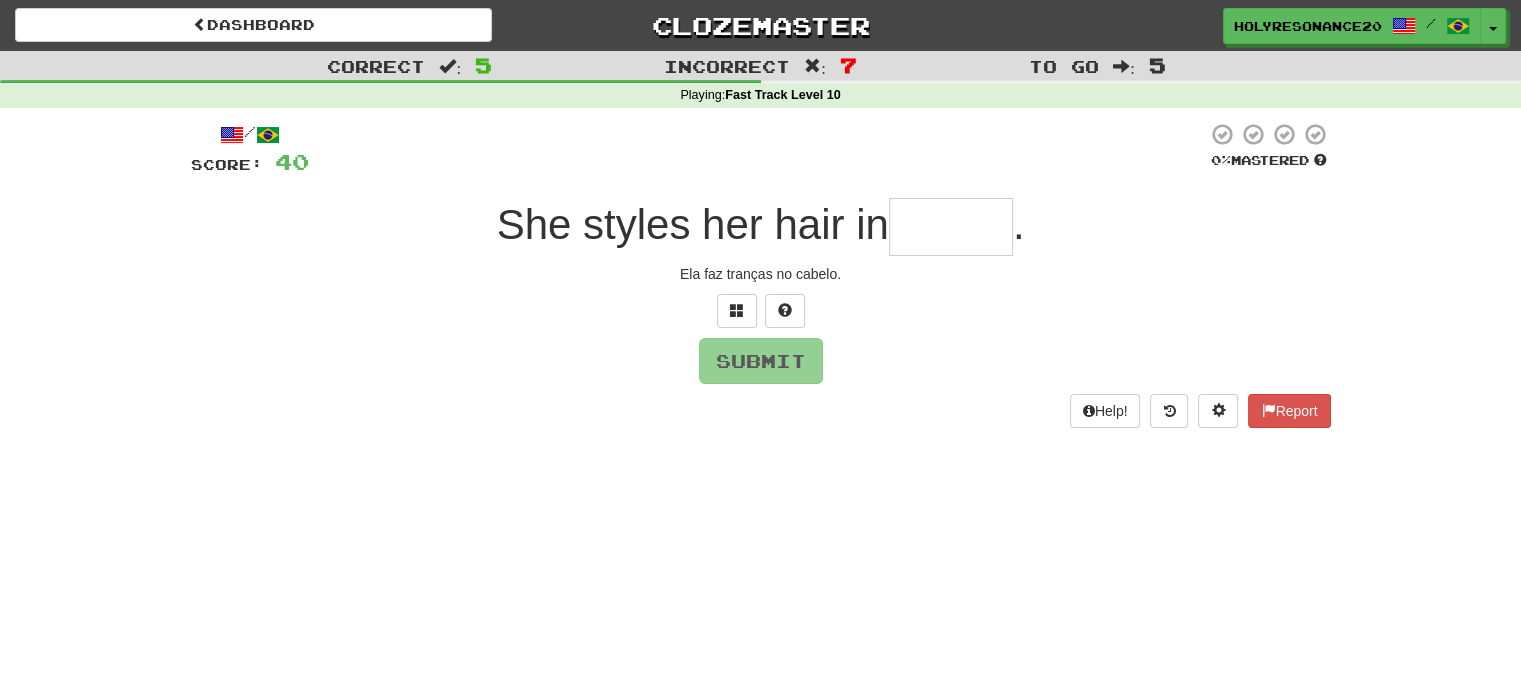 click at bounding box center (951, 227) 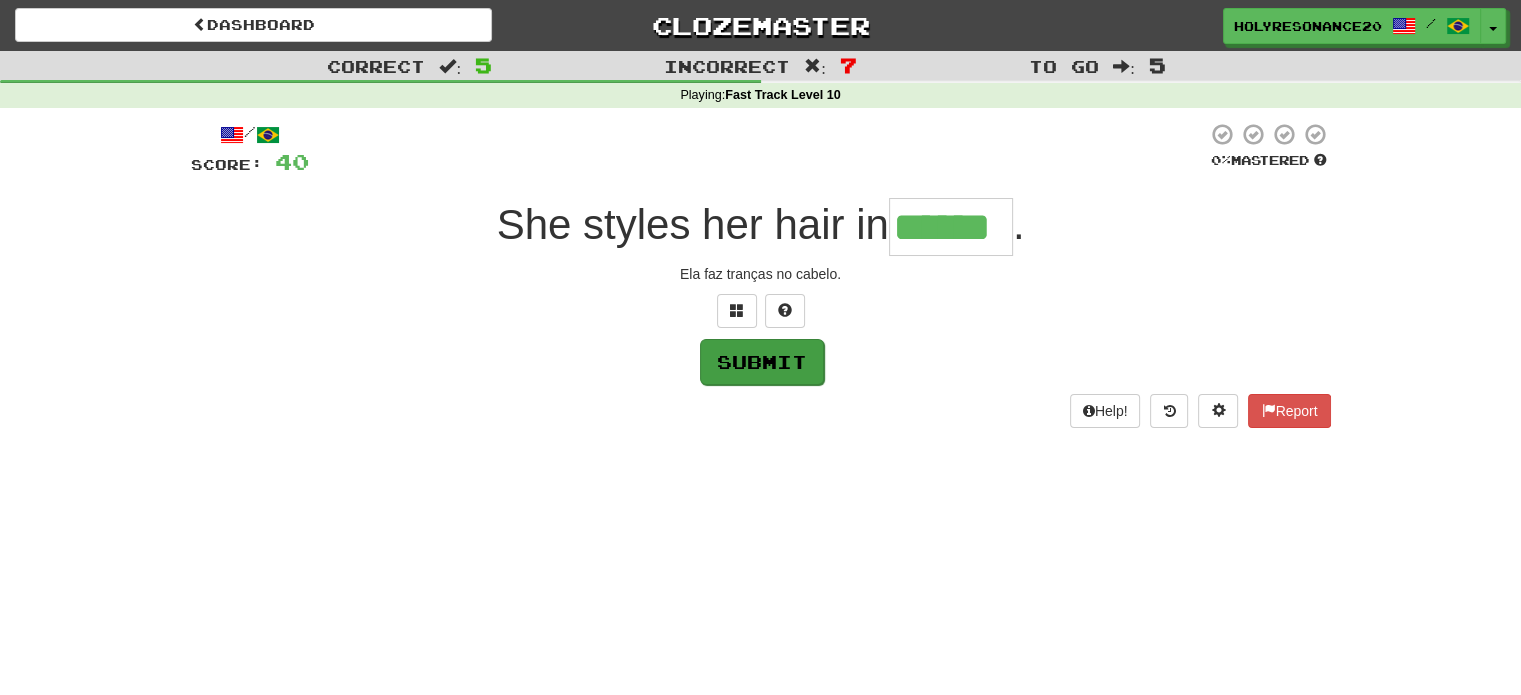 type on "******" 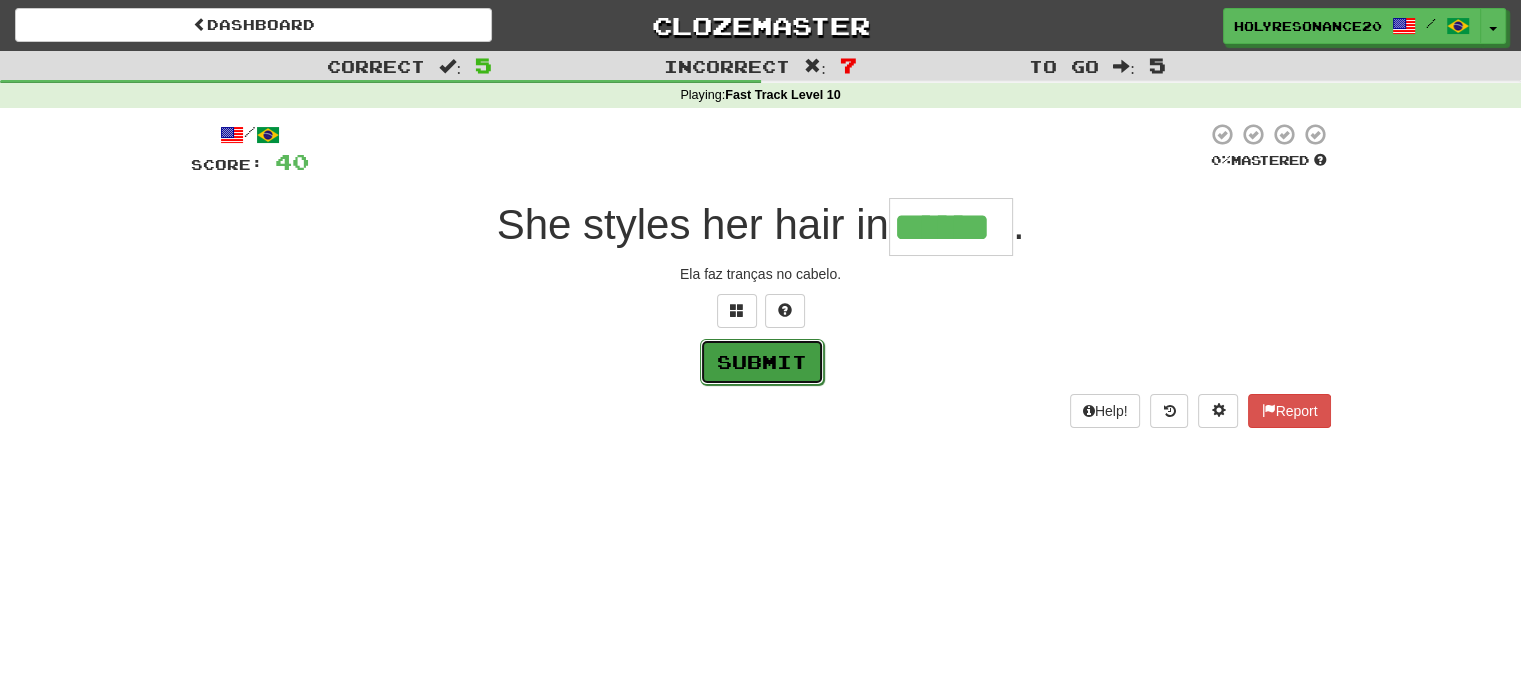 click on "Submit" at bounding box center [762, 362] 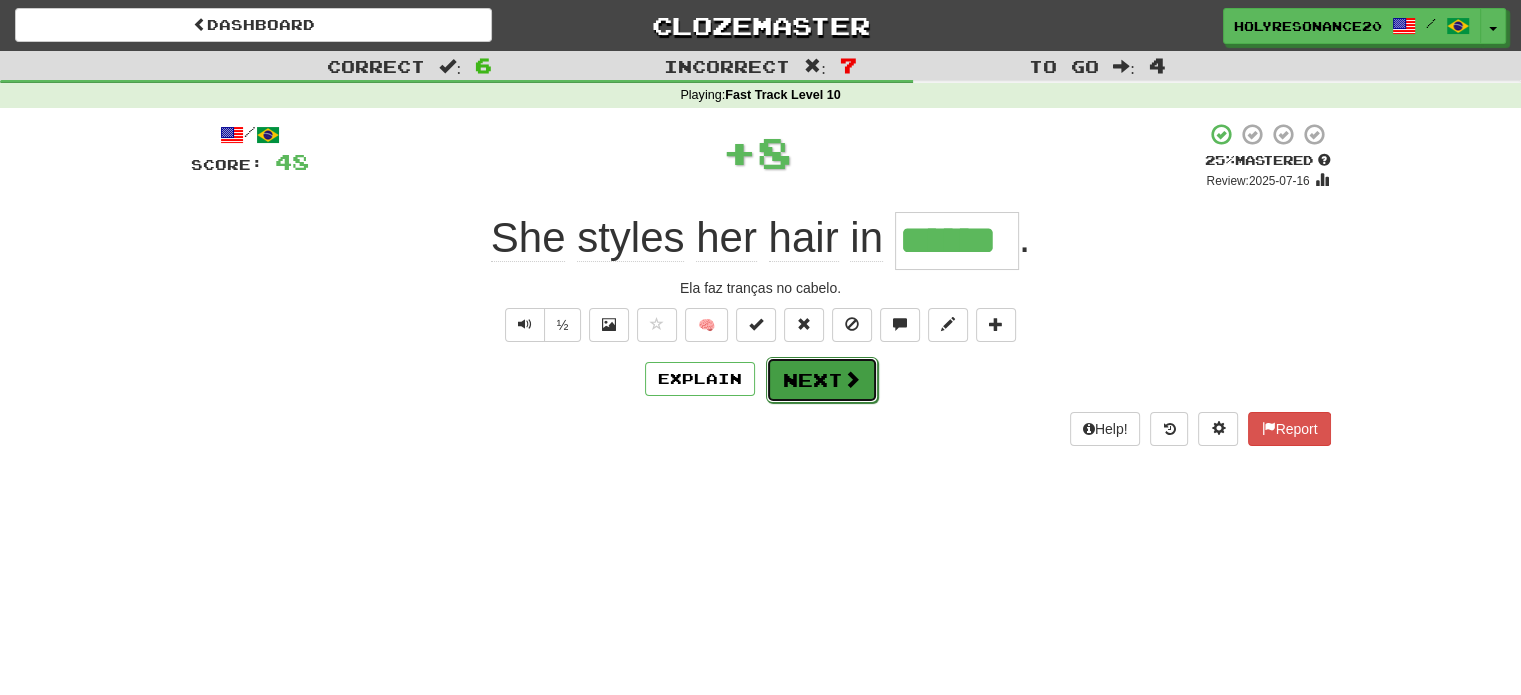 click on "Next" at bounding box center (822, 380) 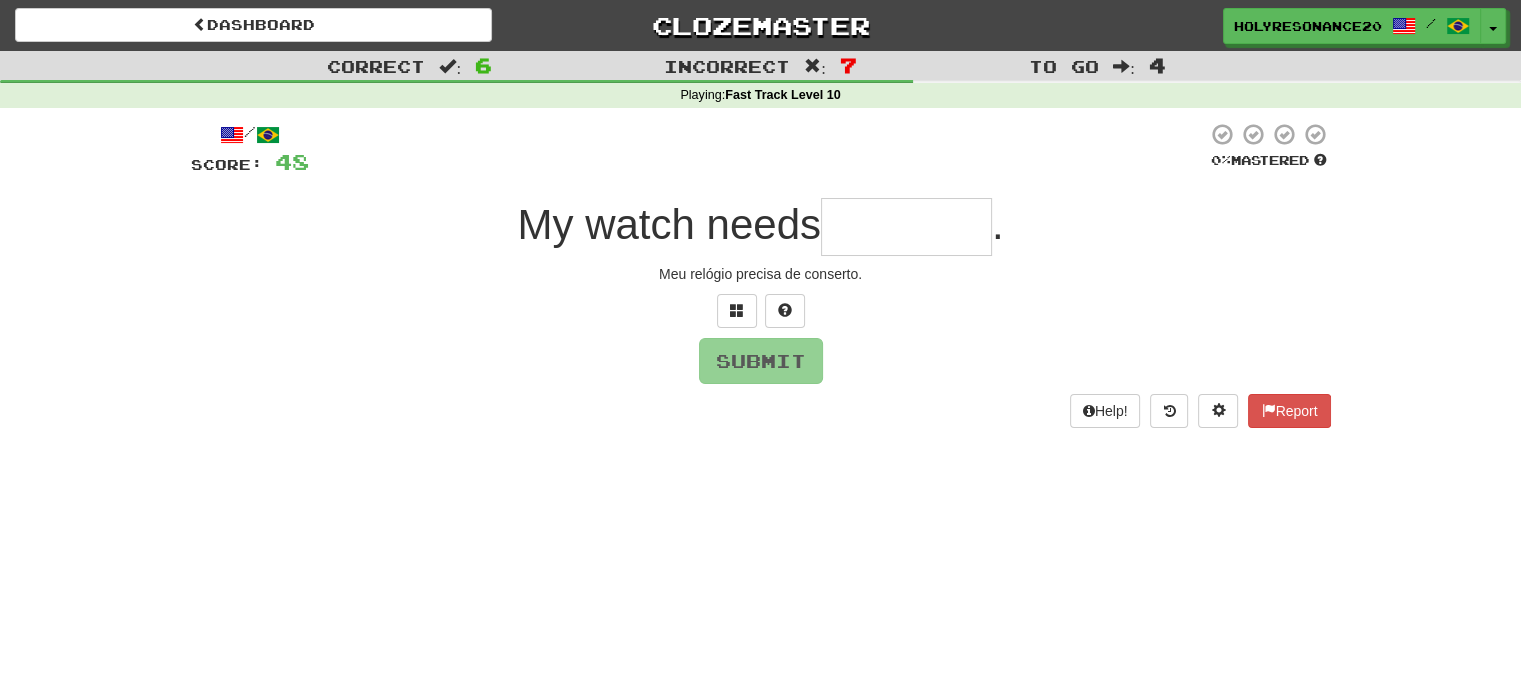 click at bounding box center (906, 227) 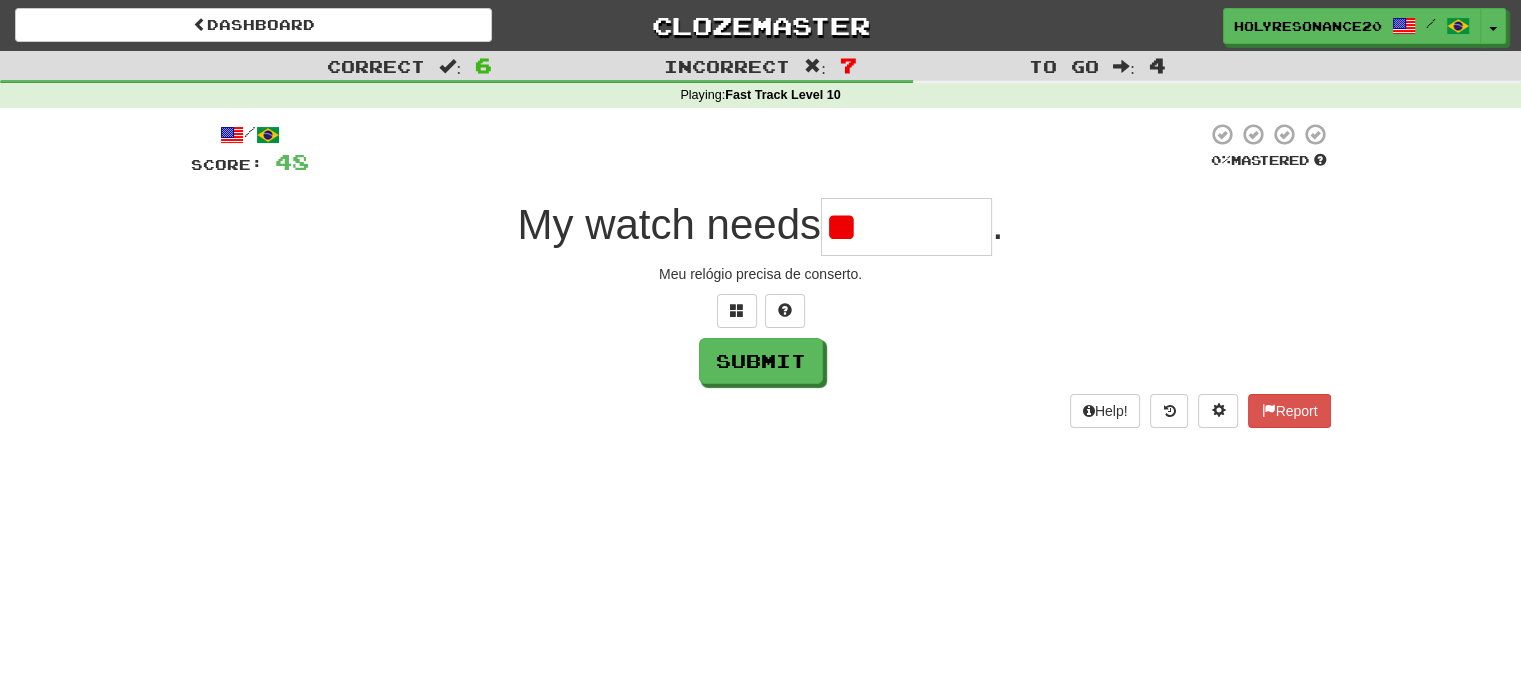 type on "*" 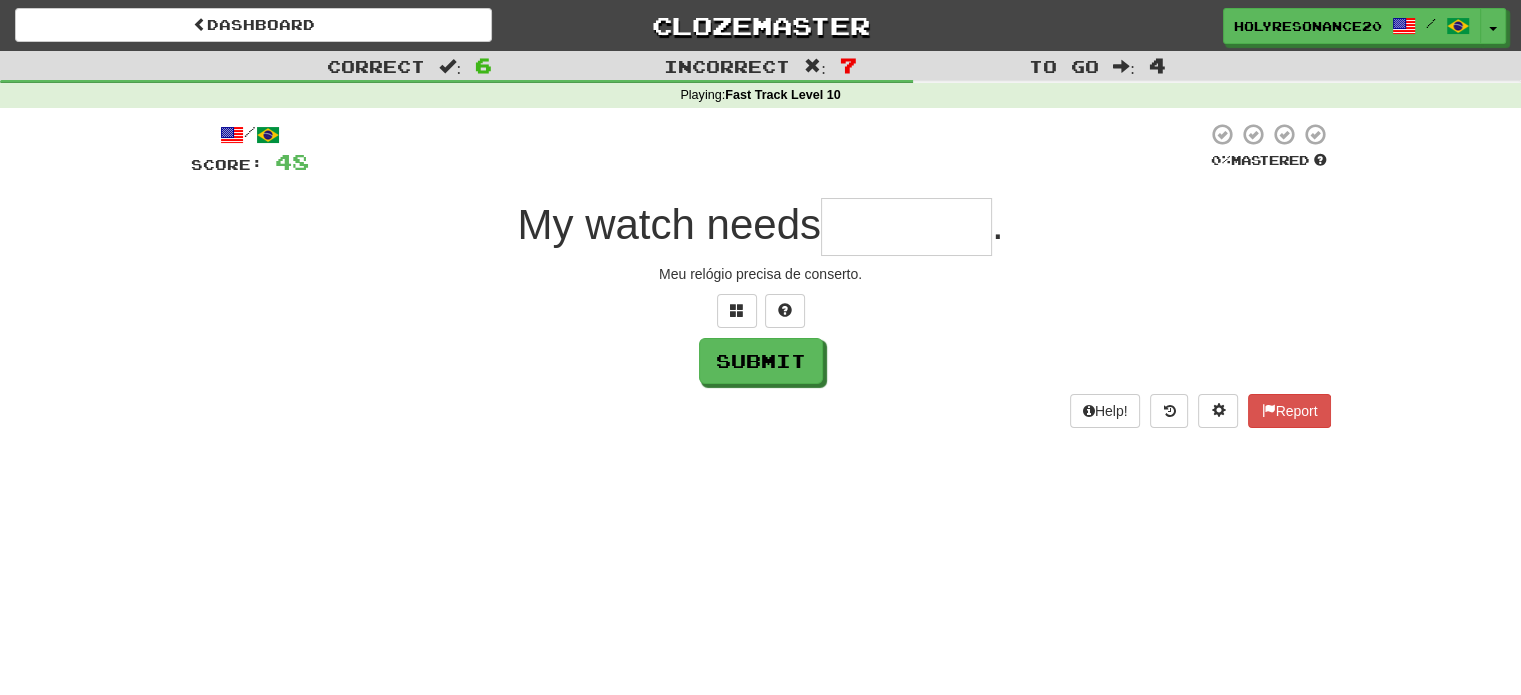 type on "*" 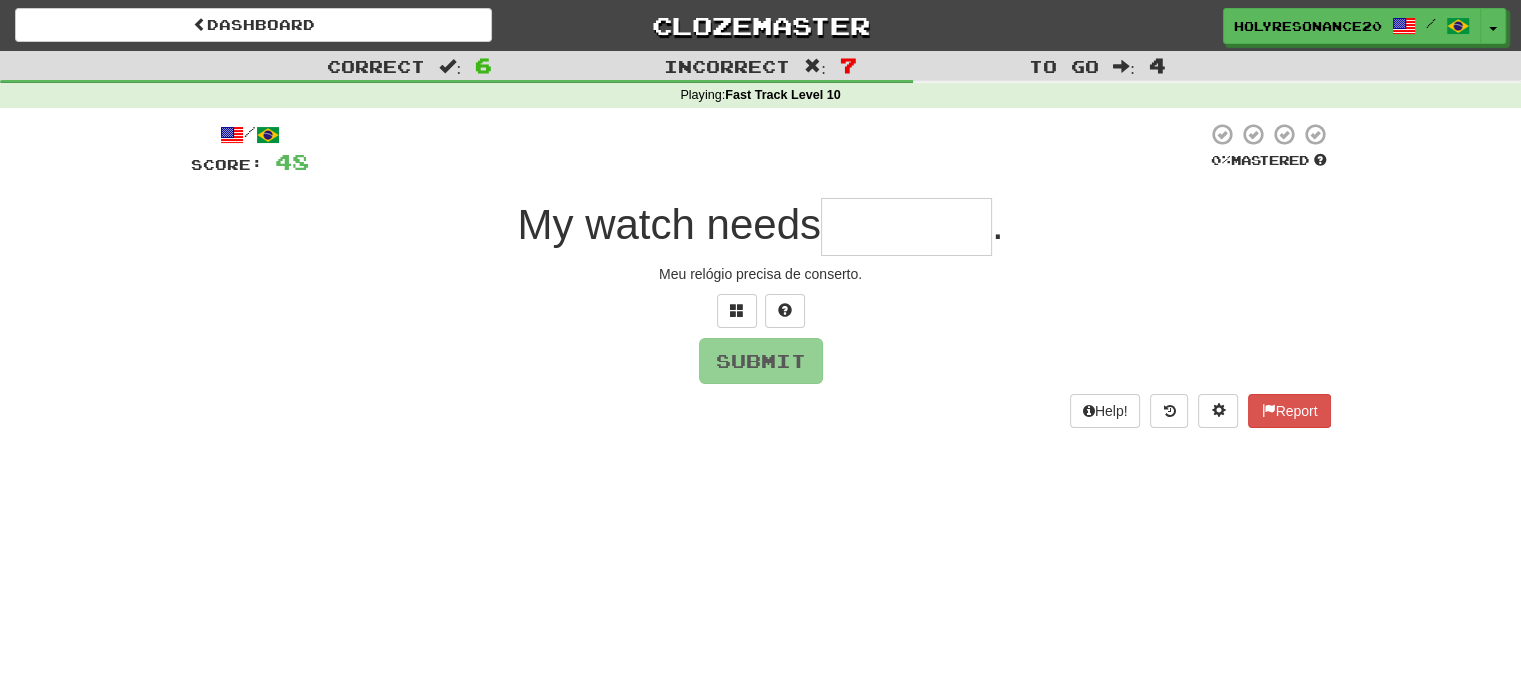 type on "*" 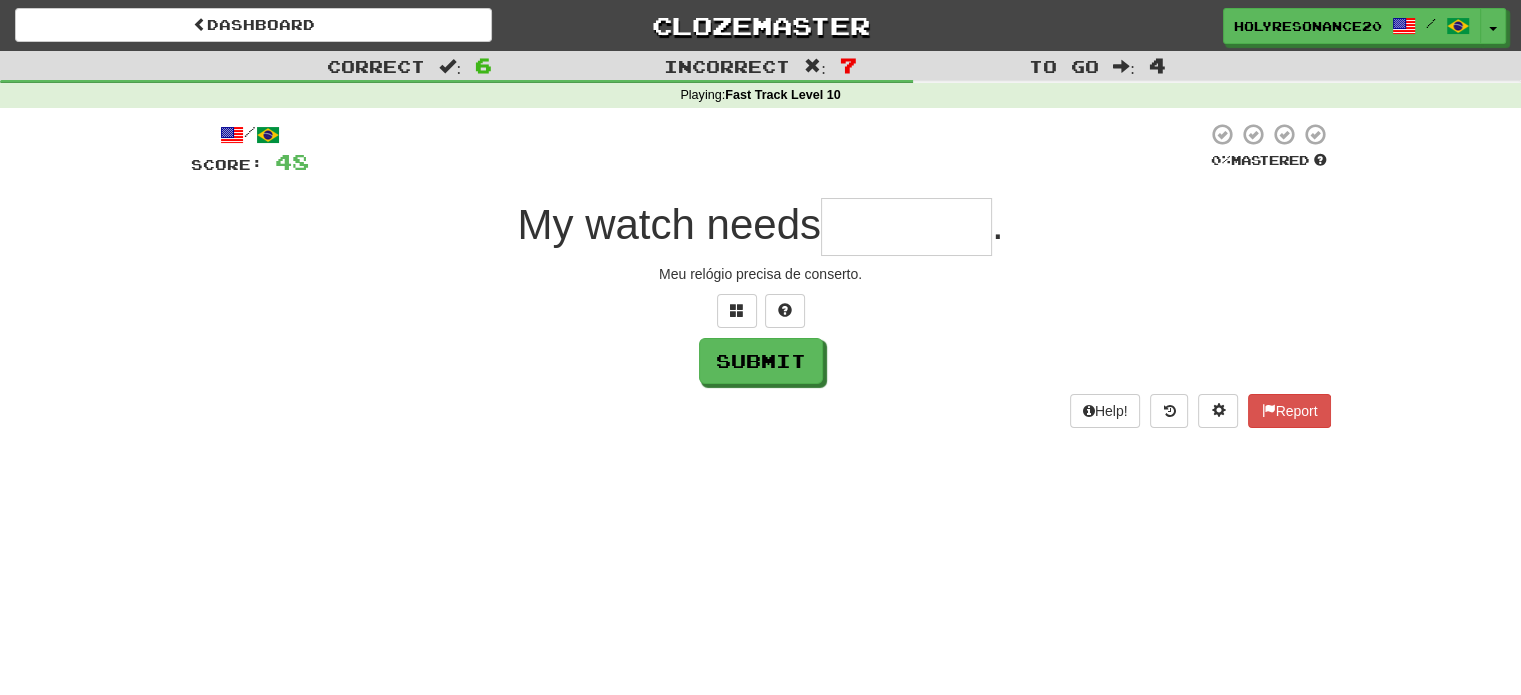 type on "*" 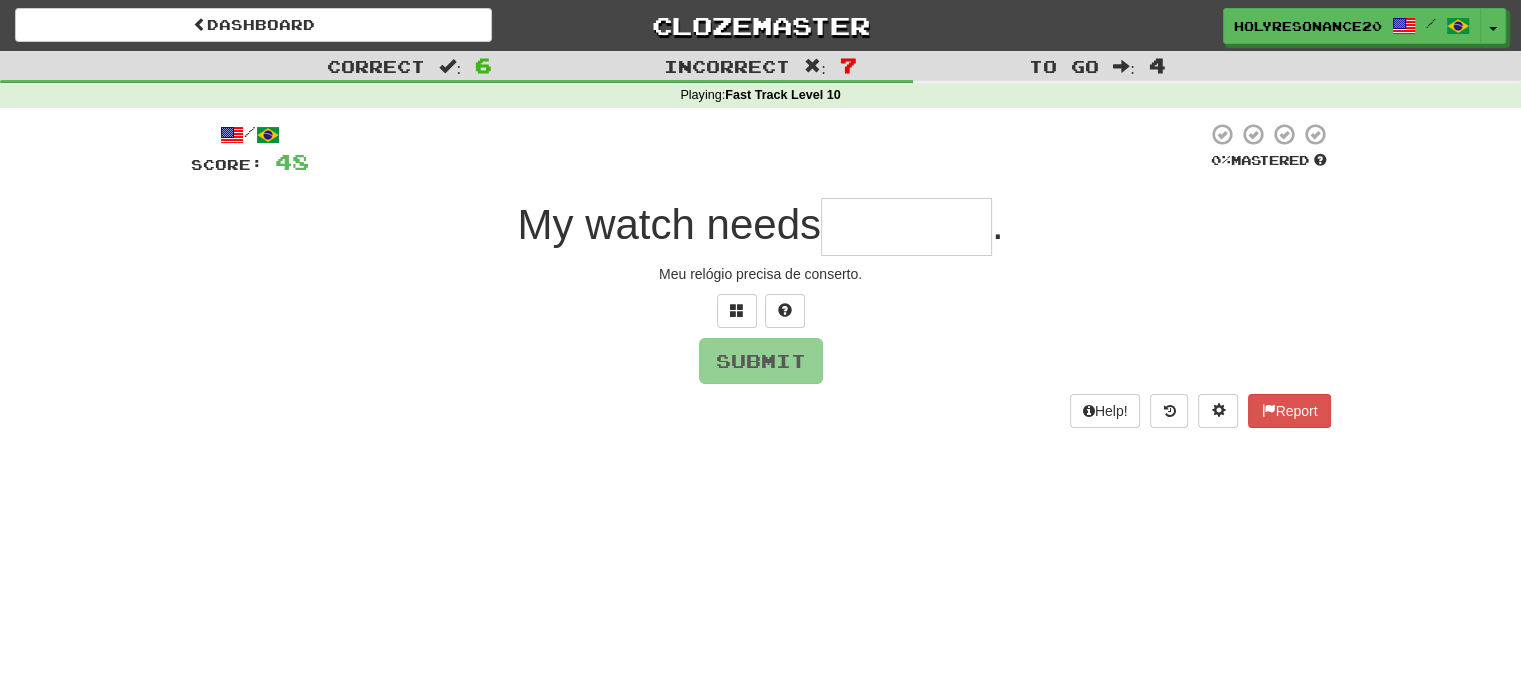 type on "*" 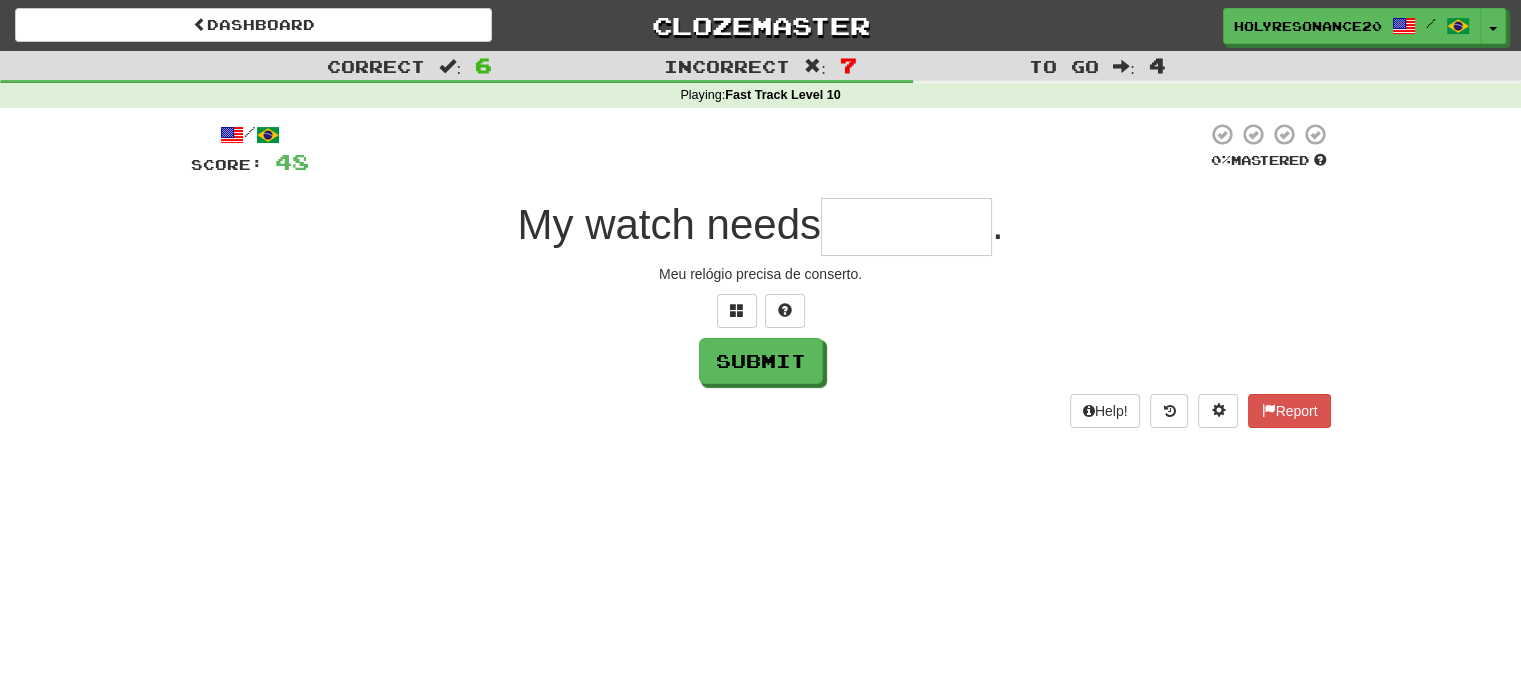 type on "*" 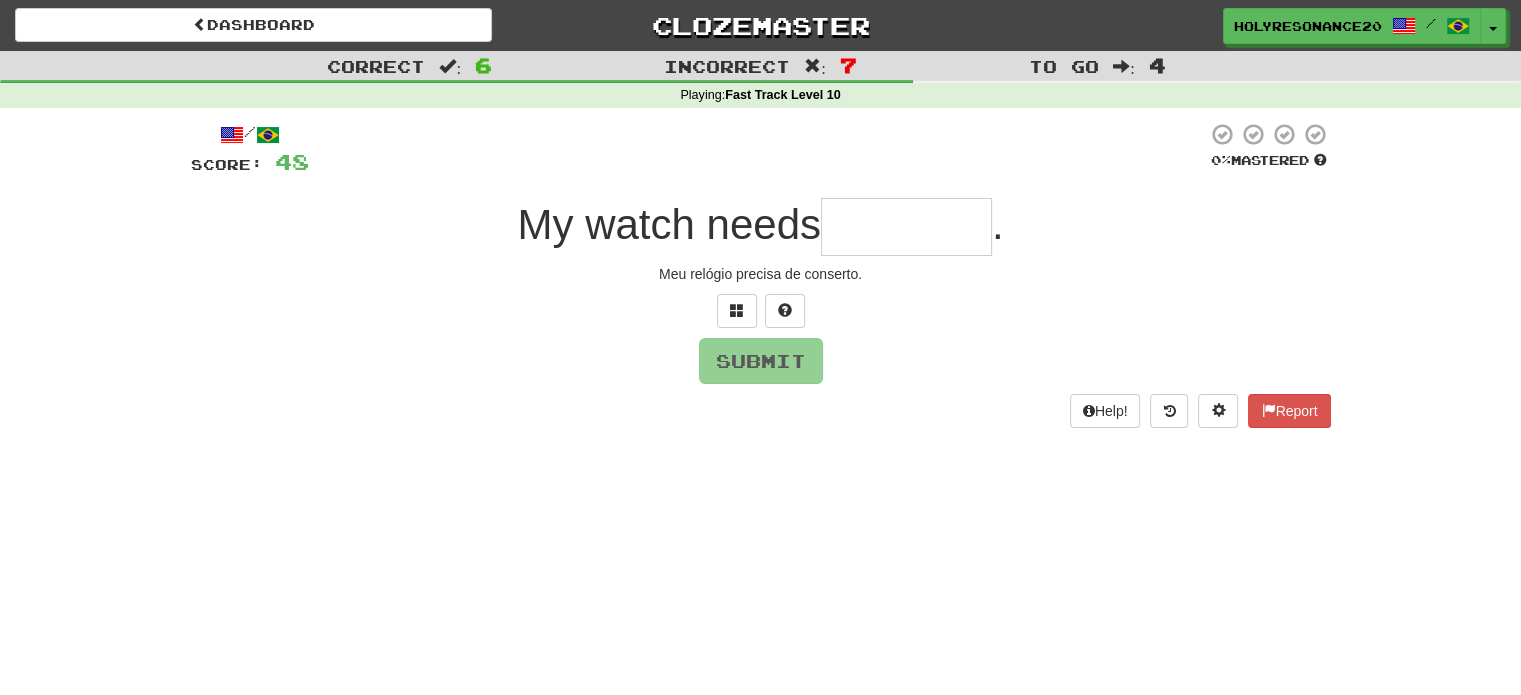 type on "*" 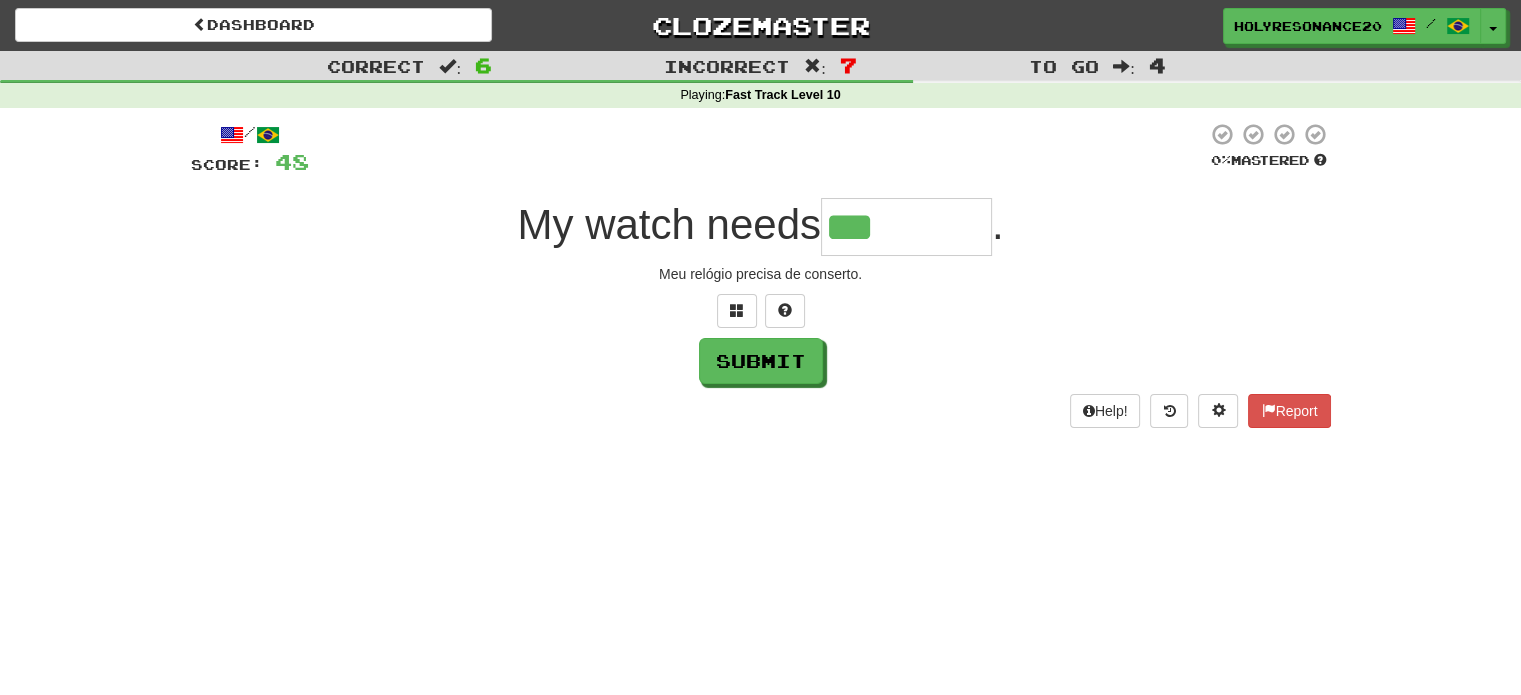 click on "/  Score:   48 0 %  Mastered My watch needs  *** . Meu relógio precisa de conserto. Submit  Help!  Report" at bounding box center [761, 275] 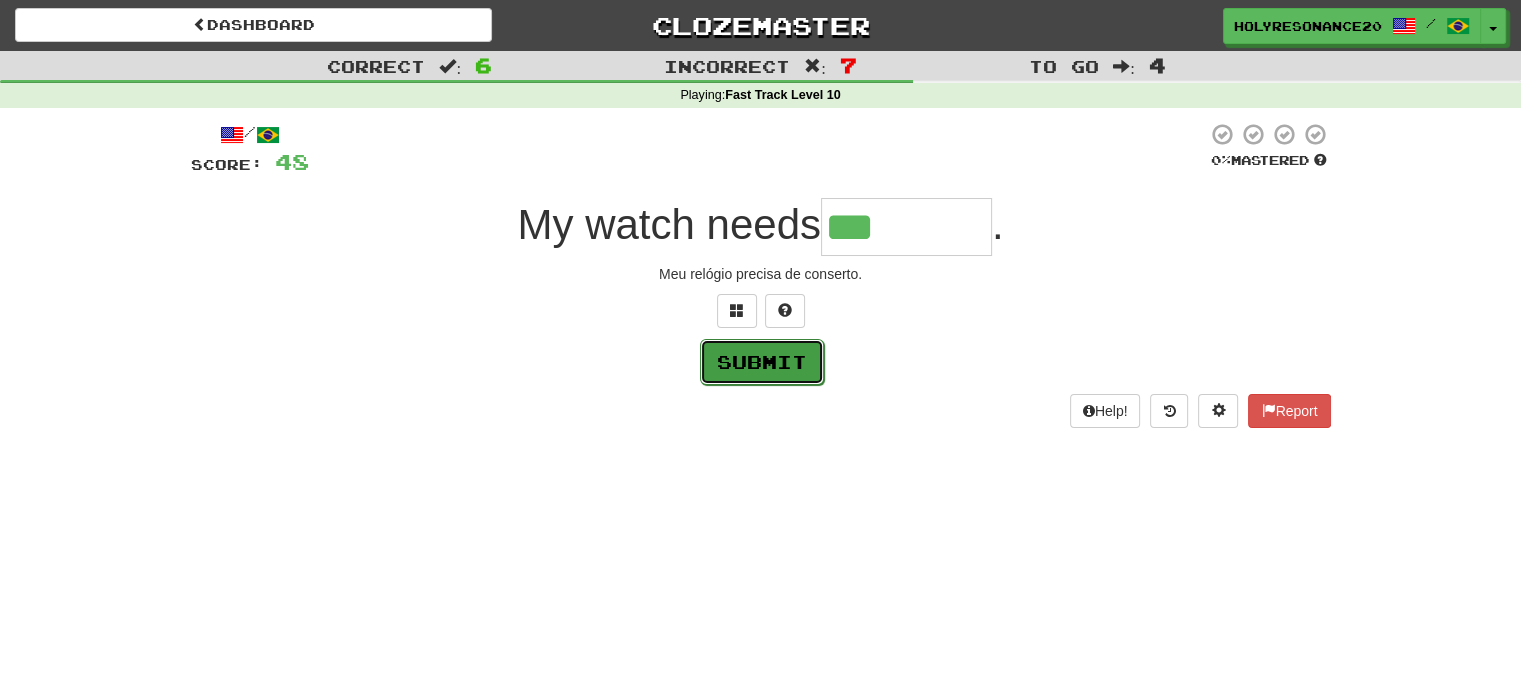 click on "Submit" at bounding box center [762, 362] 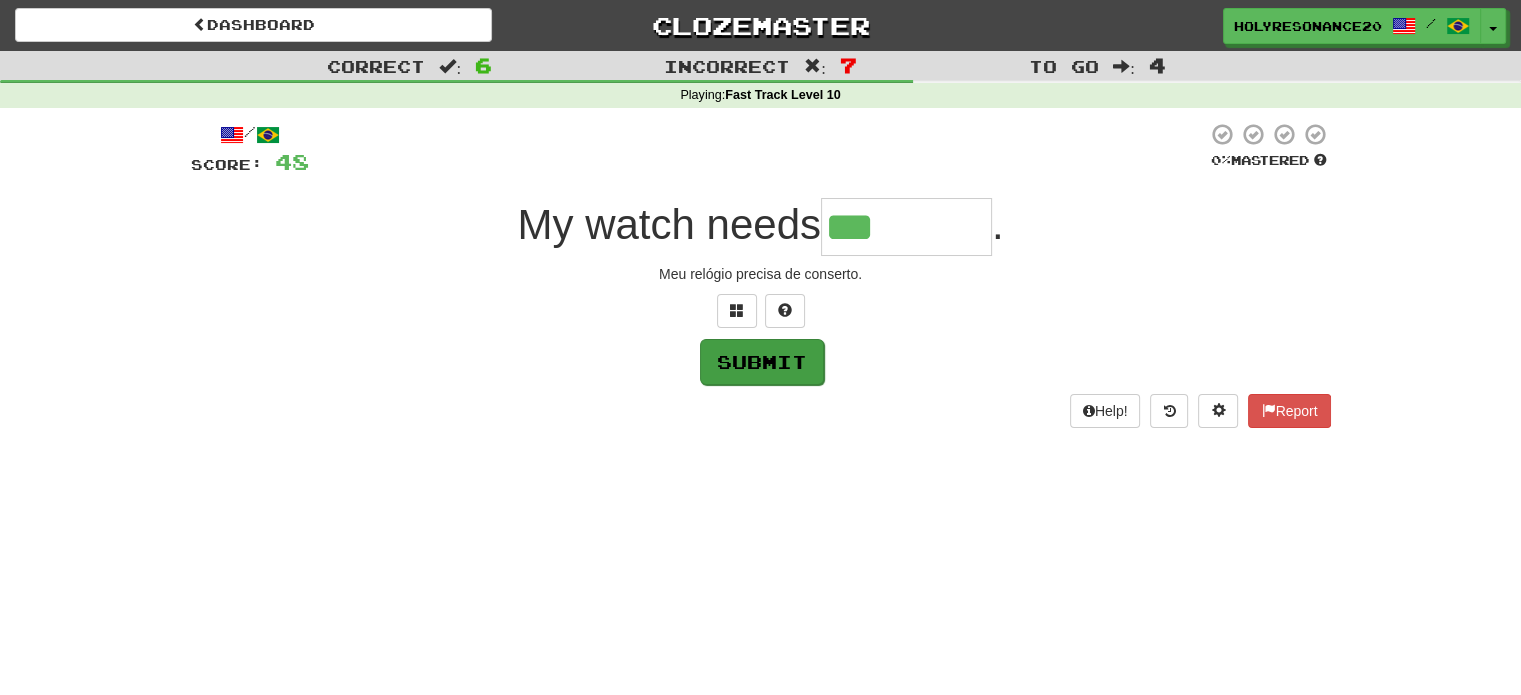 type on "*******" 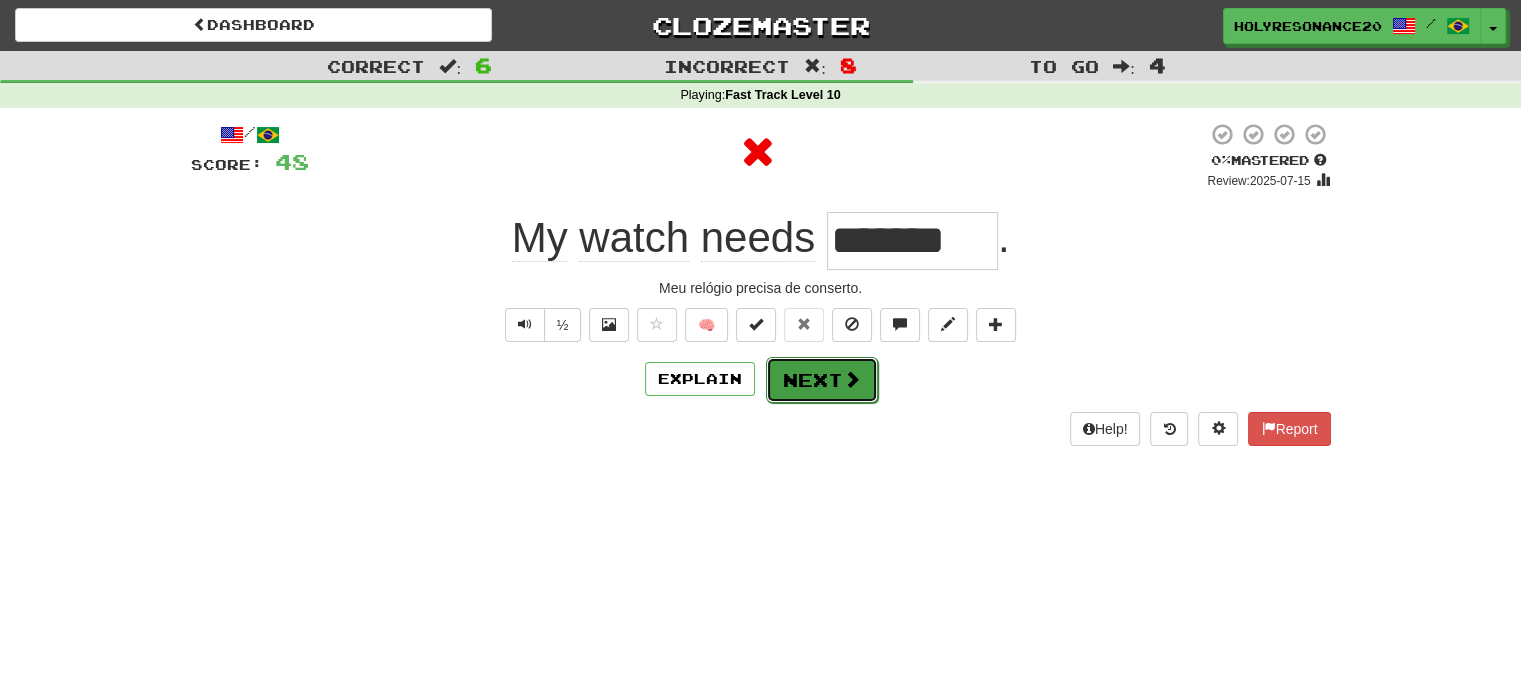 click on "Next" at bounding box center (822, 380) 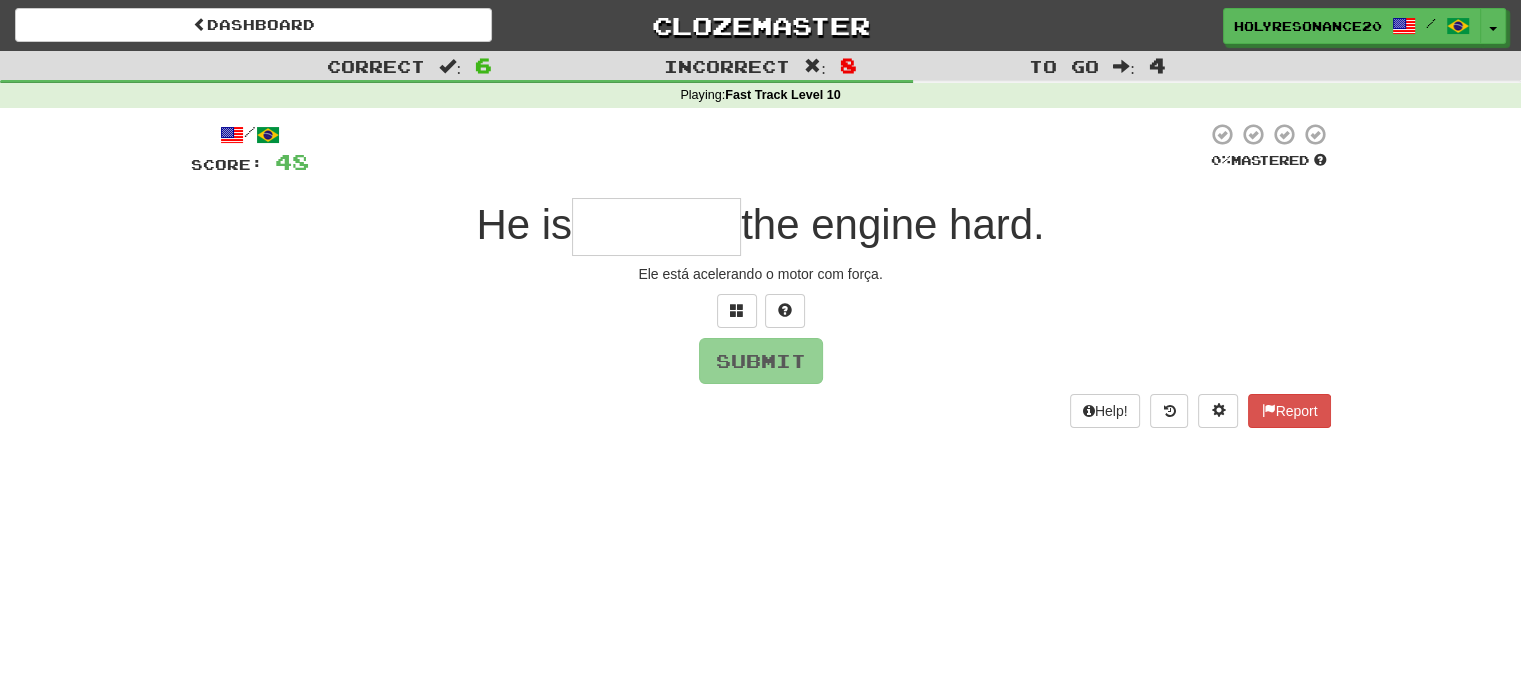 click at bounding box center (656, 227) 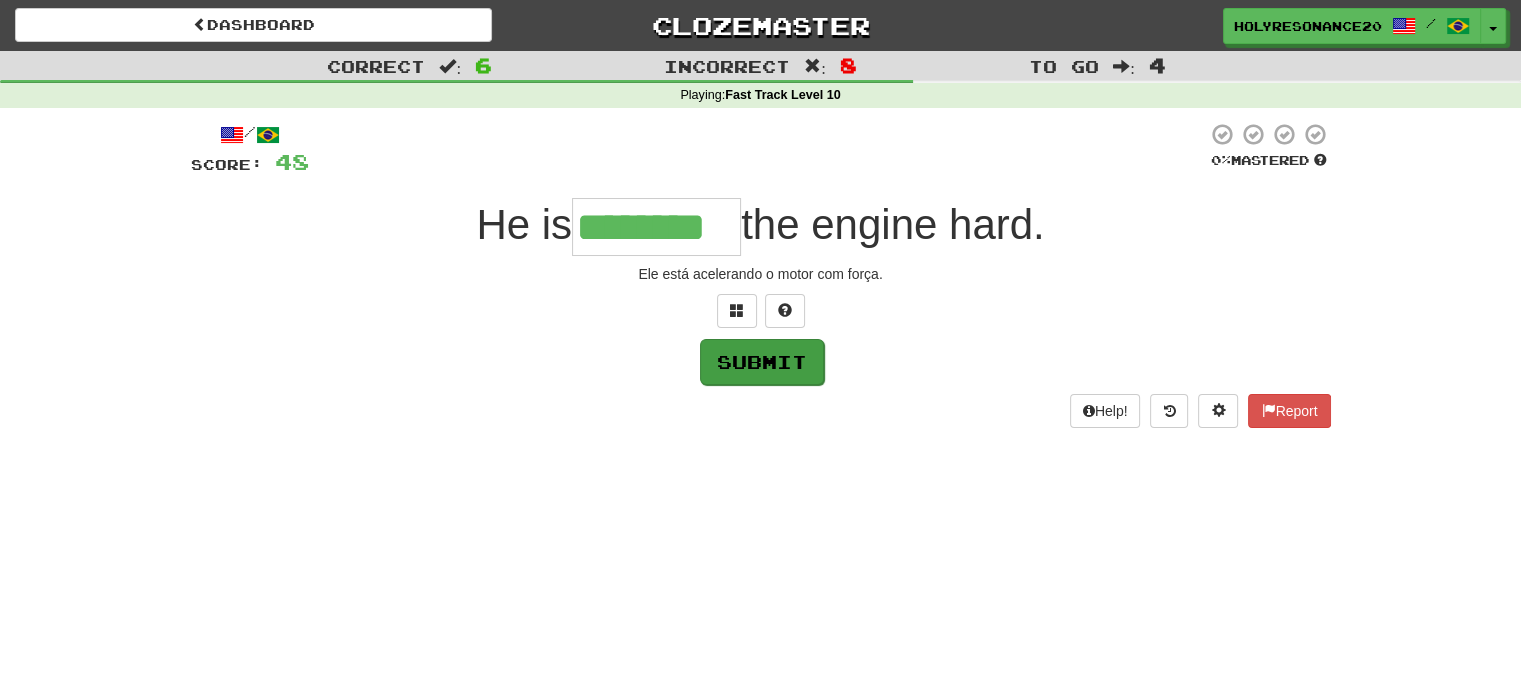 type on "********" 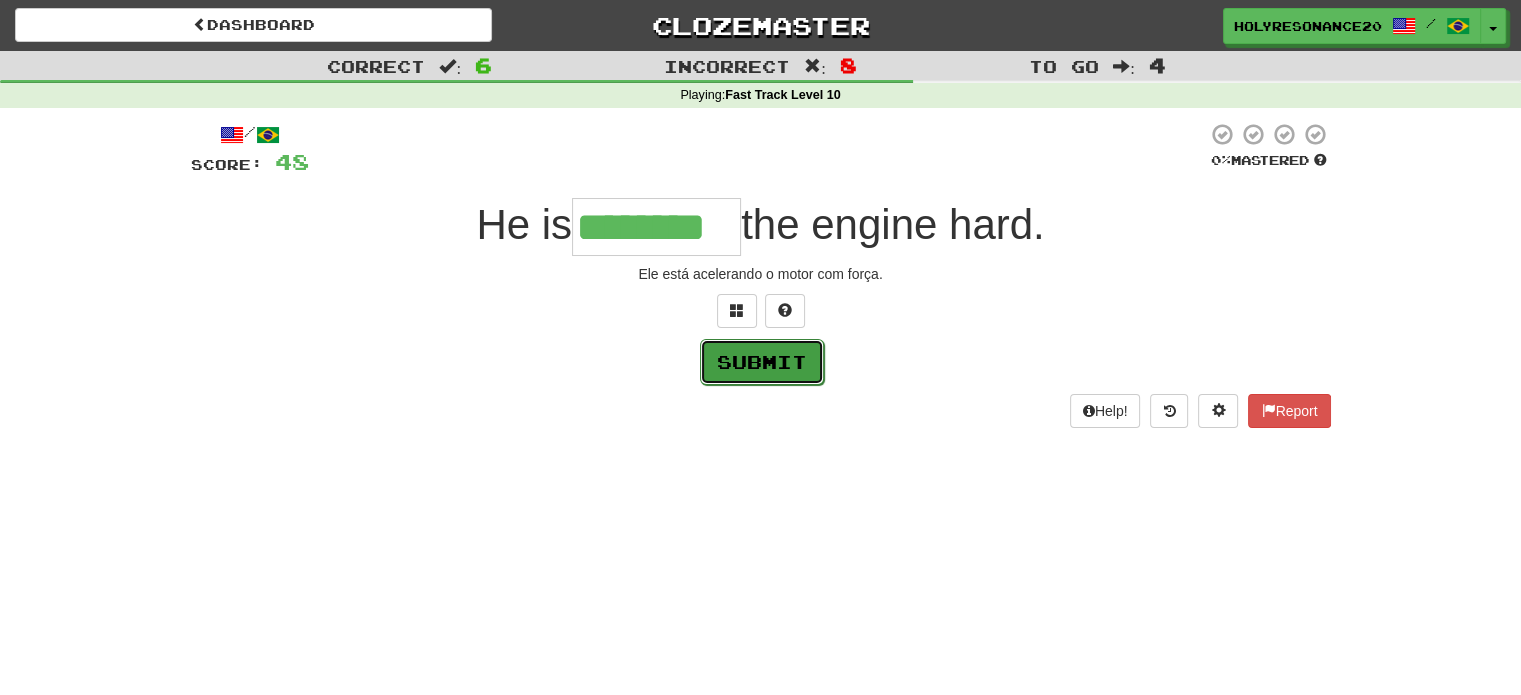 click on "Submit" at bounding box center [762, 362] 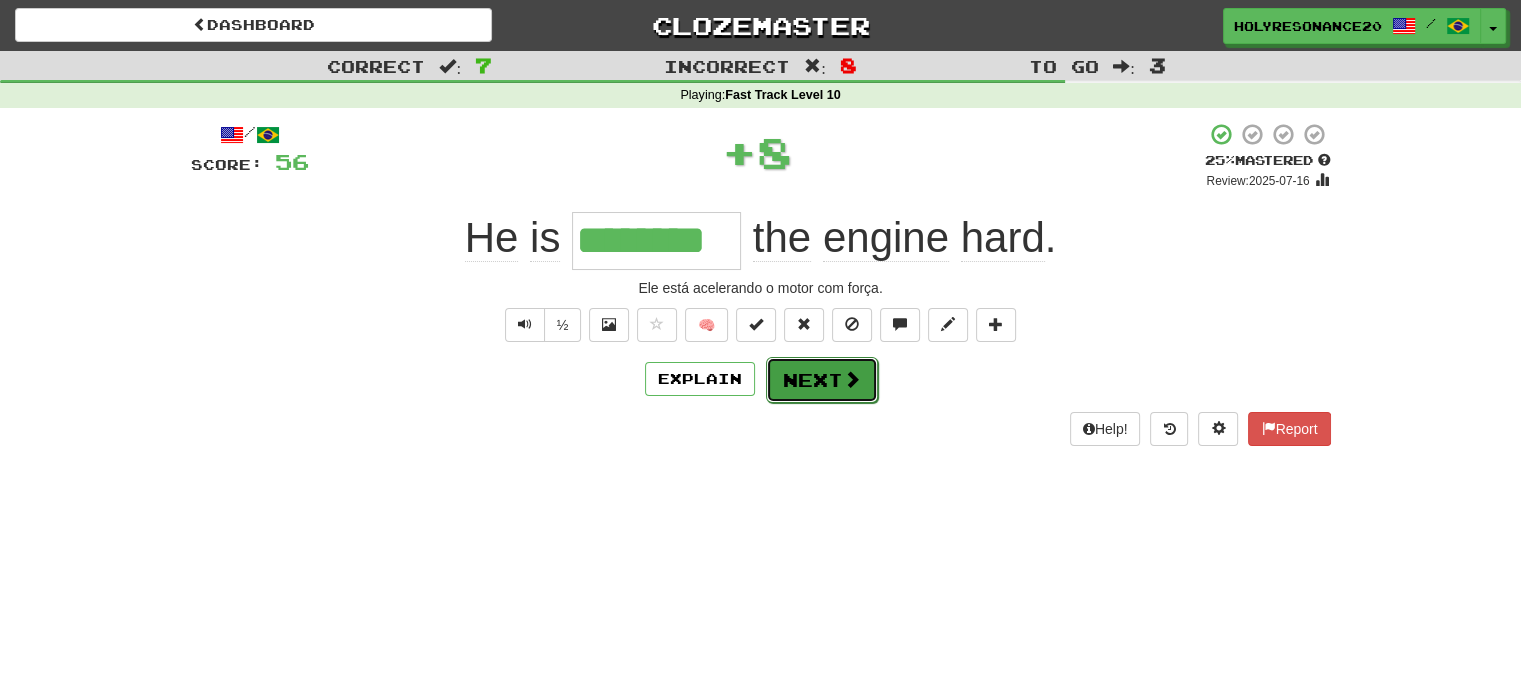 click on "Next" at bounding box center [822, 380] 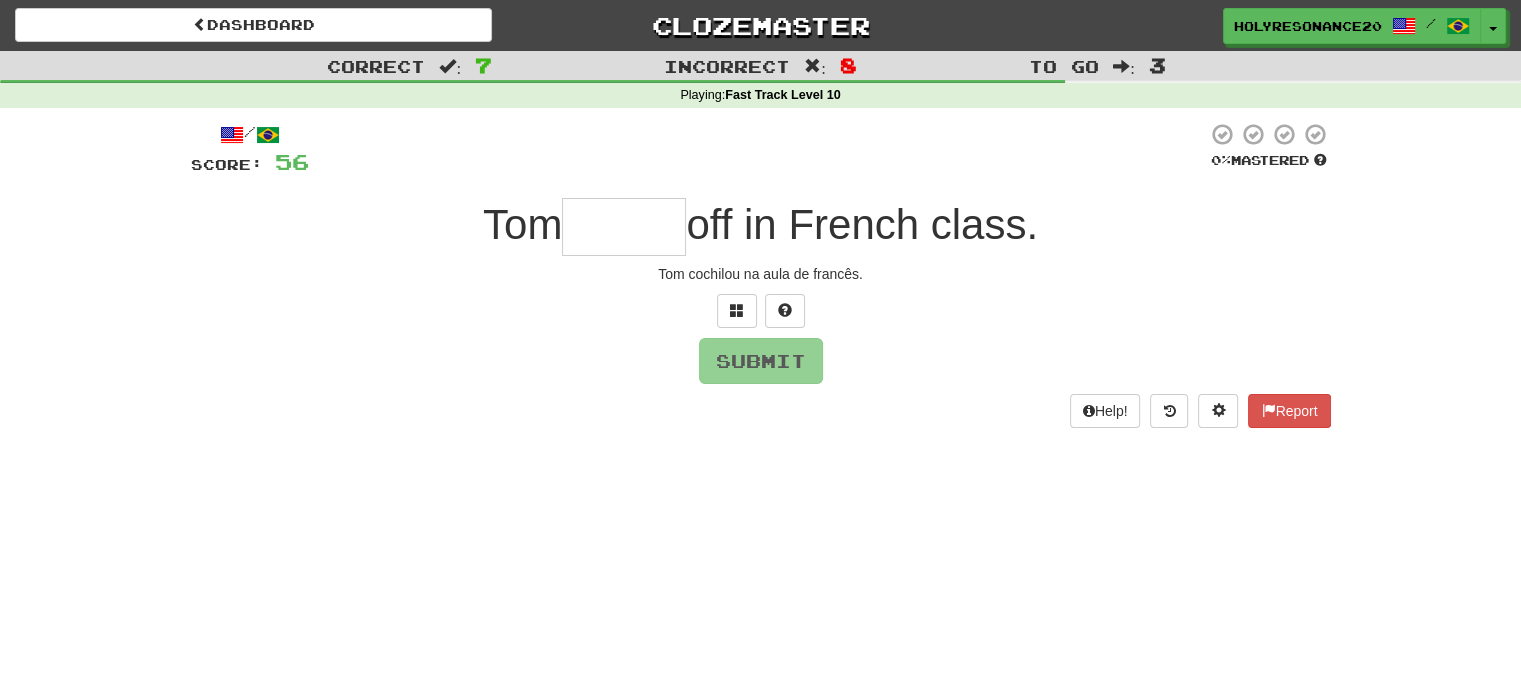 click at bounding box center [624, 227] 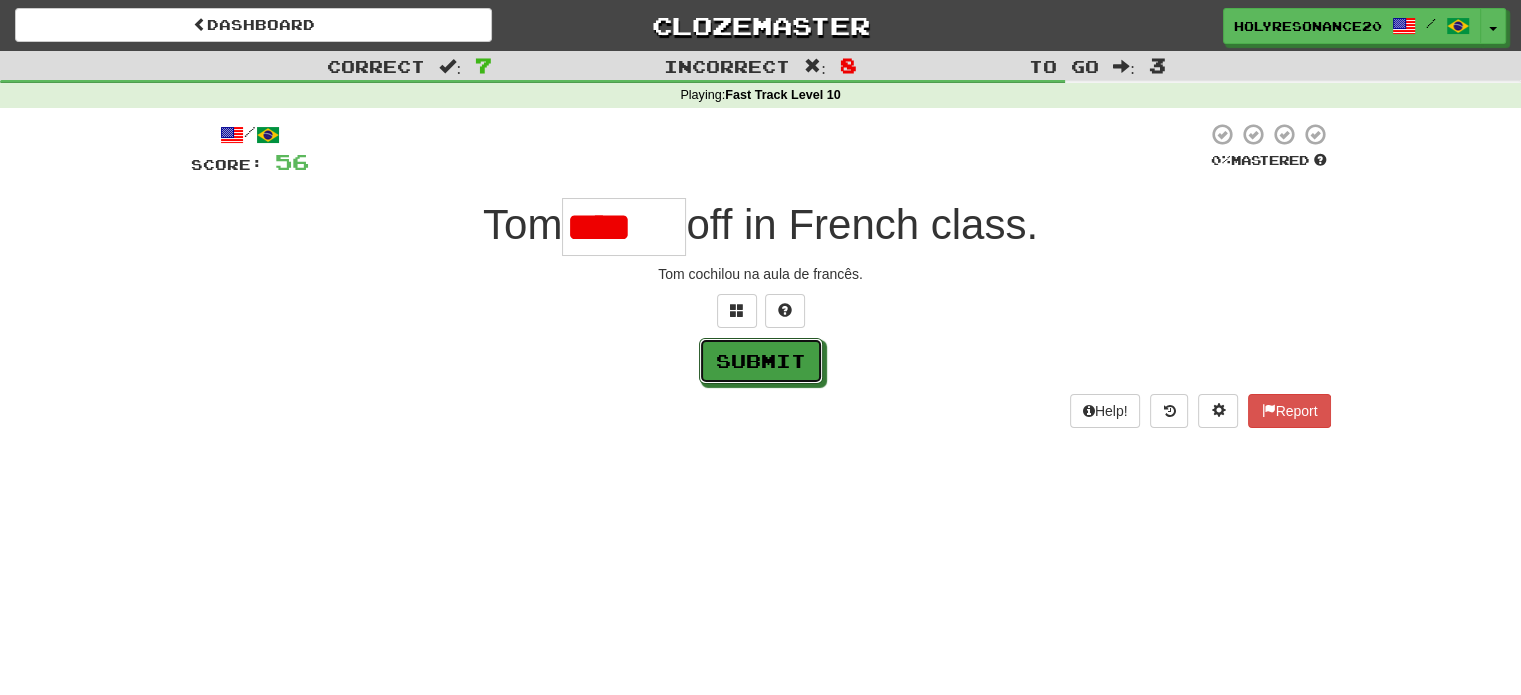 drag, startPoint x: 777, startPoint y: 367, endPoint x: 783, endPoint y: 354, distance: 14.3178215 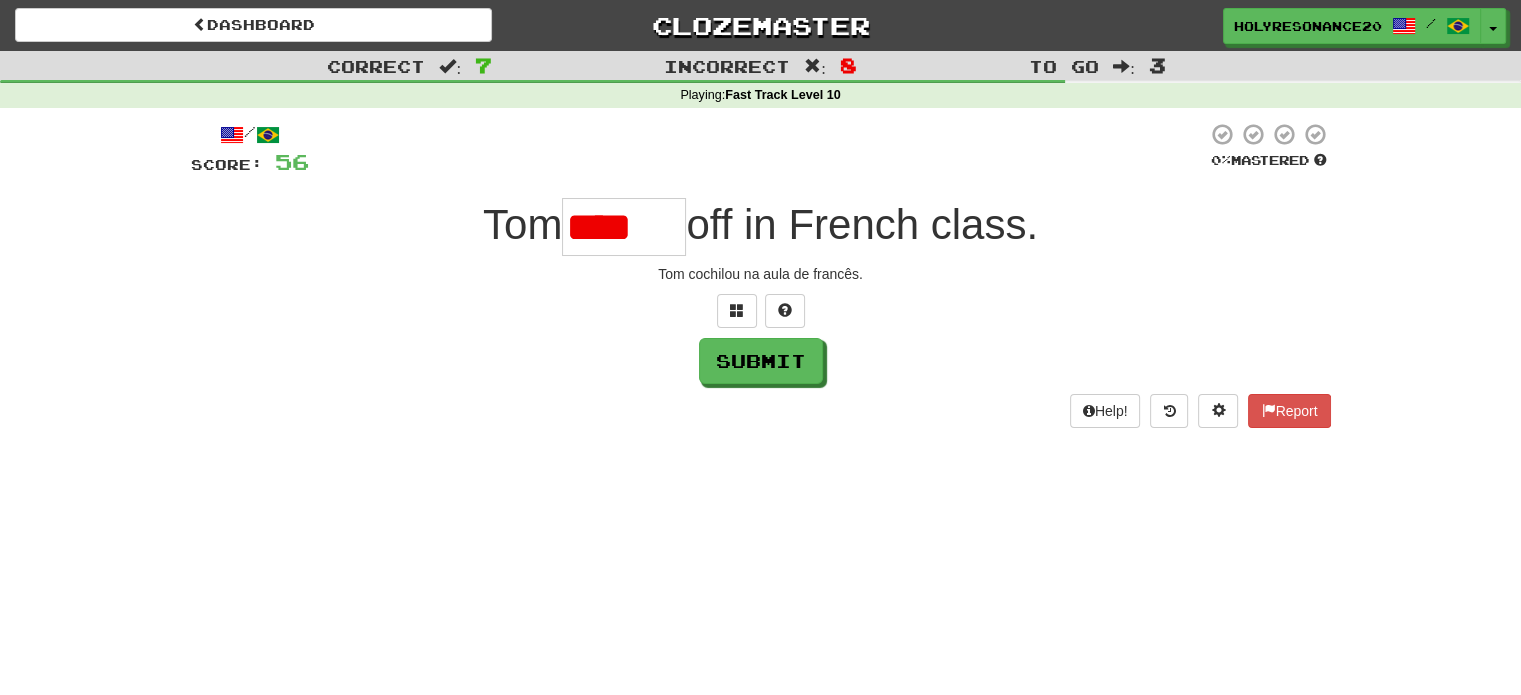 type on "*****" 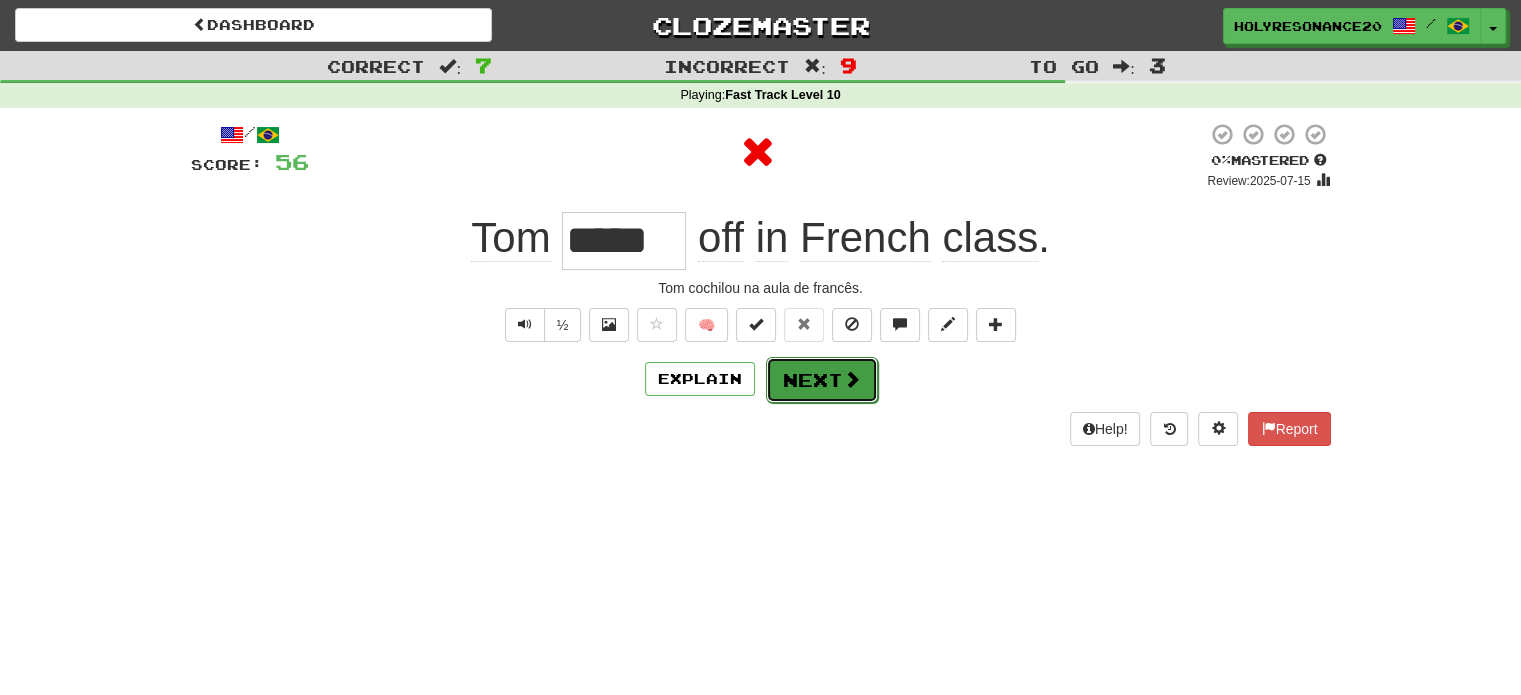 click on "Next" at bounding box center (822, 380) 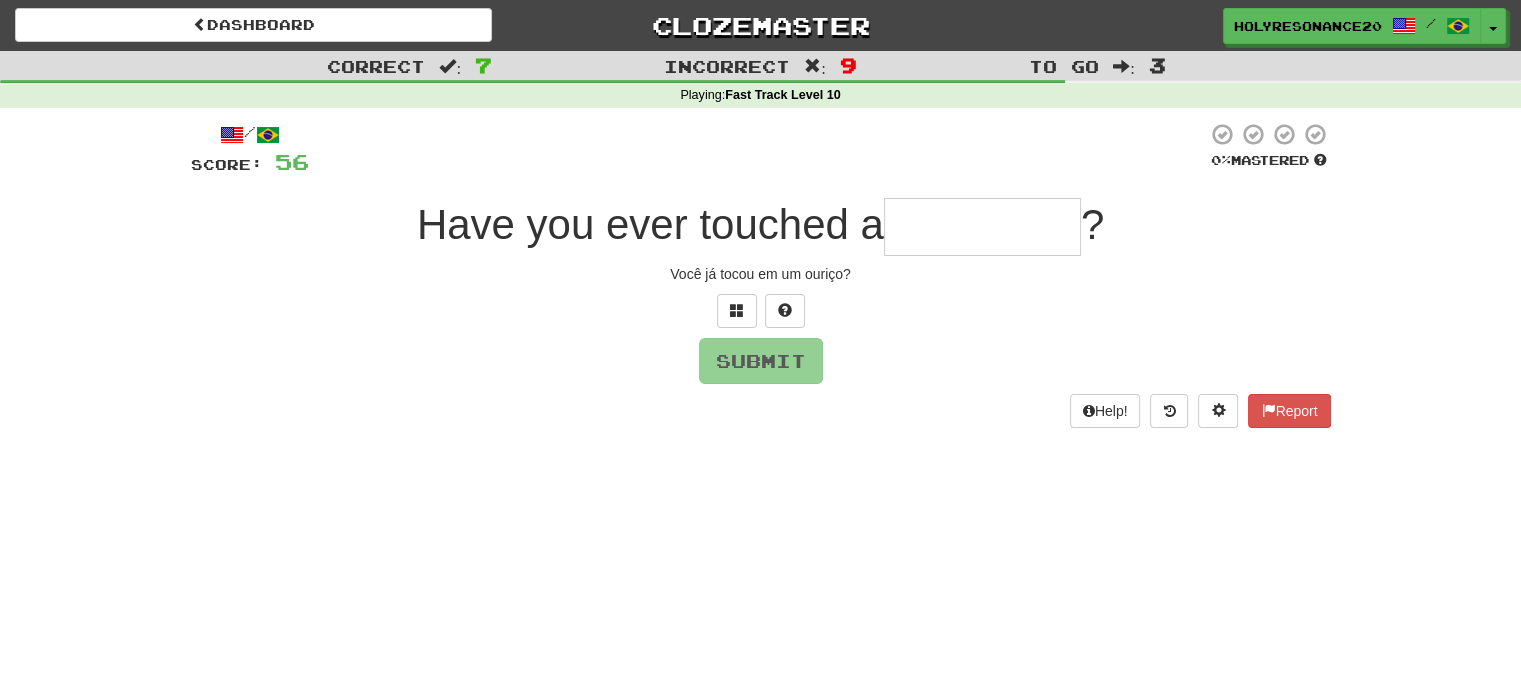 click at bounding box center [982, 227] 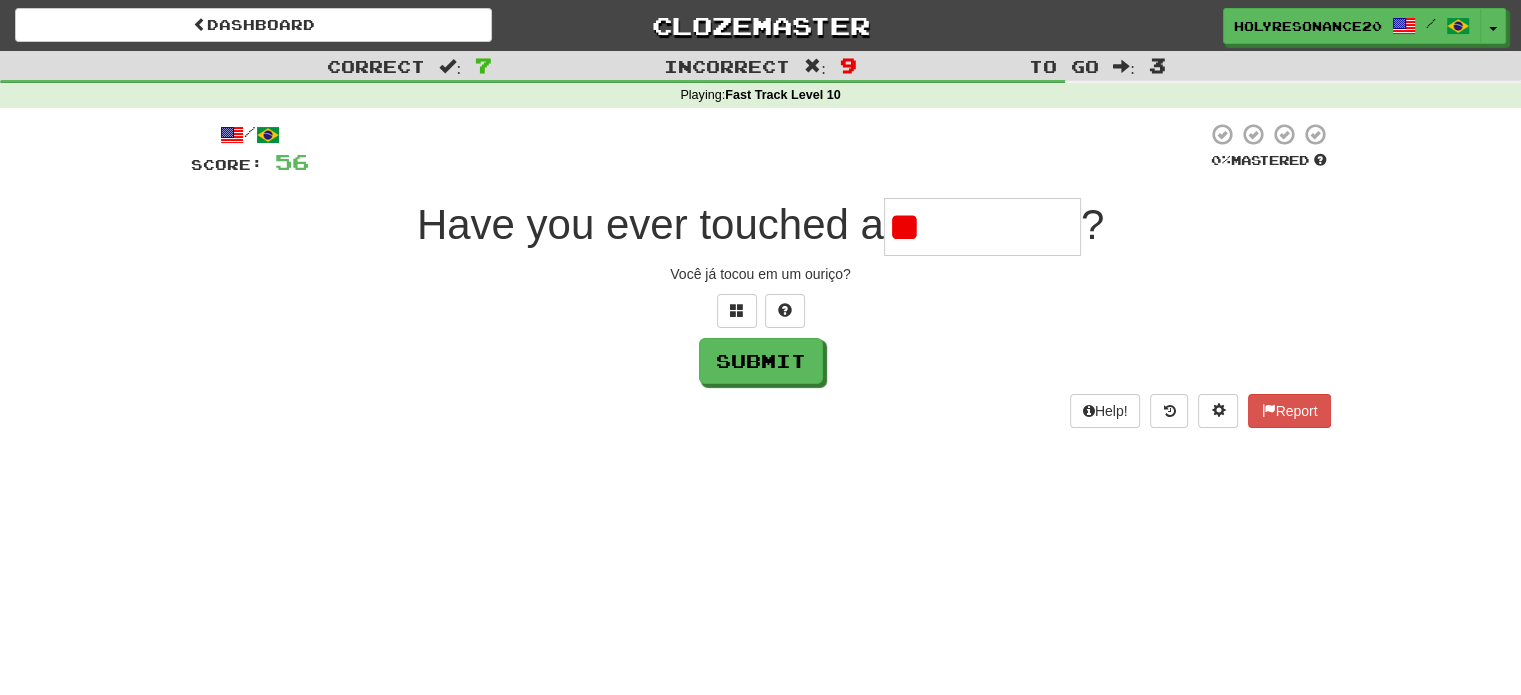 type on "*" 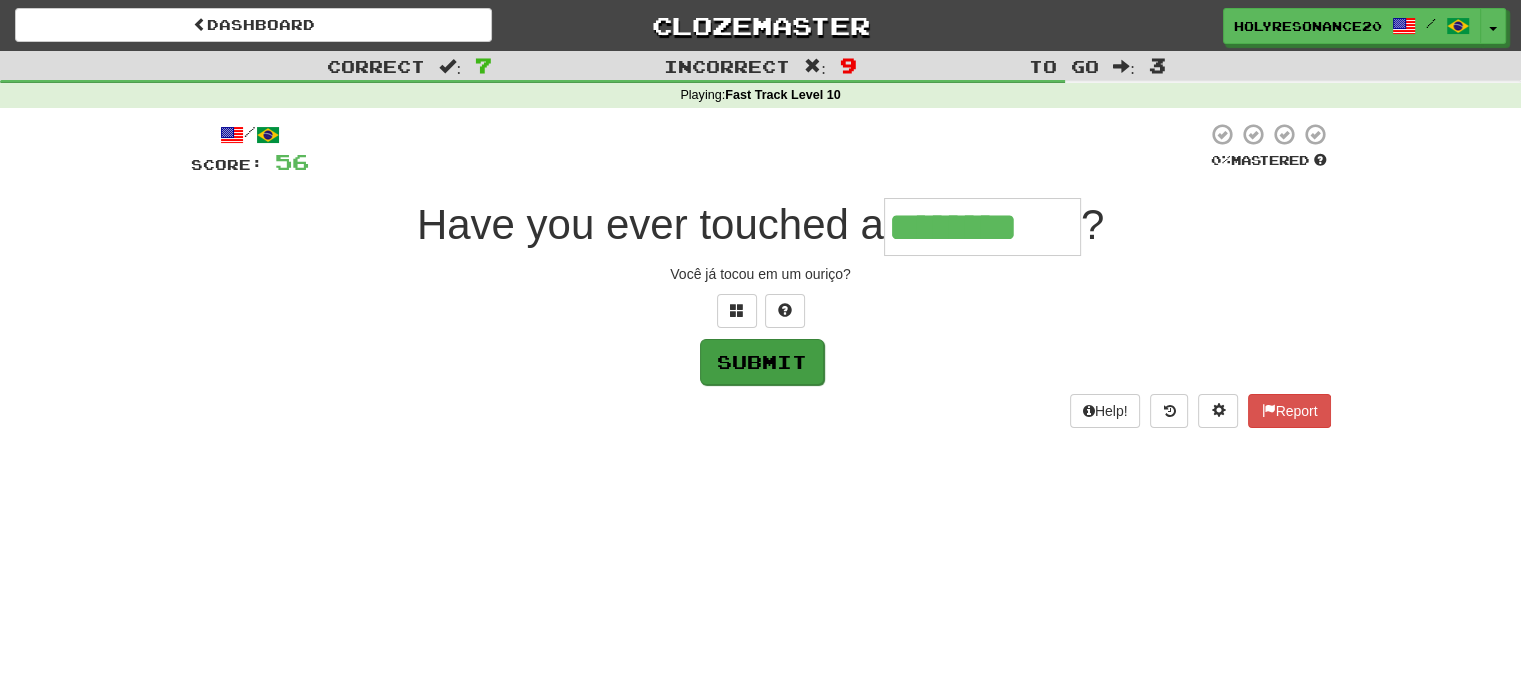 type on "********" 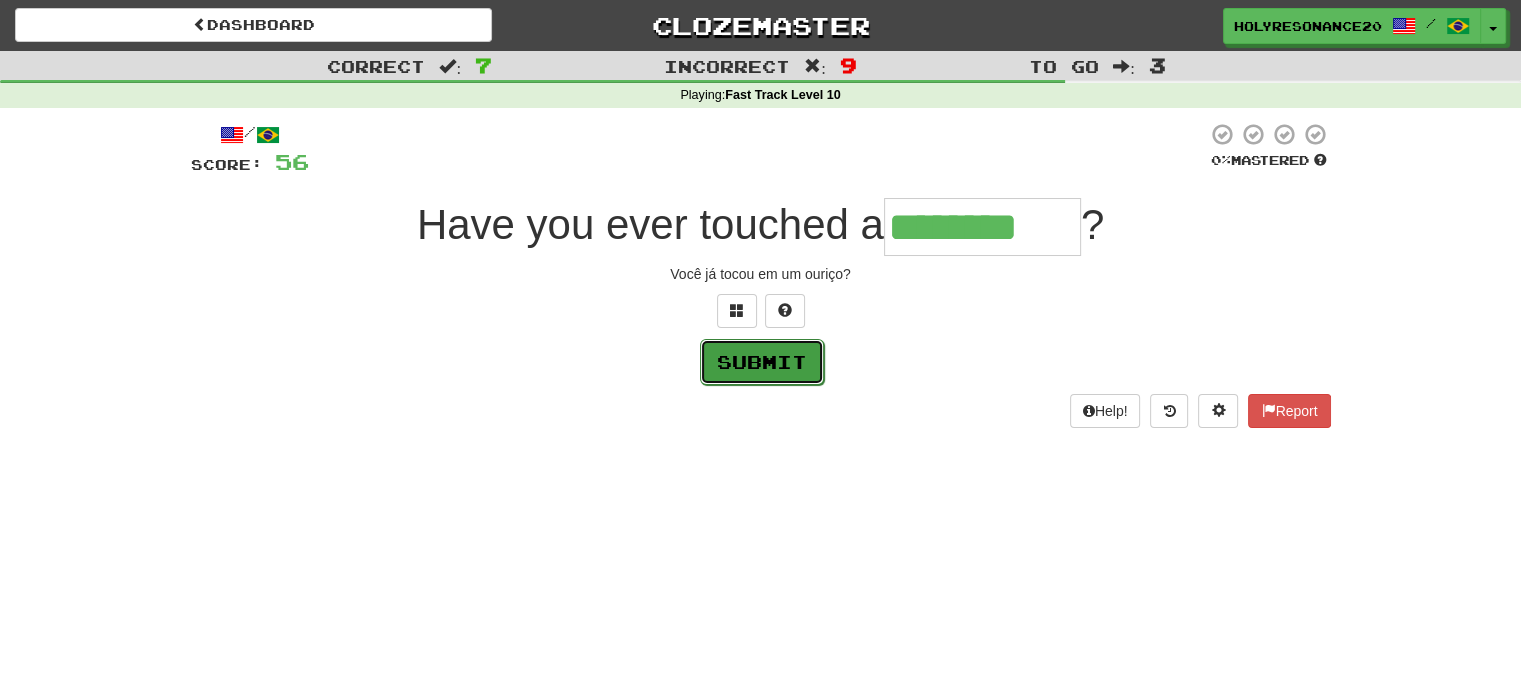 click on "Submit" at bounding box center (762, 362) 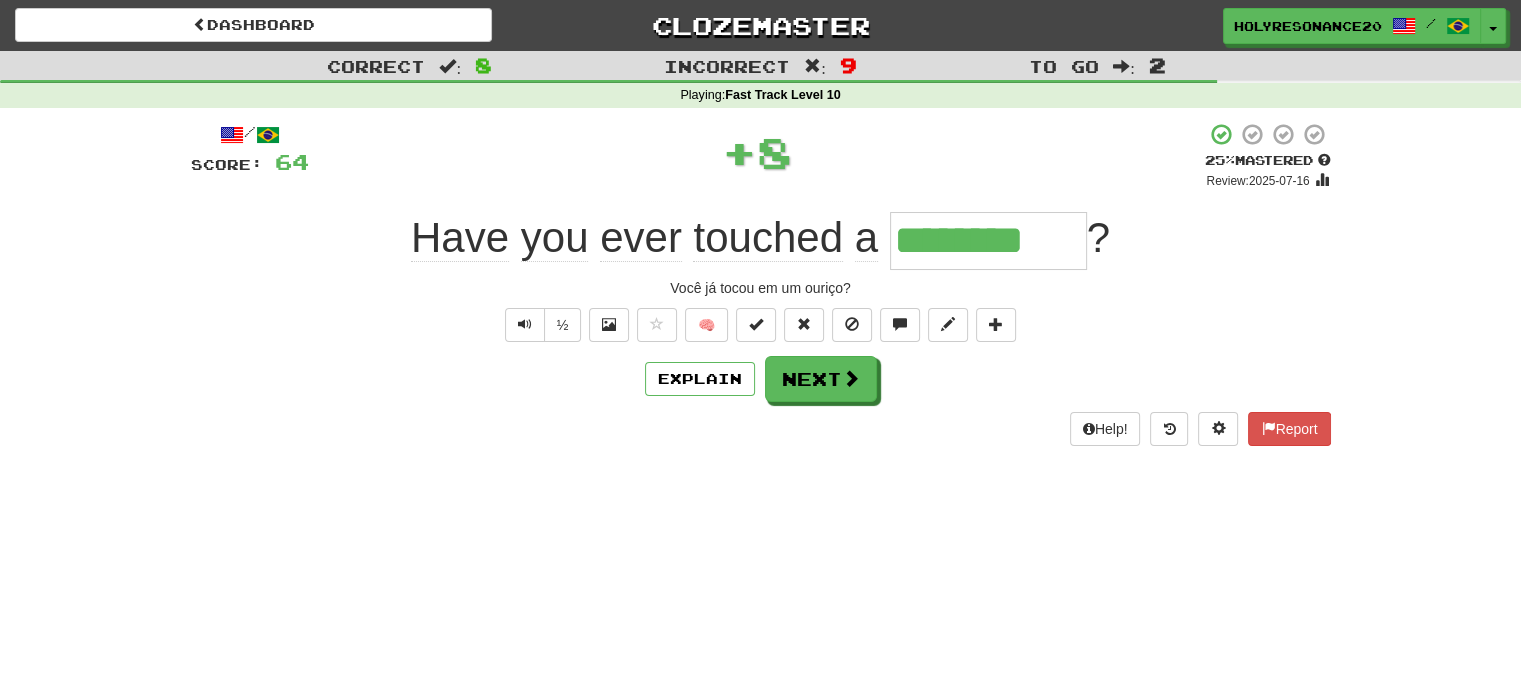 click on "Help!  Report" at bounding box center [761, 429] 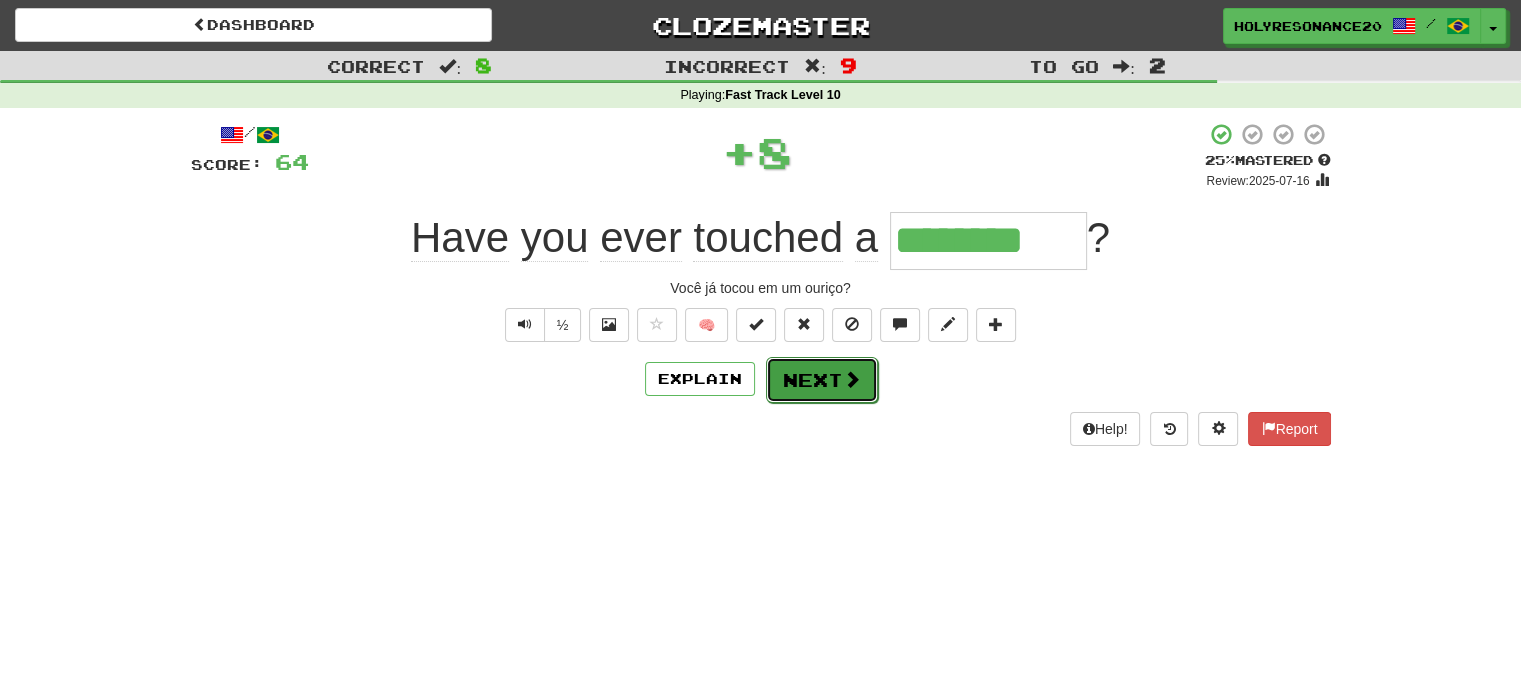 click on "Next" at bounding box center [822, 380] 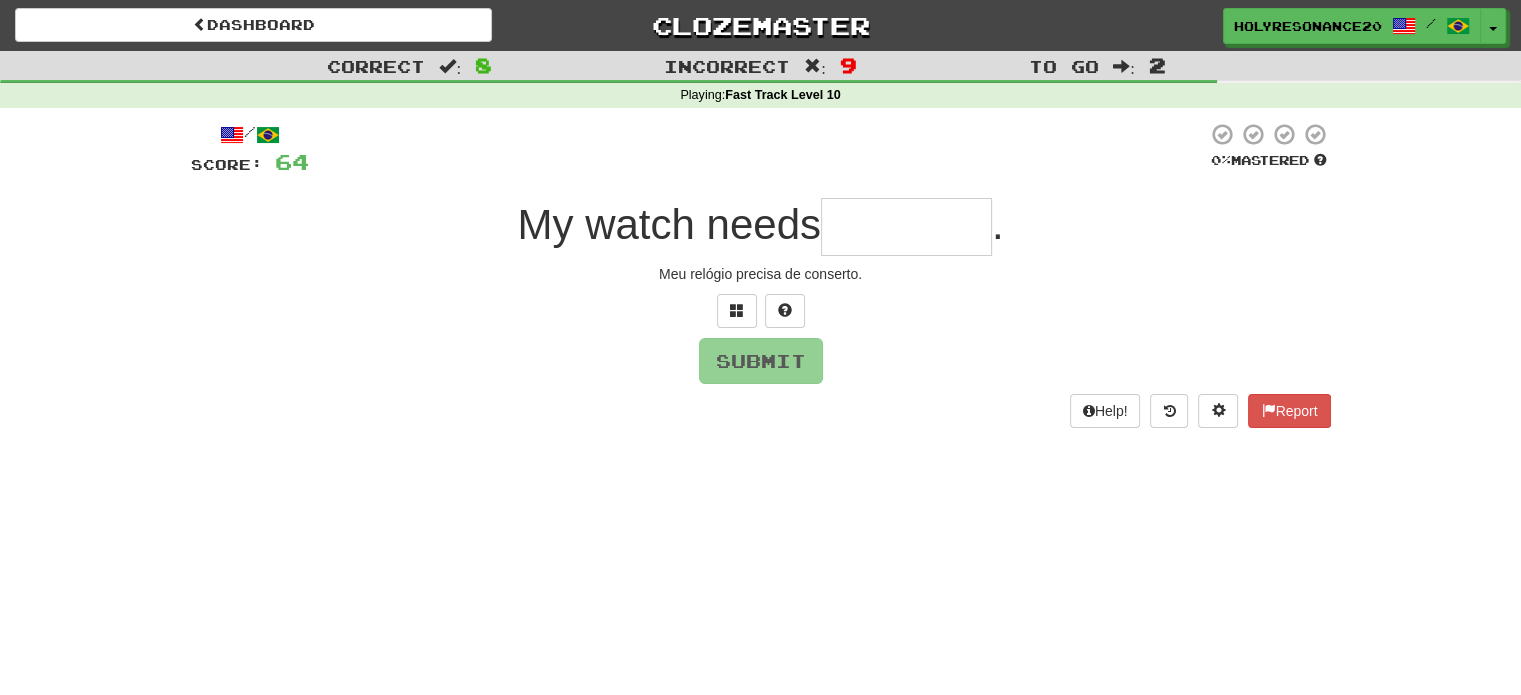 click at bounding box center (906, 227) 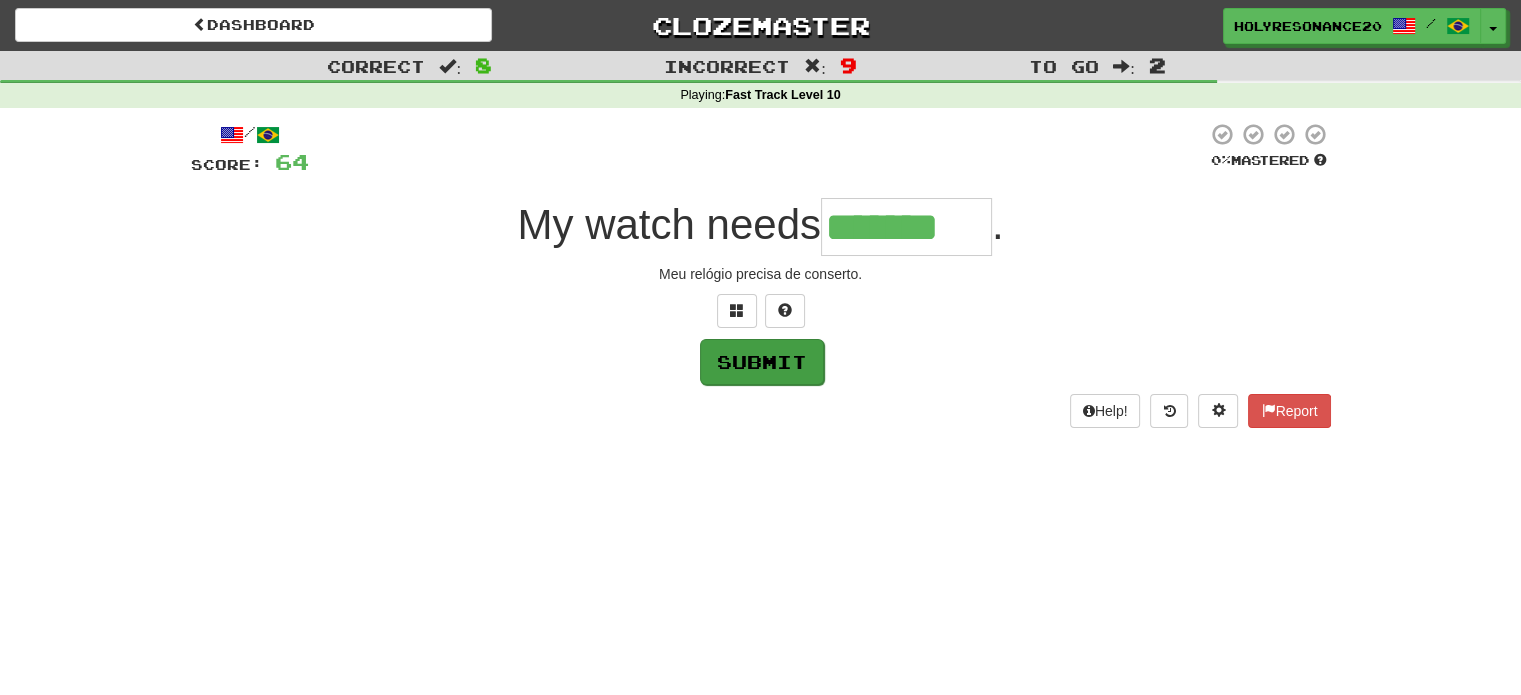 type on "*******" 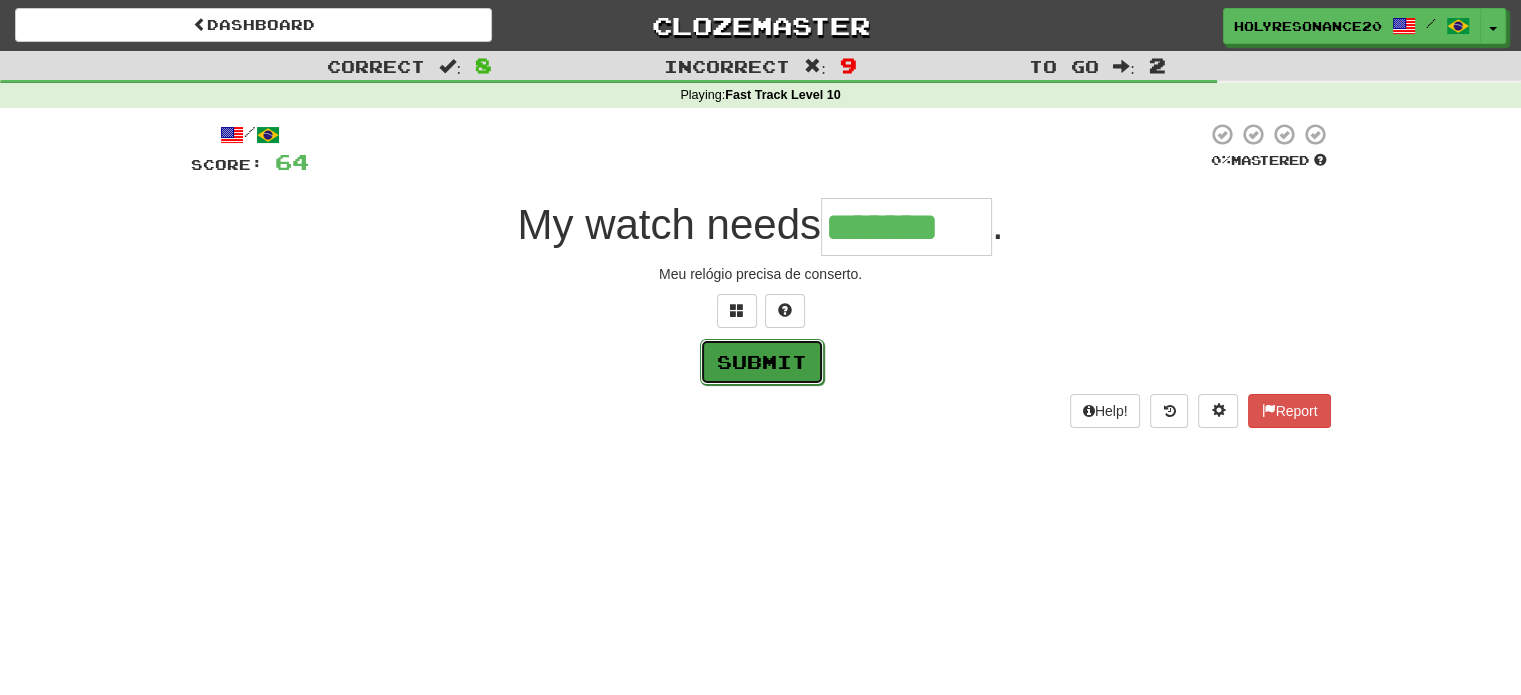 click on "Submit" at bounding box center (762, 362) 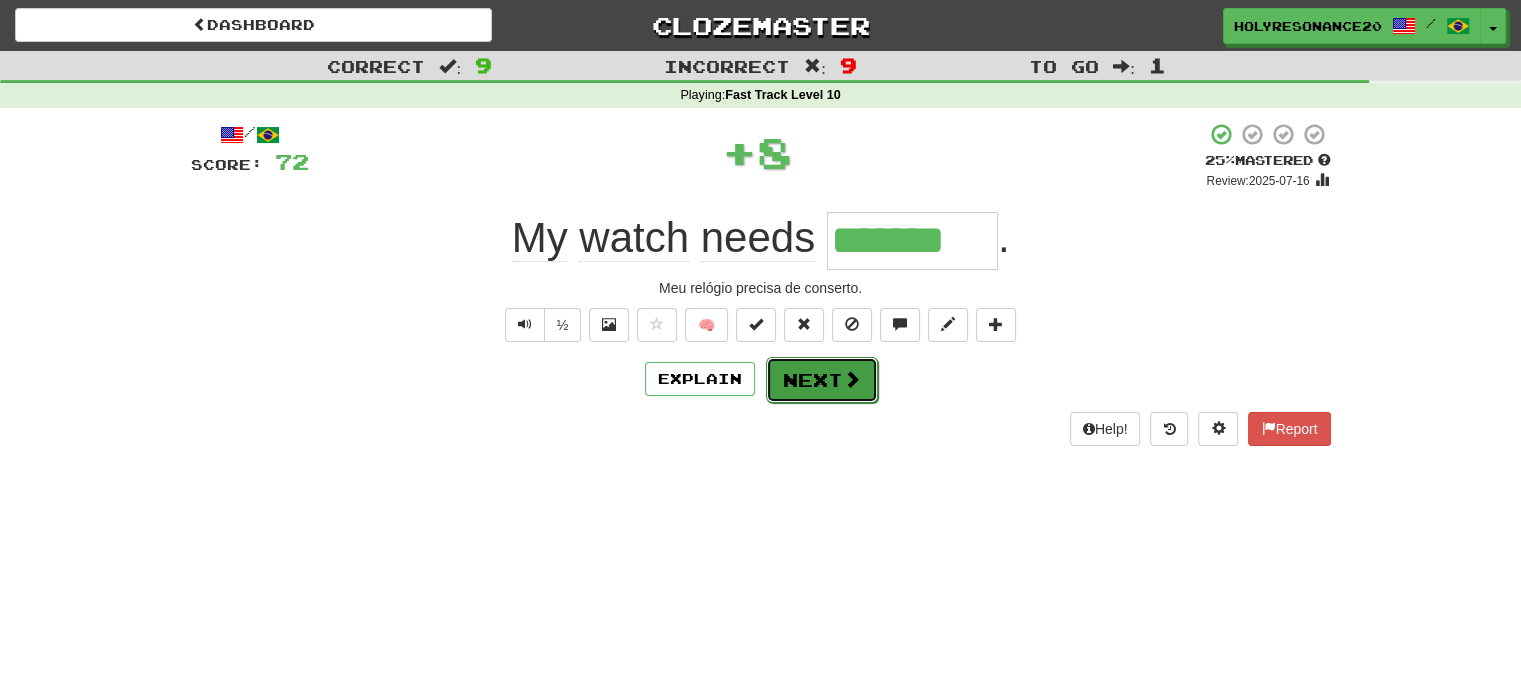 click on "Next" at bounding box center (822, 380) 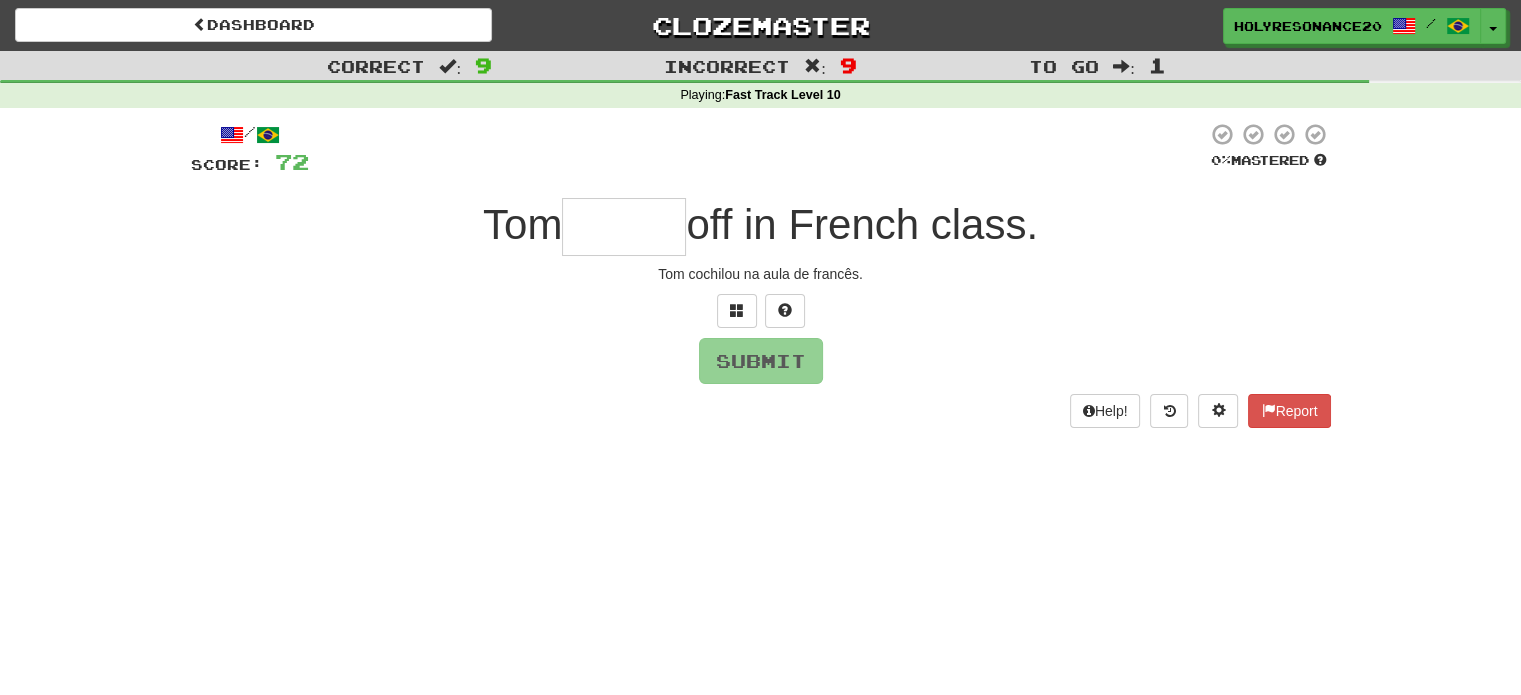 click at bounding box center (624, 227) 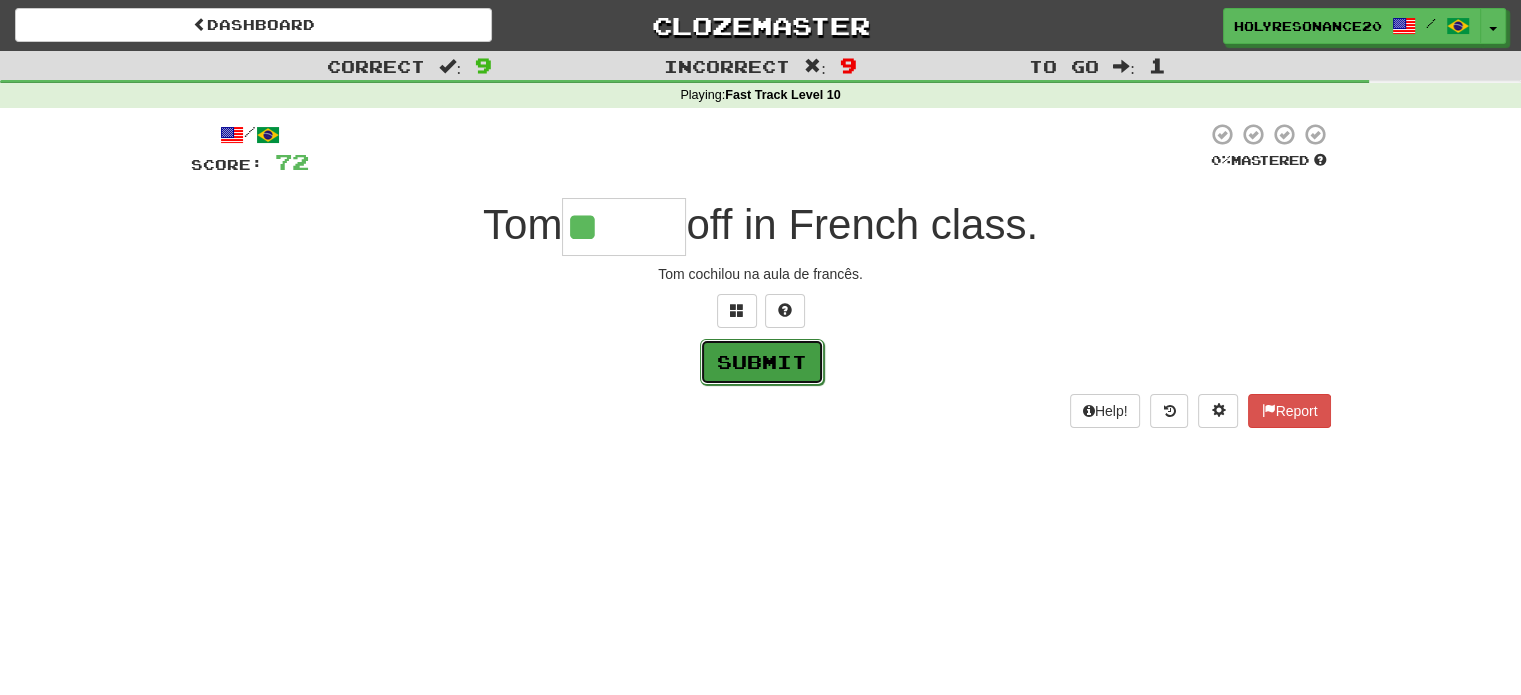 click on "Submit" at bounding box center (762, 362) 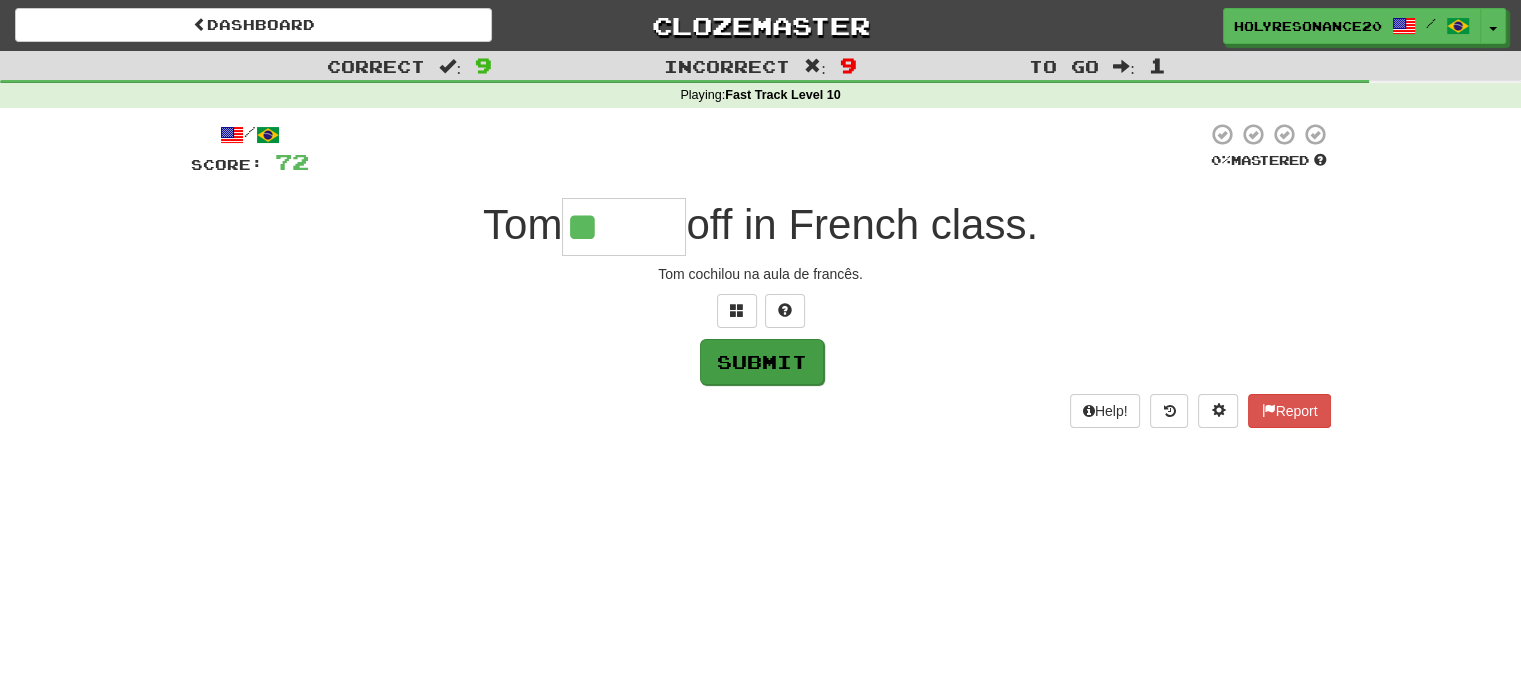 type on "*****" 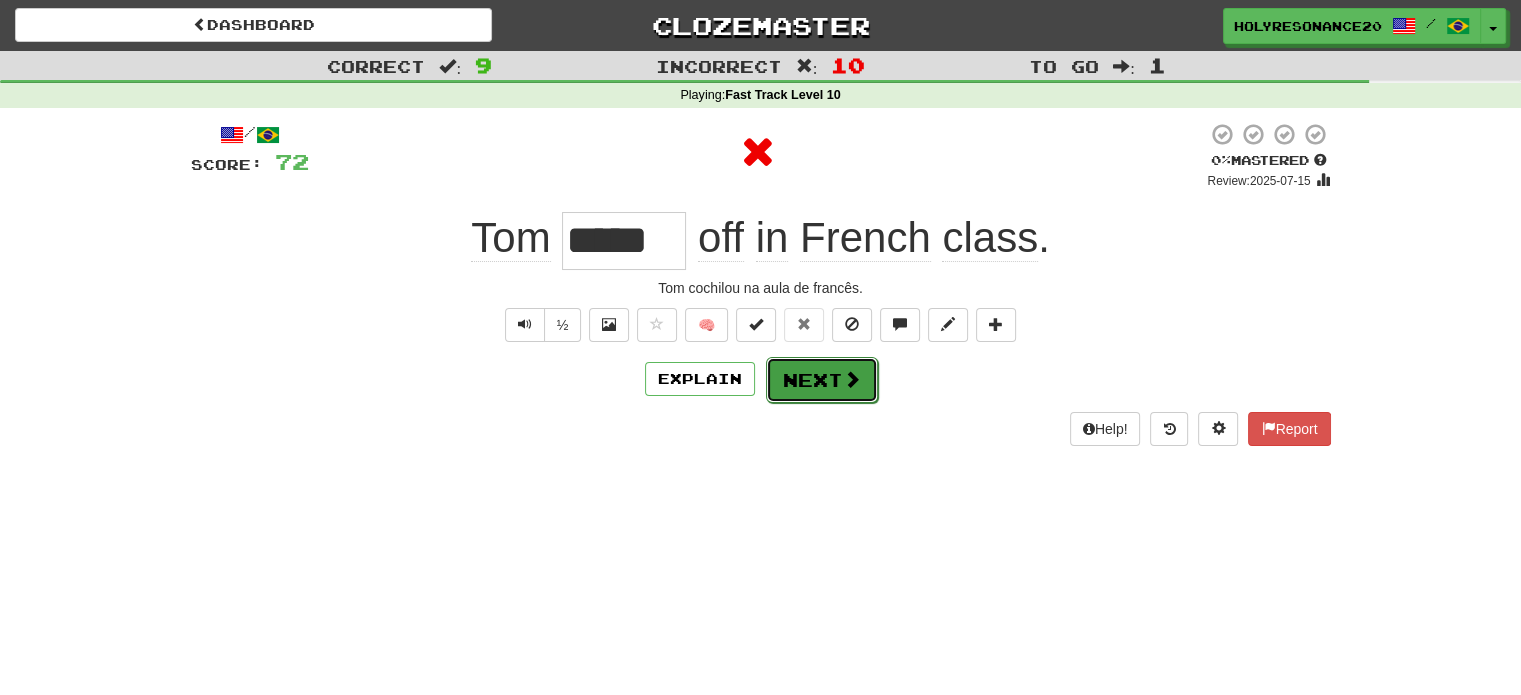 click on "Next" at bounding box center (822, 380) 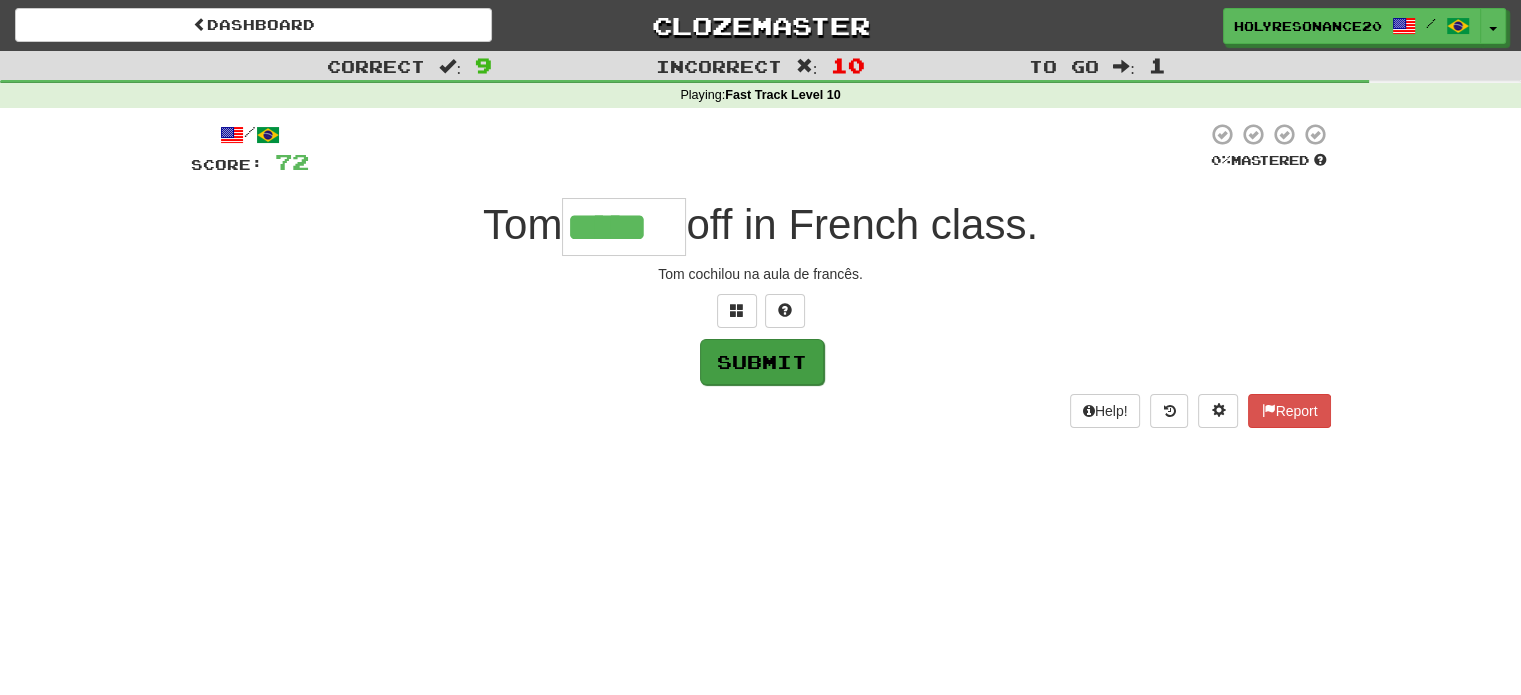 type on "*****" 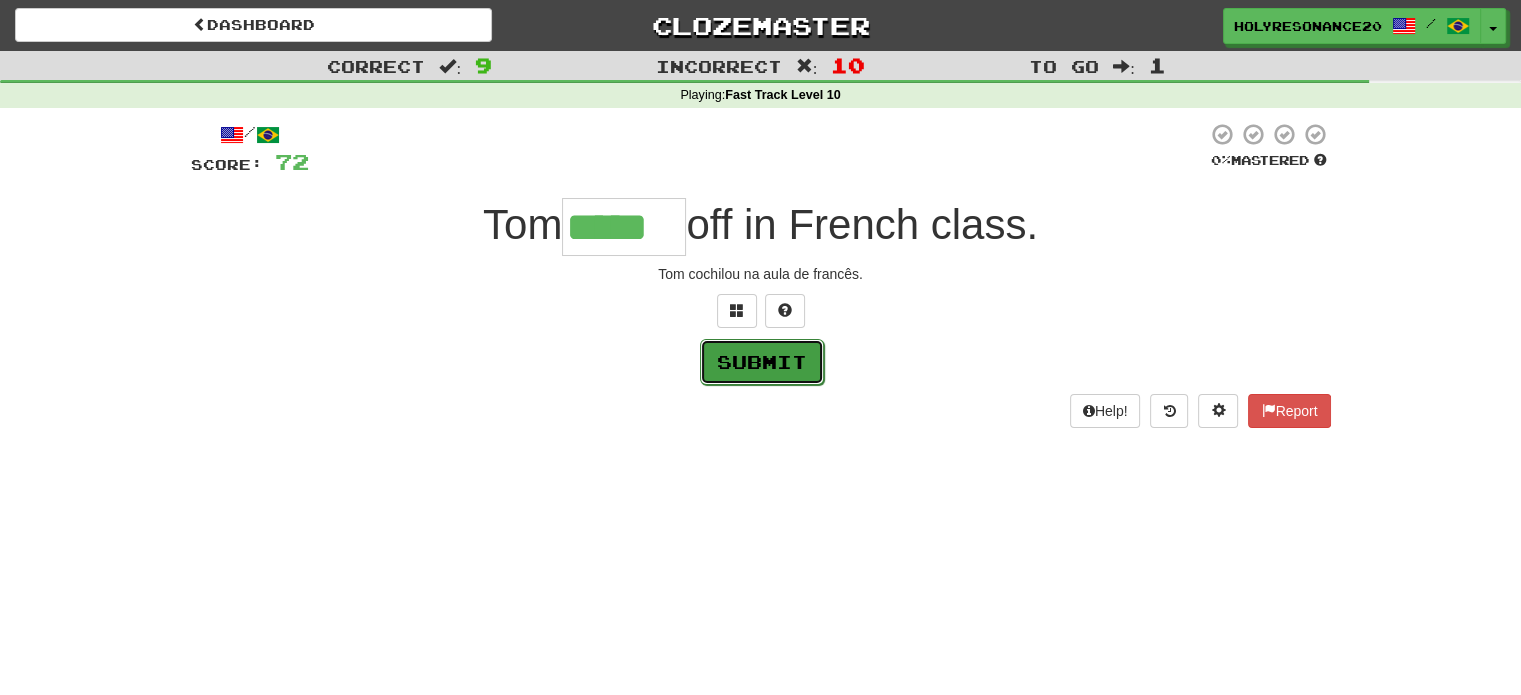 click on "Submit" at bounding box center (762, 362) 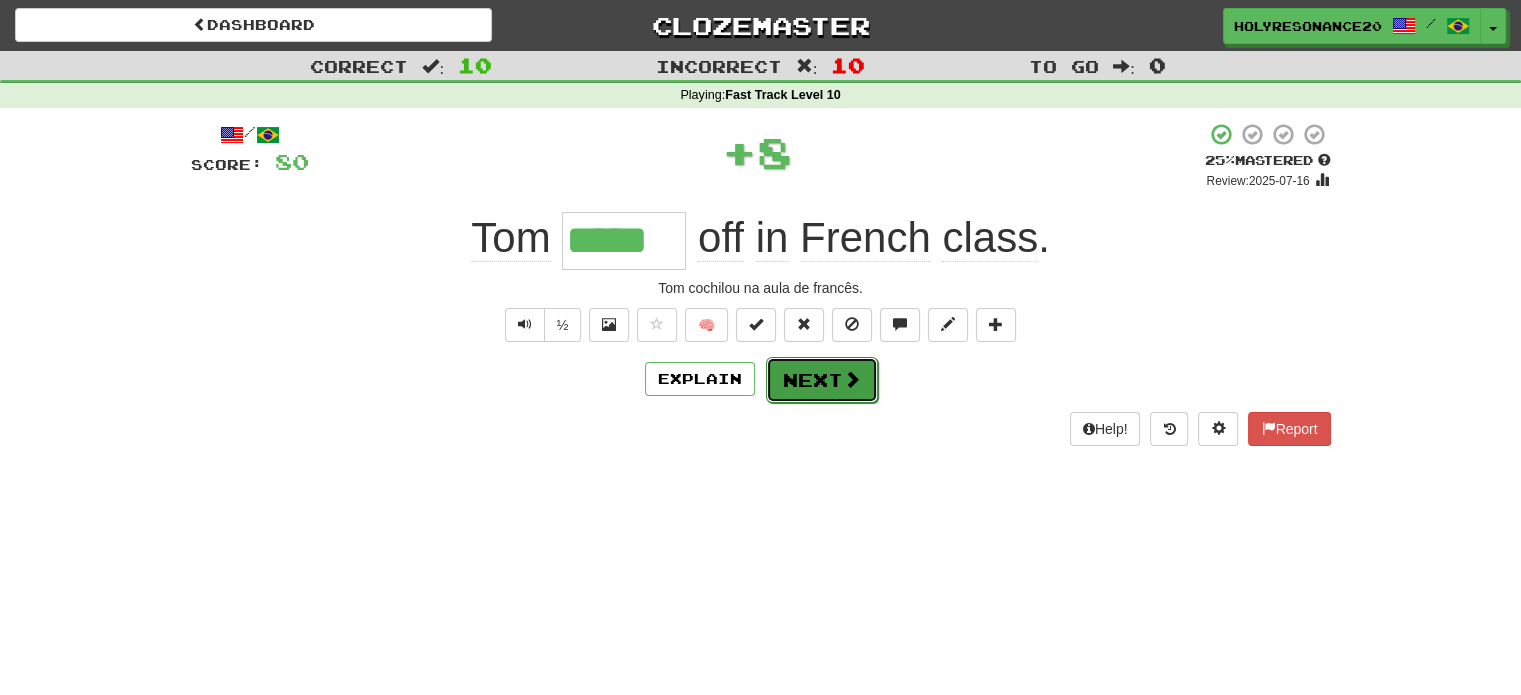 click on "Next" at bounding box center [822, 380] 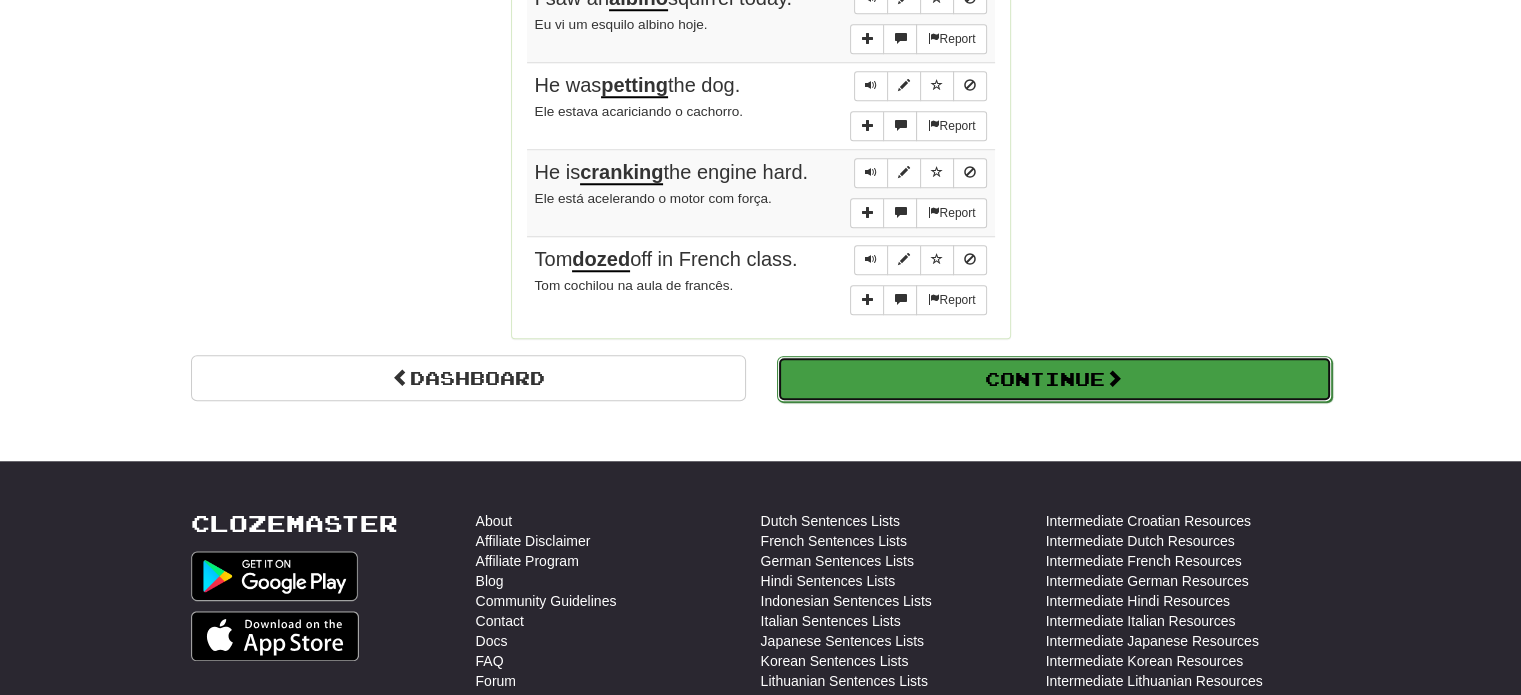 click on "Continue" at bounding box center [1054, 379] 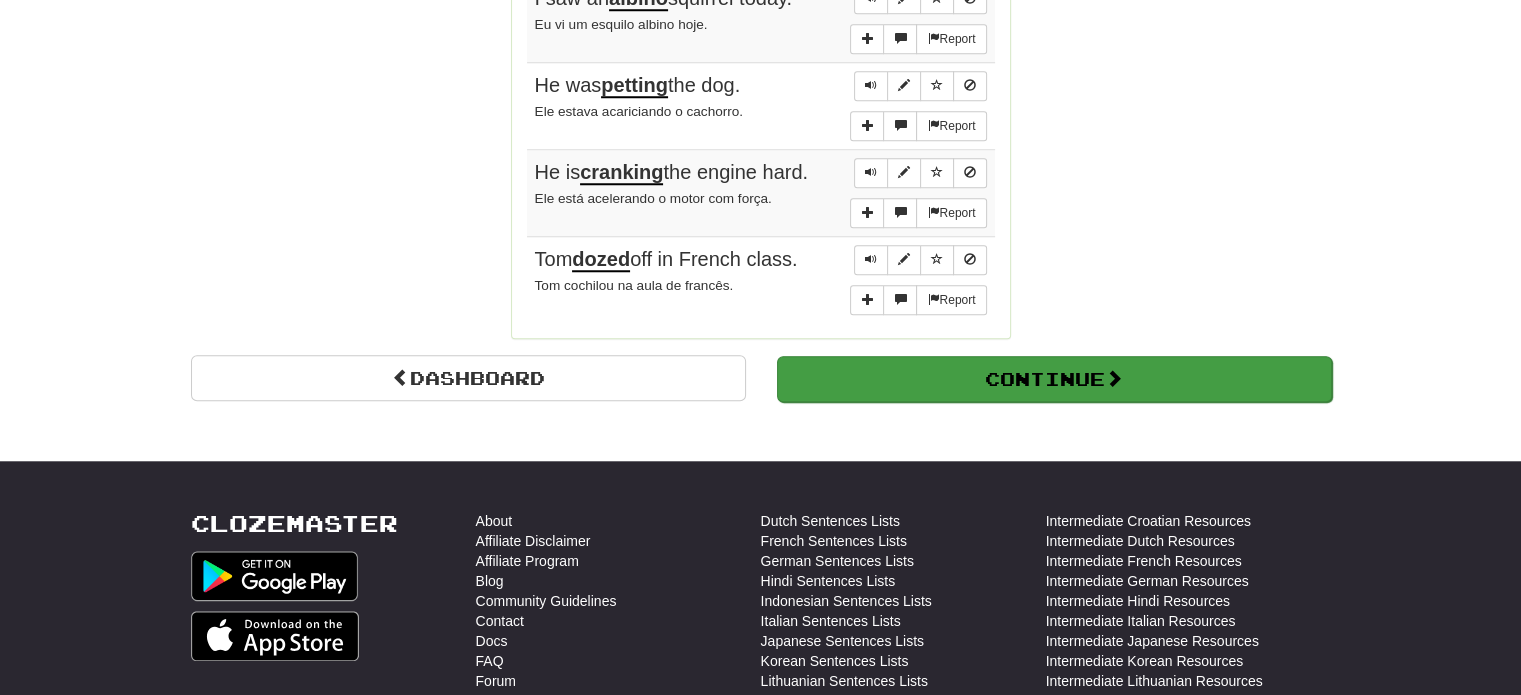 scroll, scrollTop: 710, scrollLeft: 0, axis: vertical 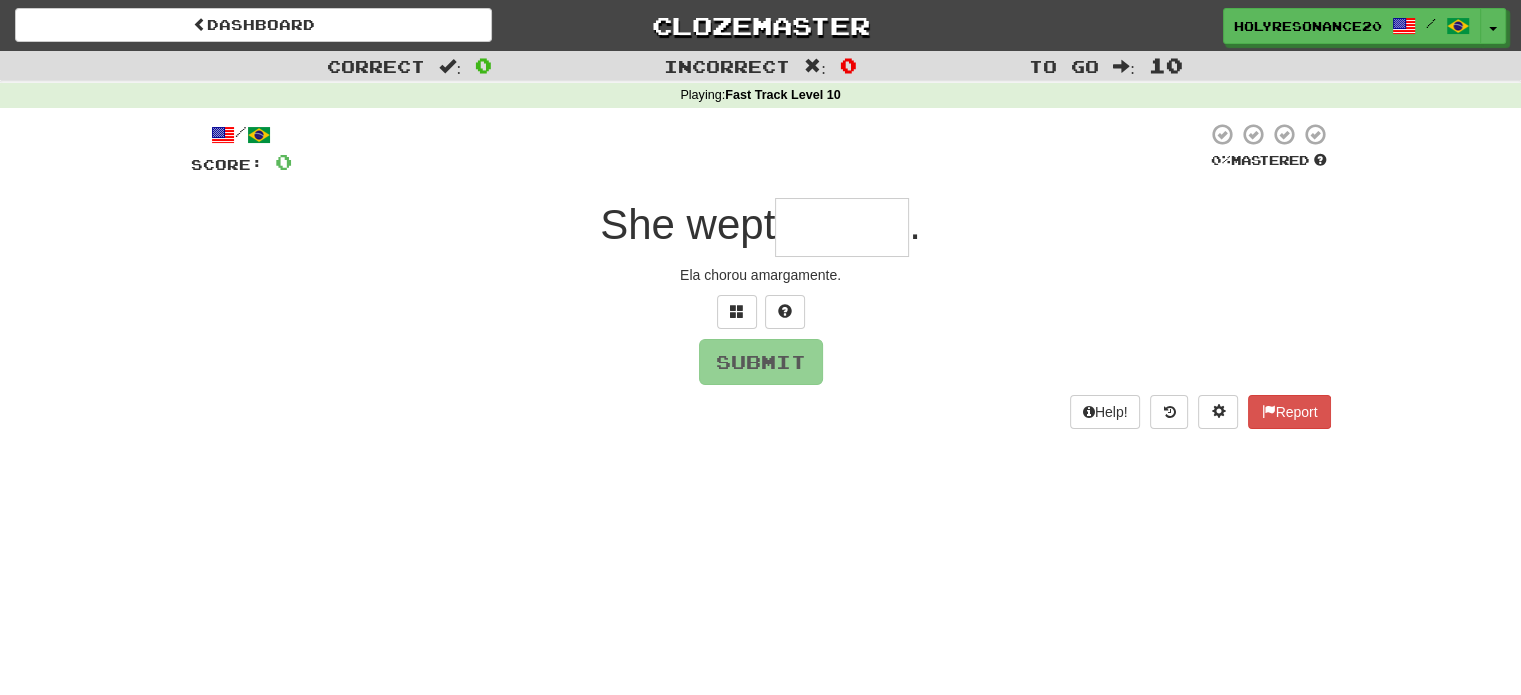 click at bounding box center [842, 227] 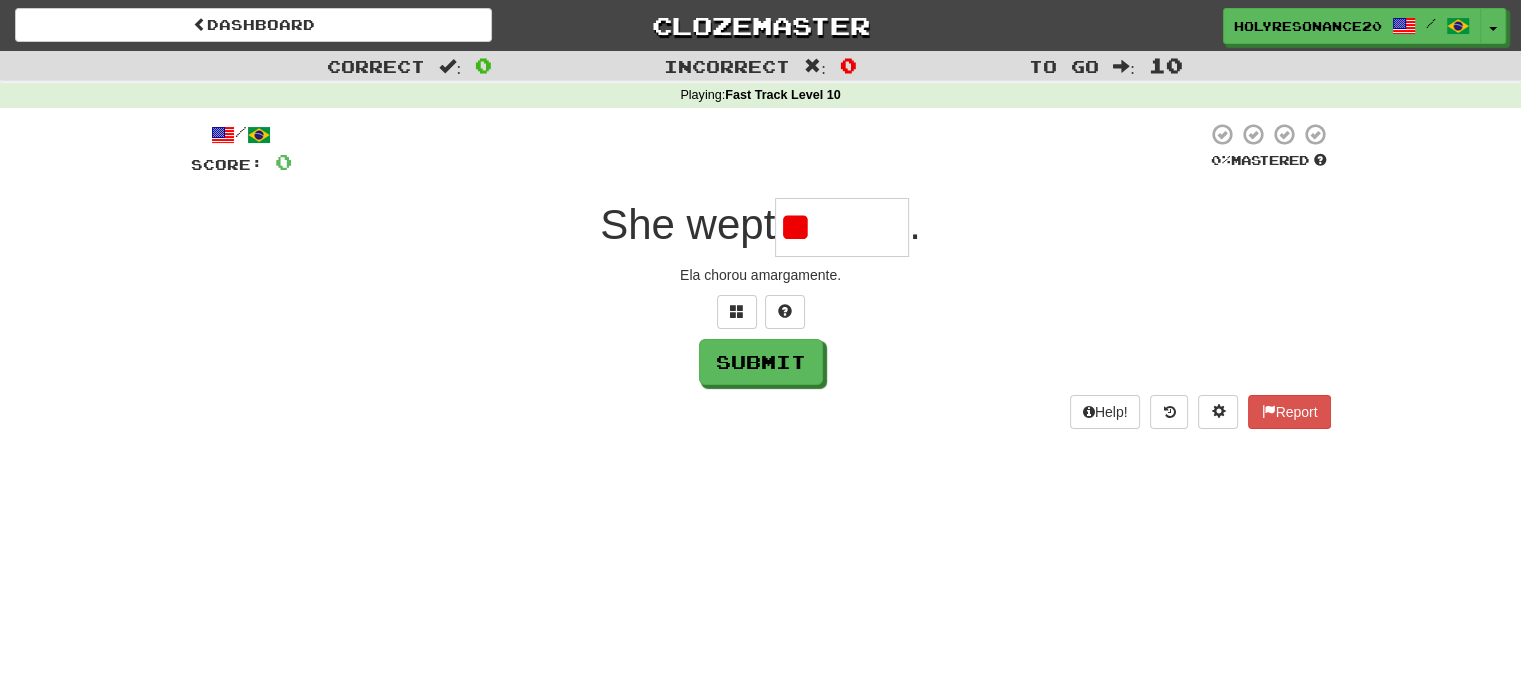 type on "*" 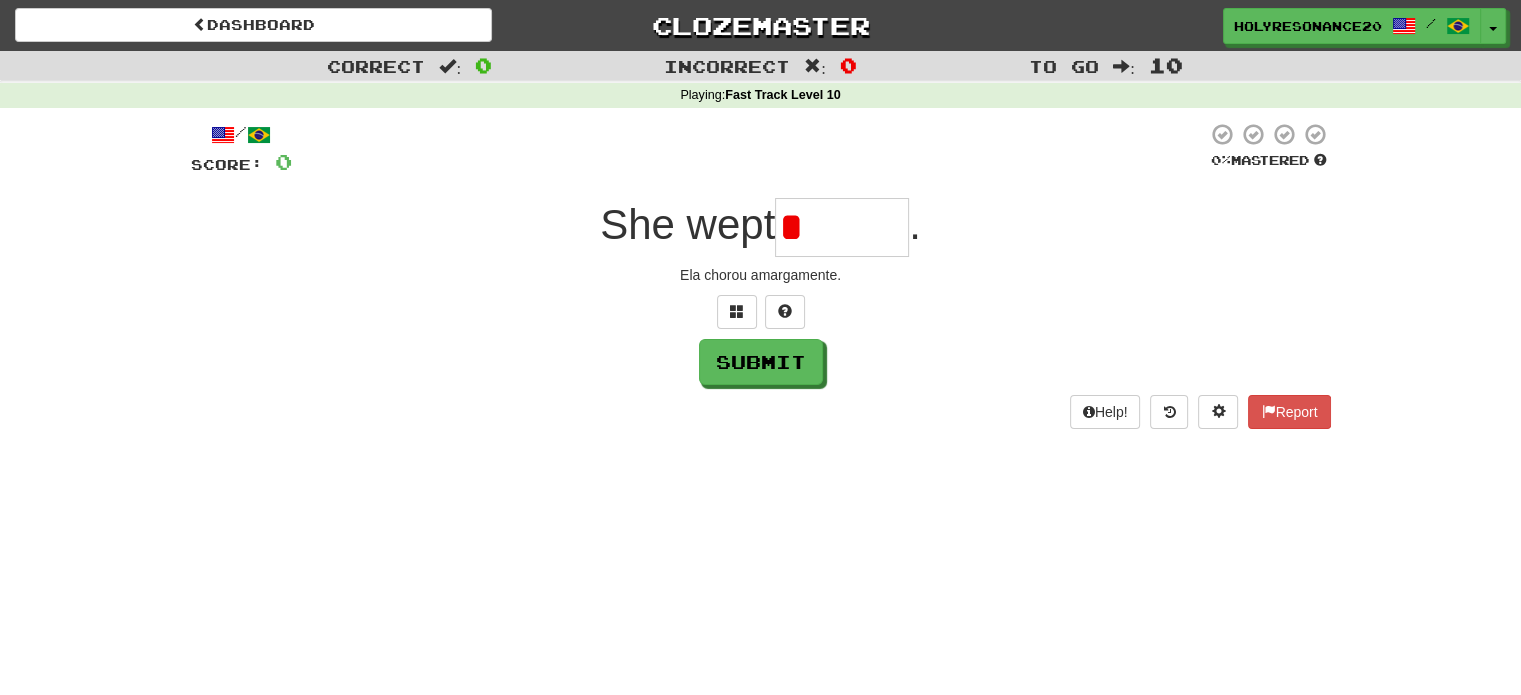 type on "********" 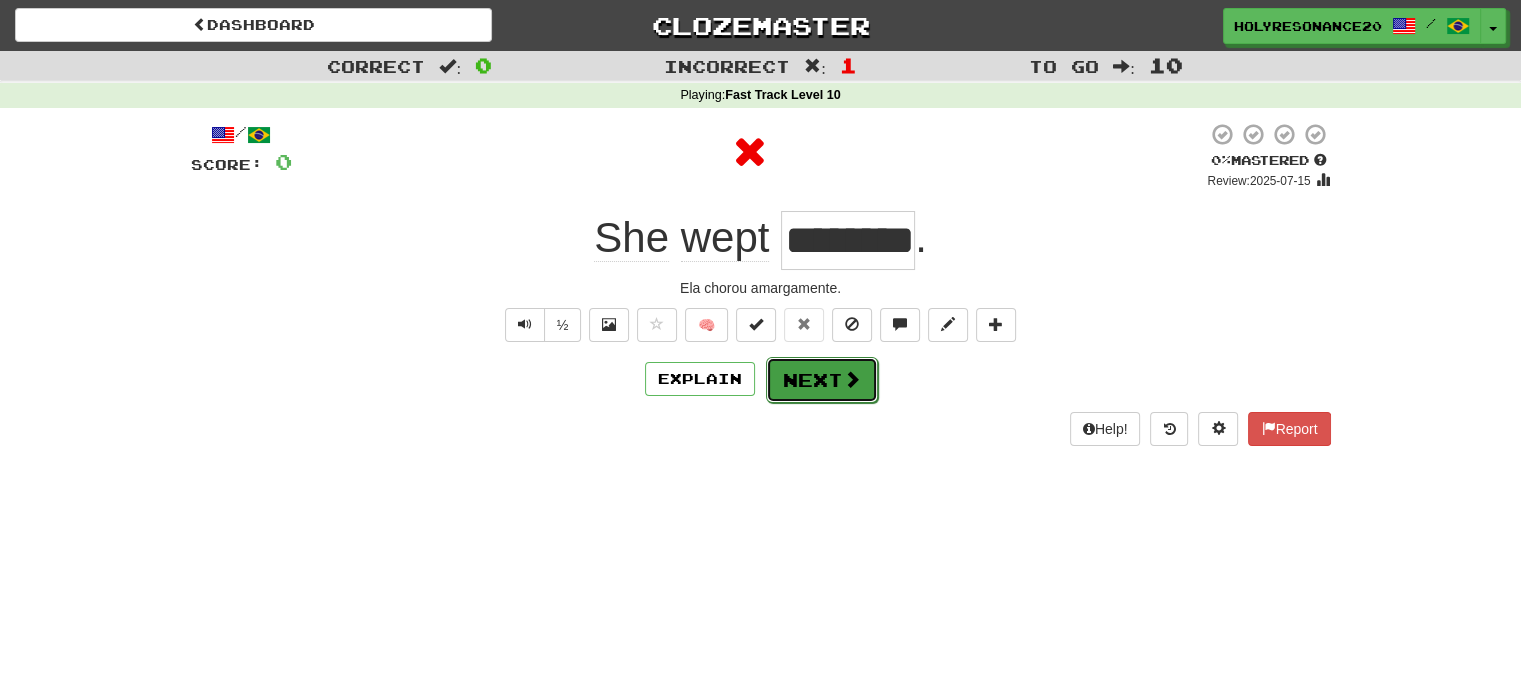 click on "Next" at bounding box center (822, 380) 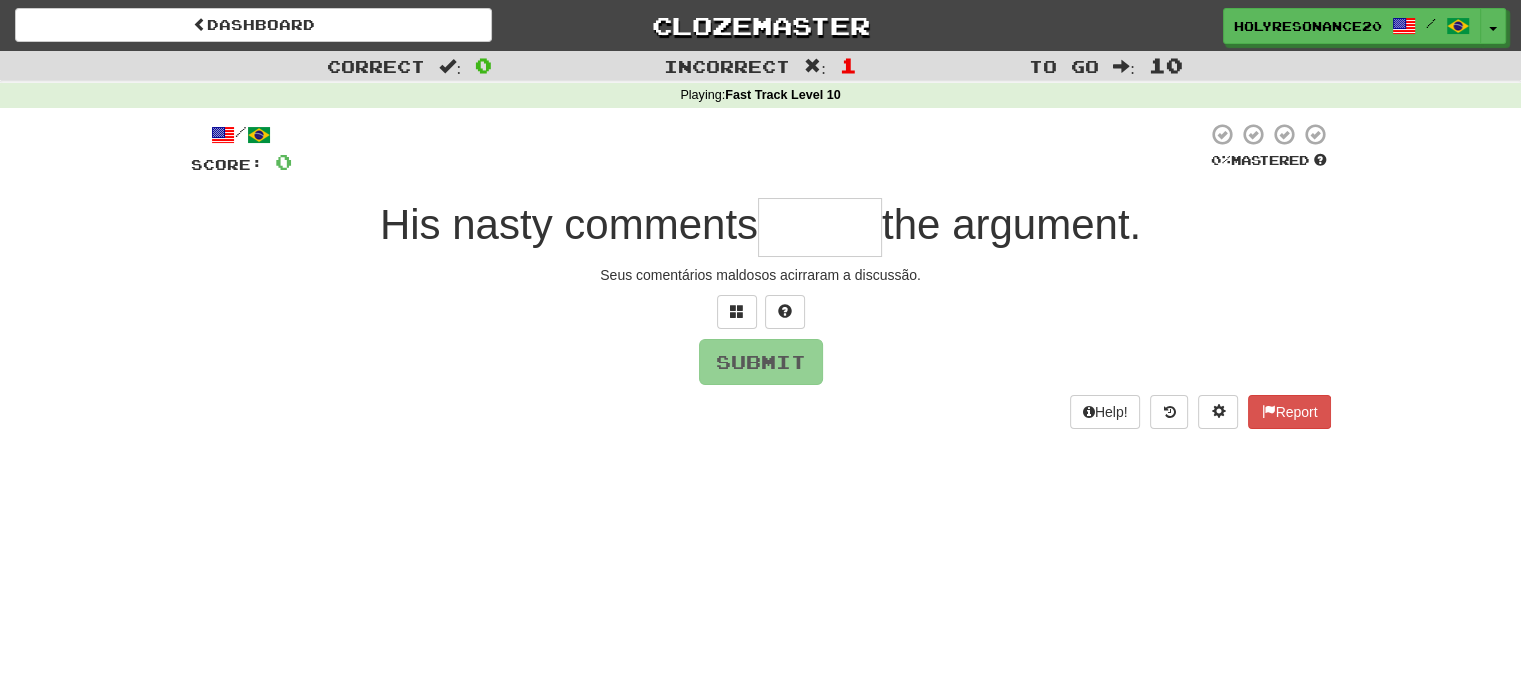 click at bounding box center (820, 227) 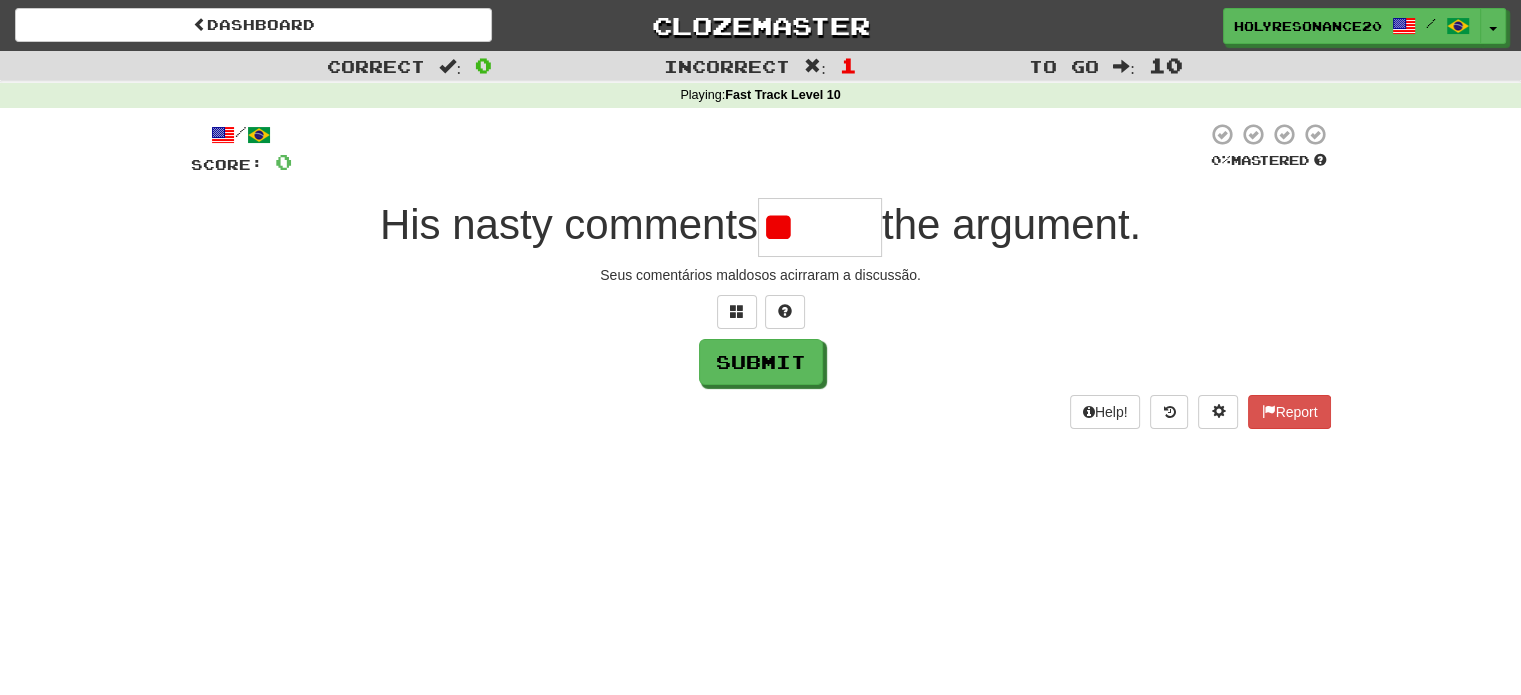type on "*" 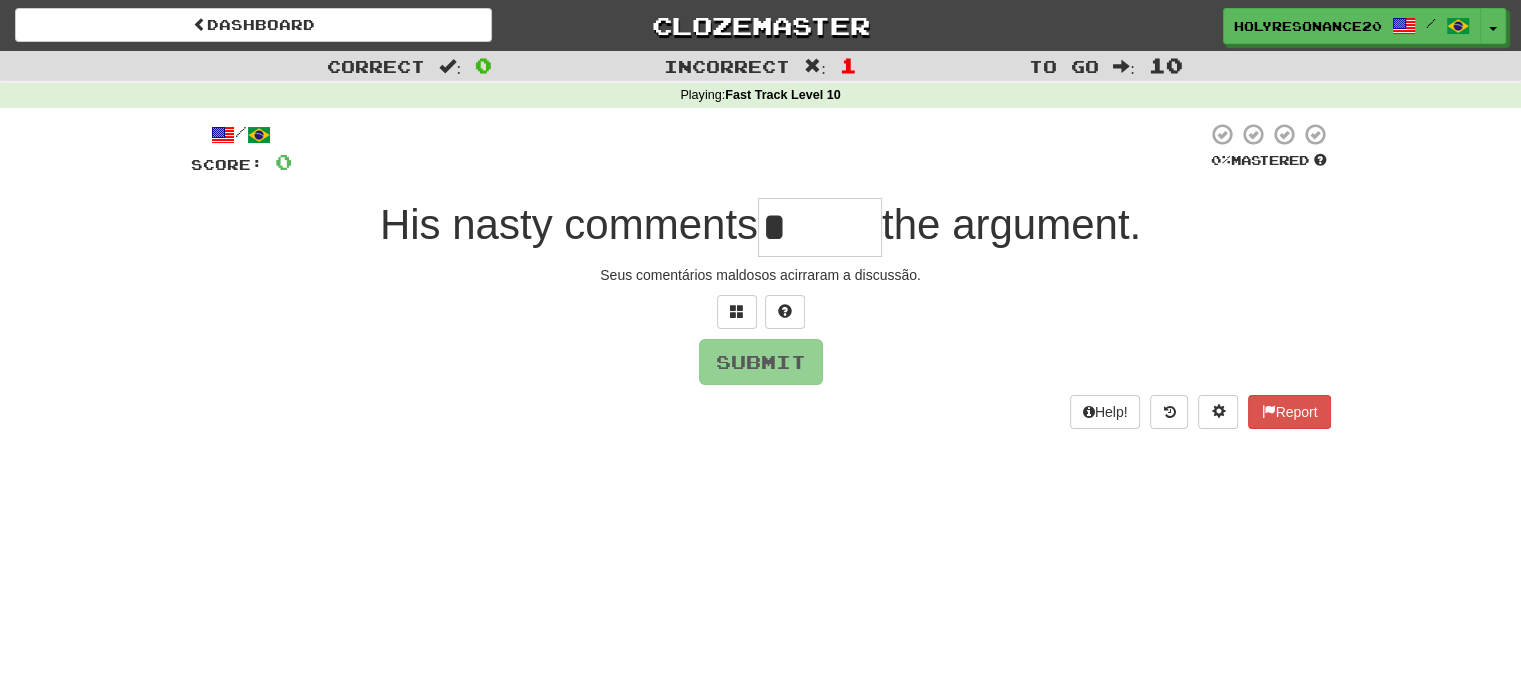 type on "******" 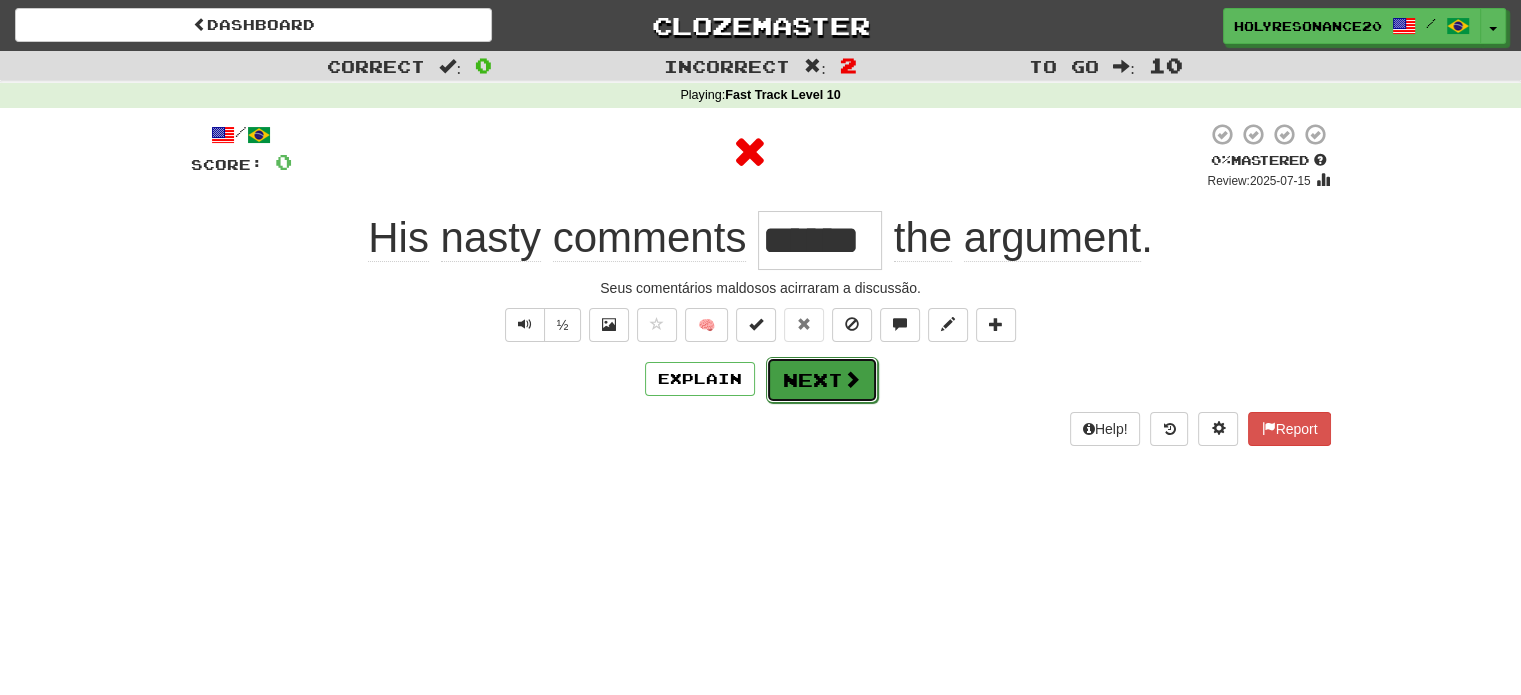 click on "Next" at bounding box center [822, 380] 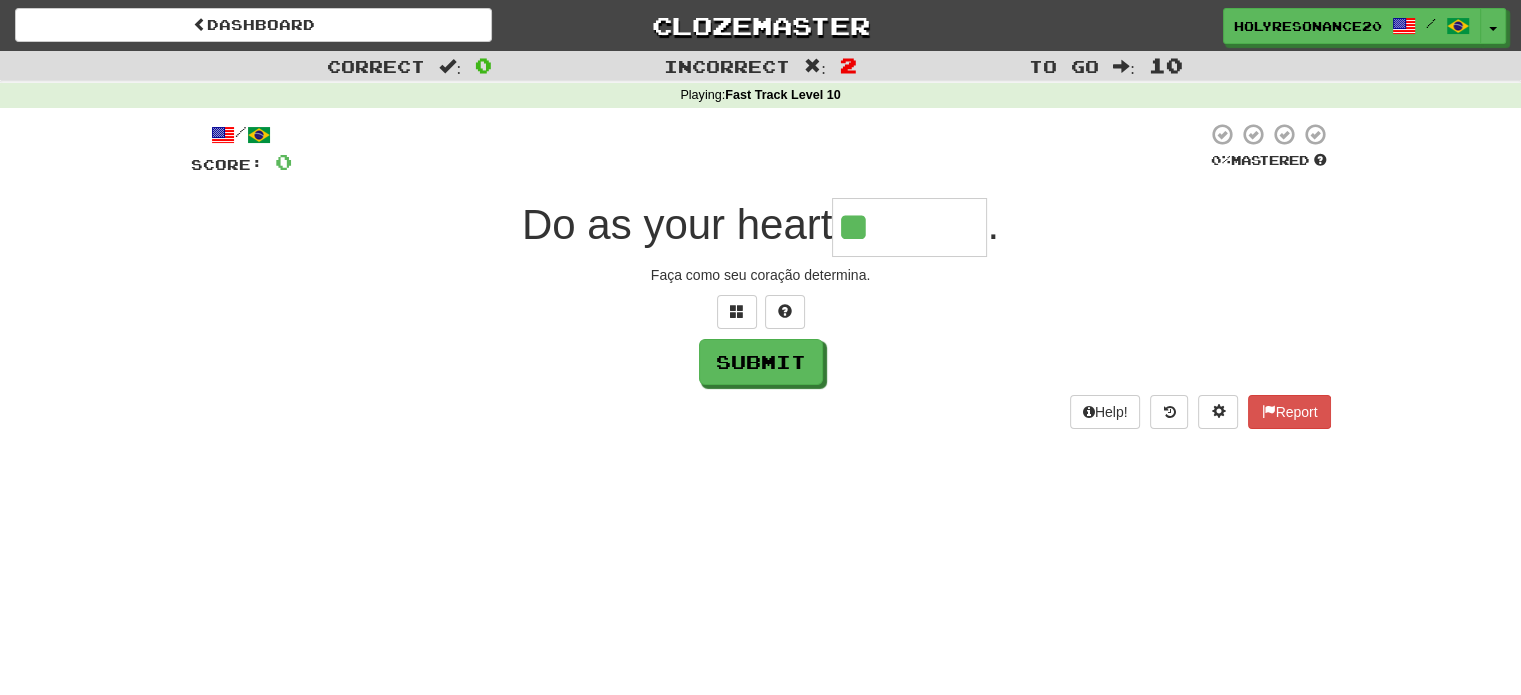 type on "********" 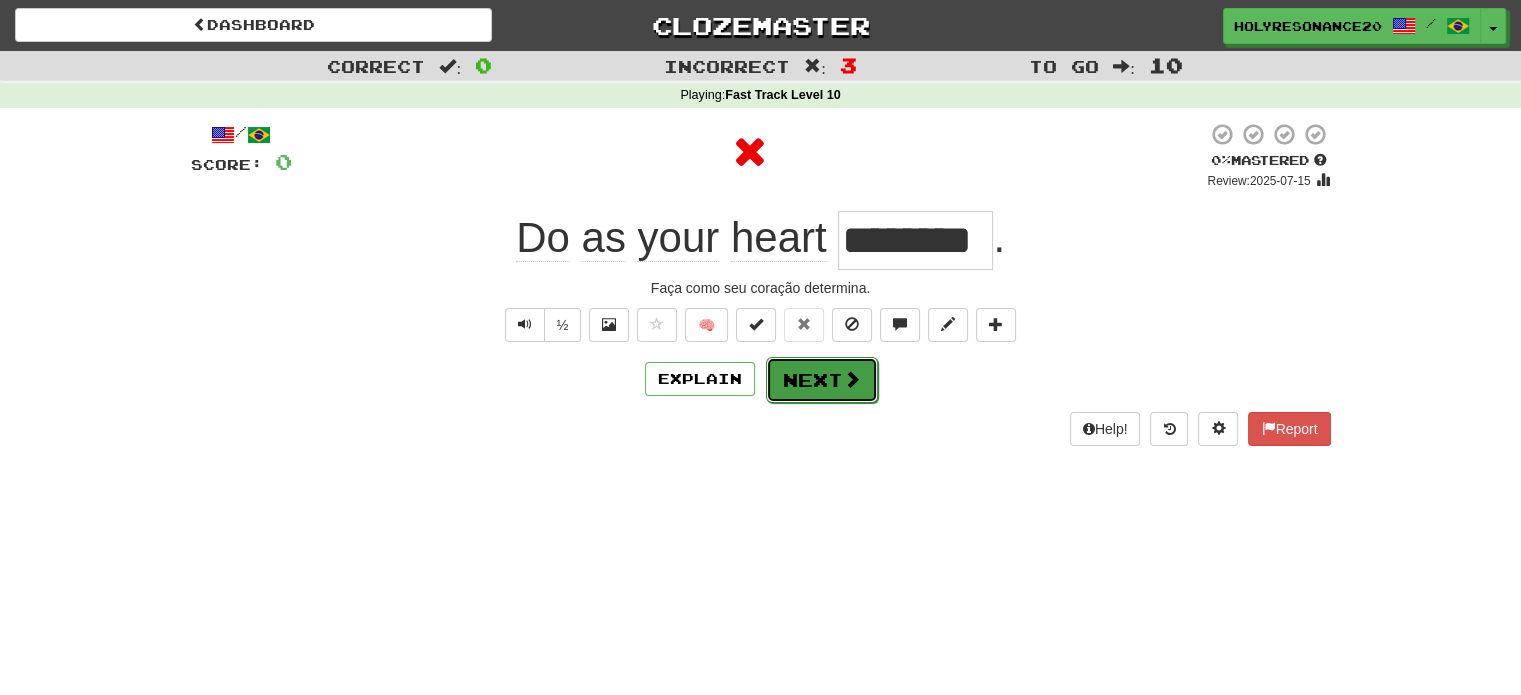 click at bounding box center [852, 379] 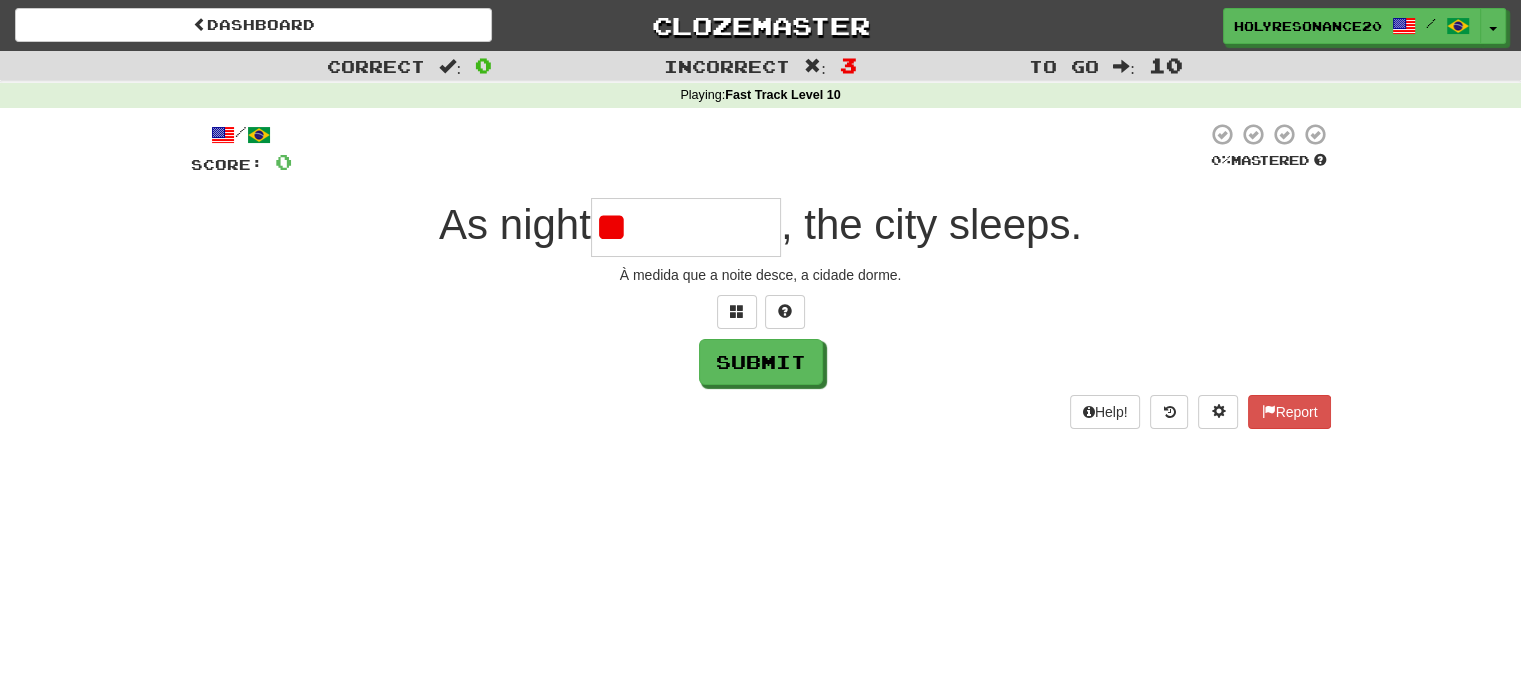 type on "*" 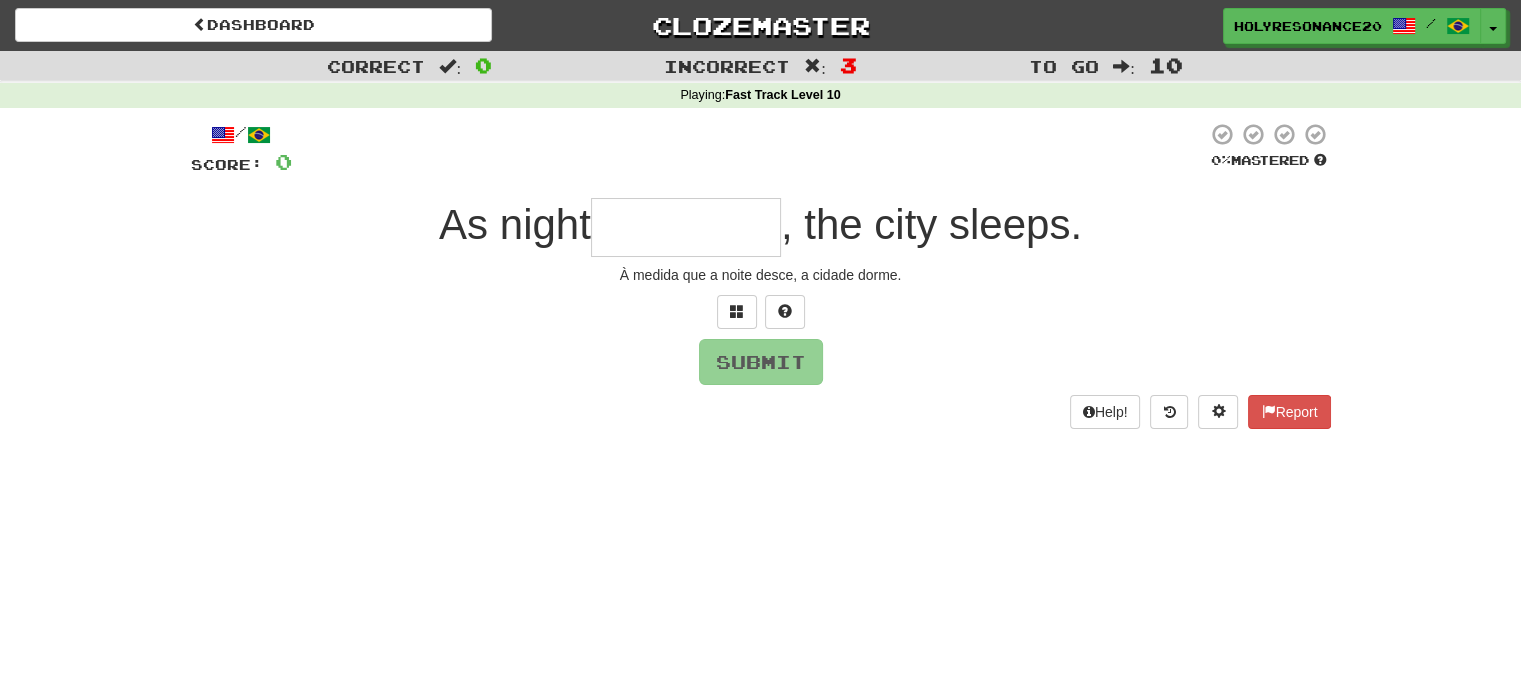 type on "*" 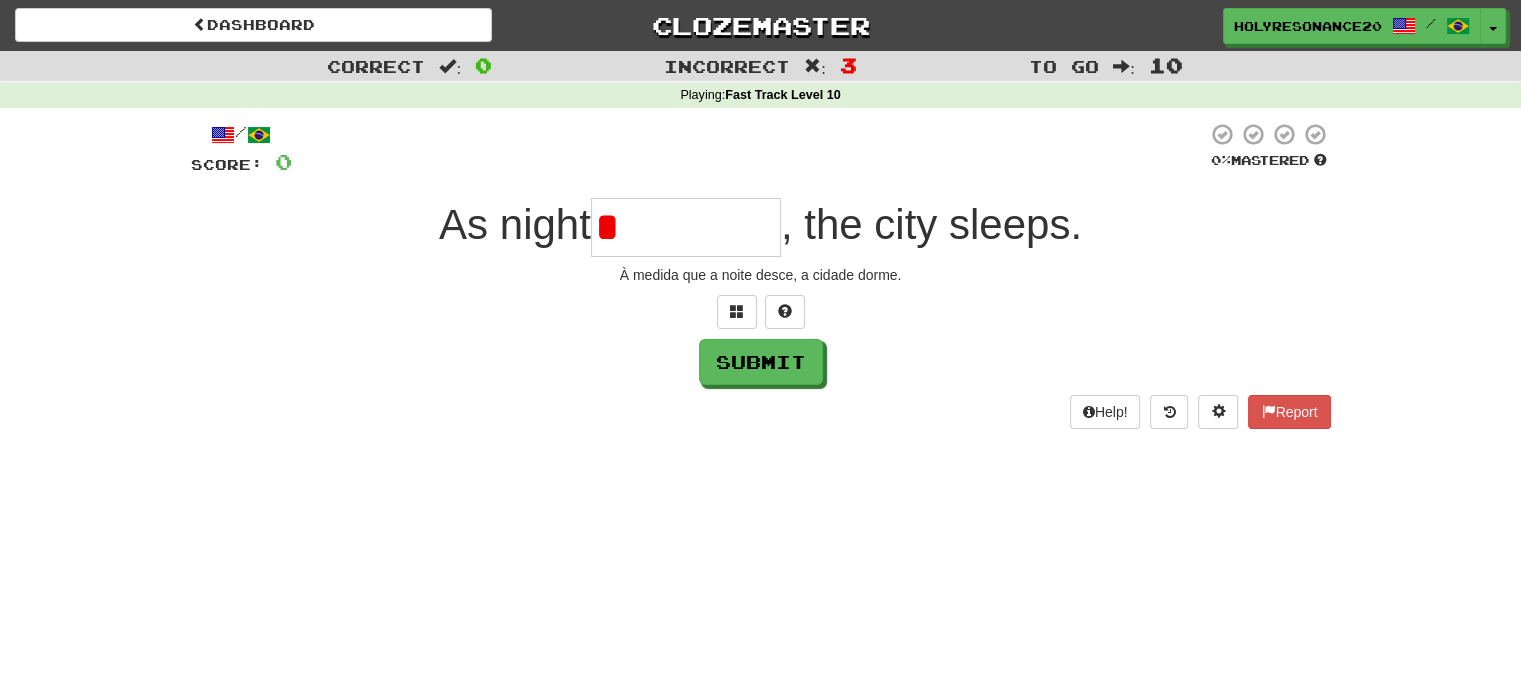 type on "********" 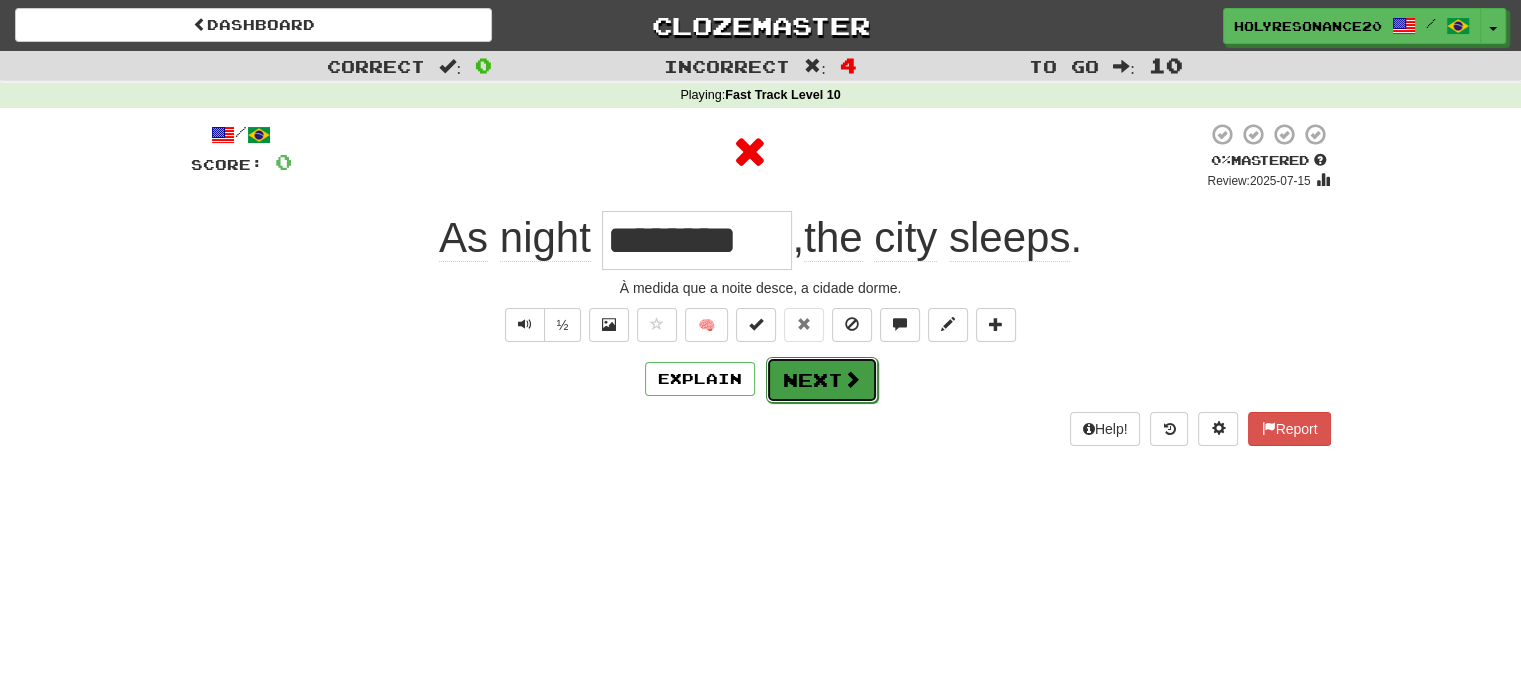 click on "Next" at bounding box center (822, 380) 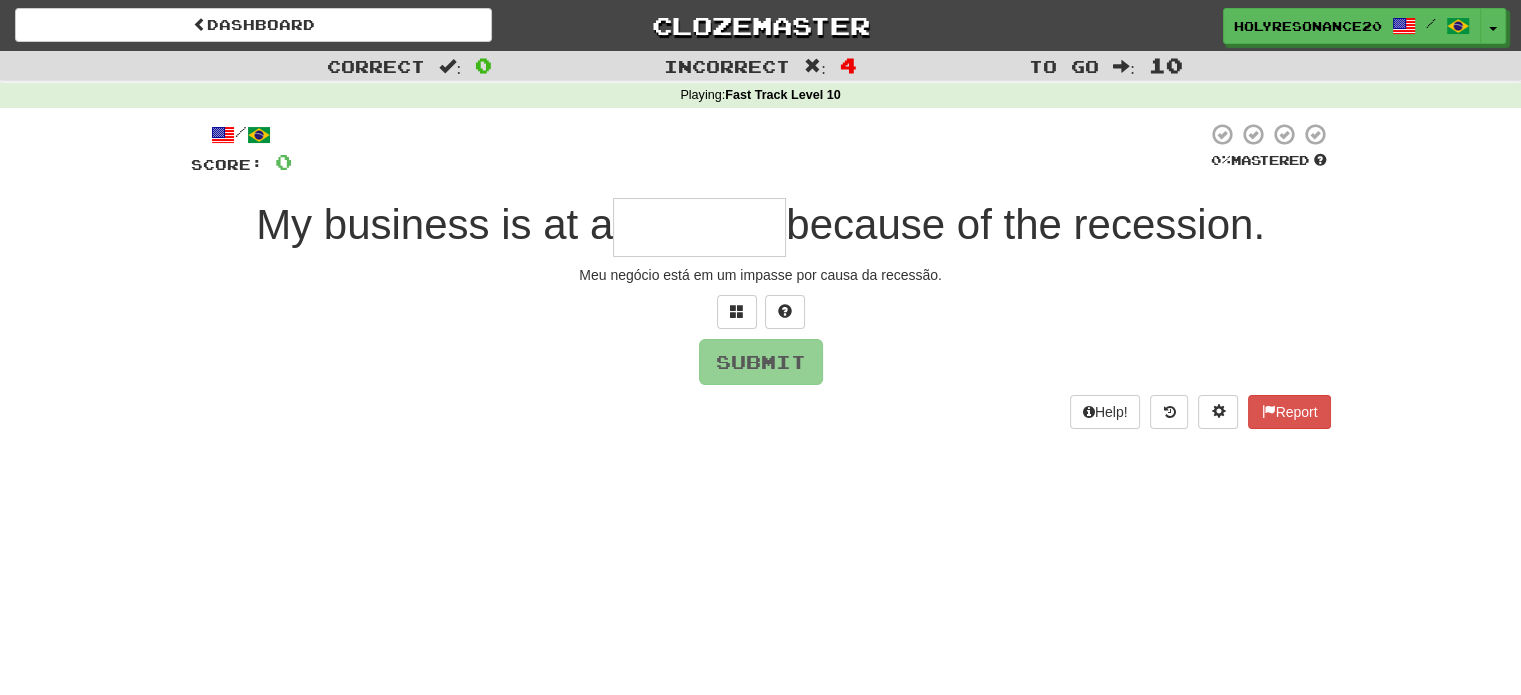 click at bounding box center (699, 227) 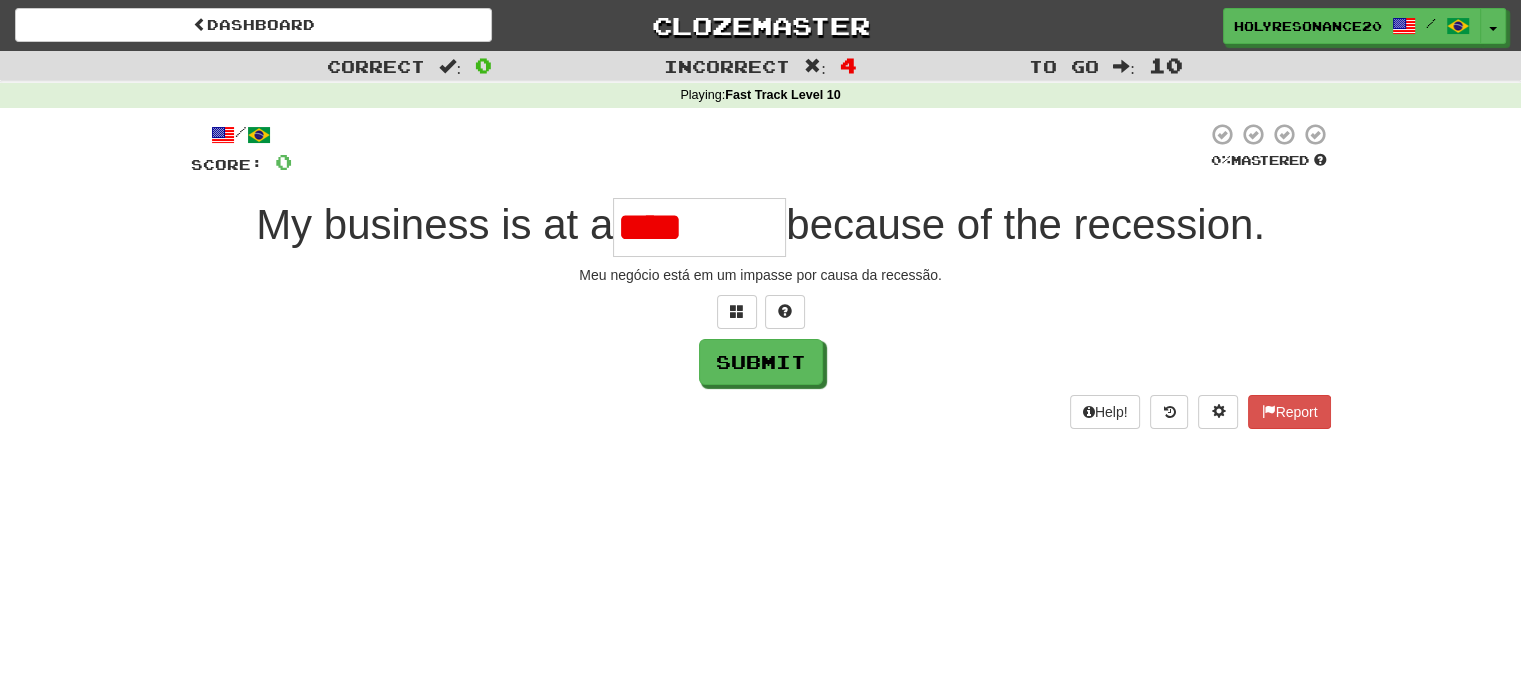 type on "**********" 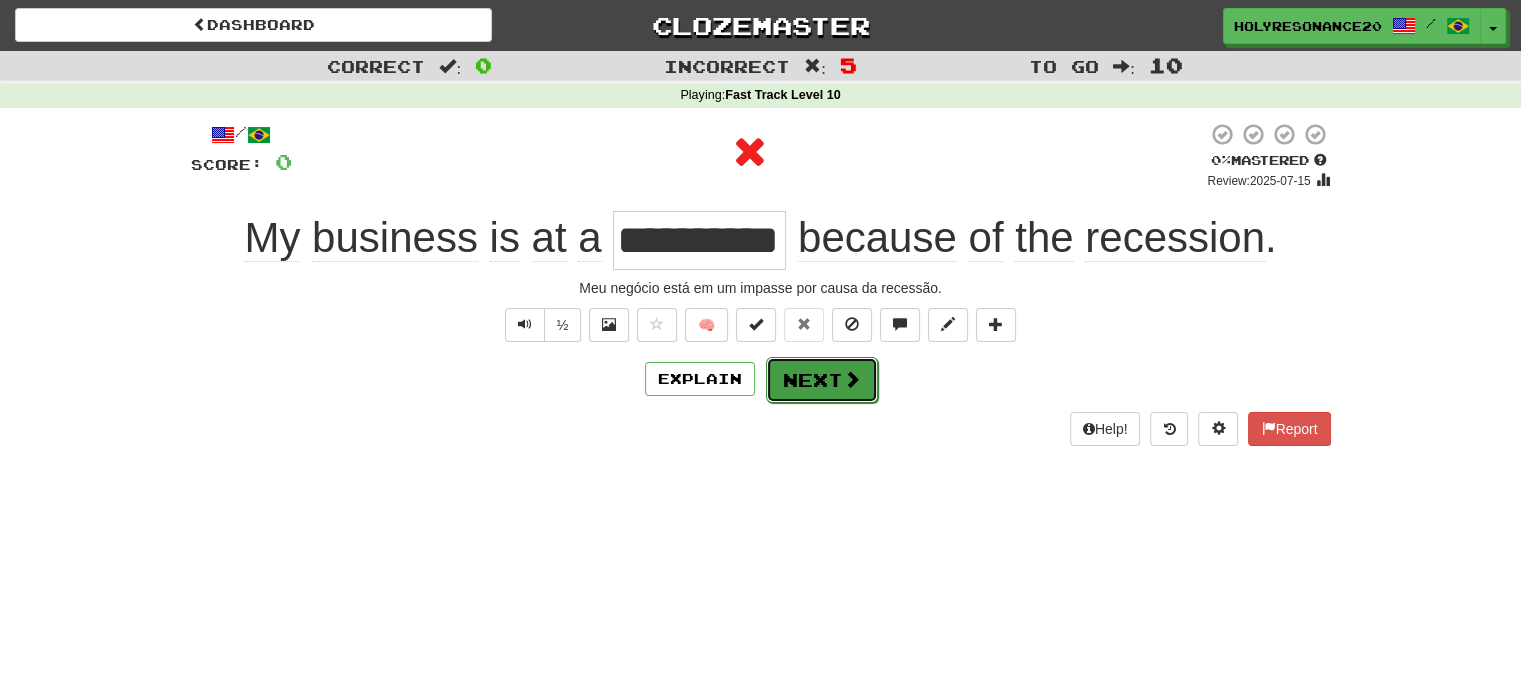 click on "Next" at bounding box center (822, 380) 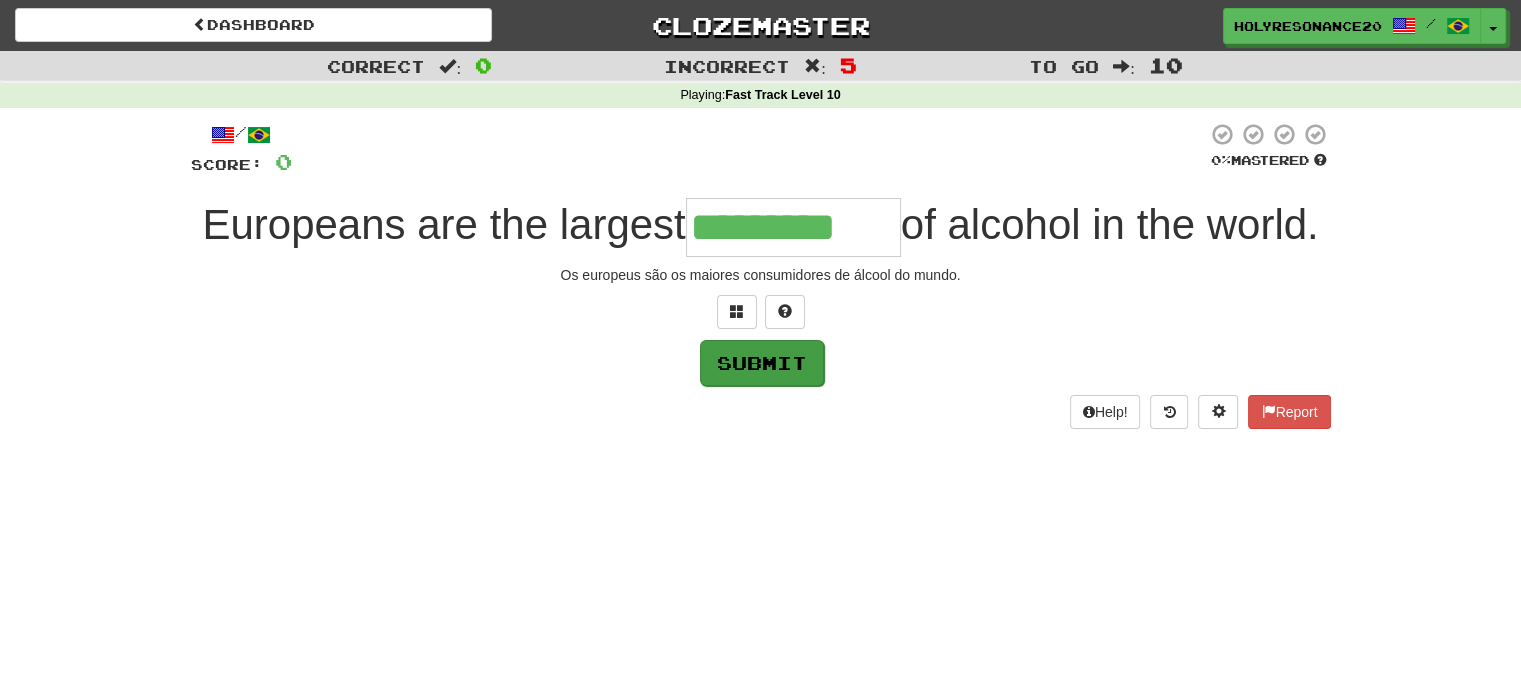 type on "*********" 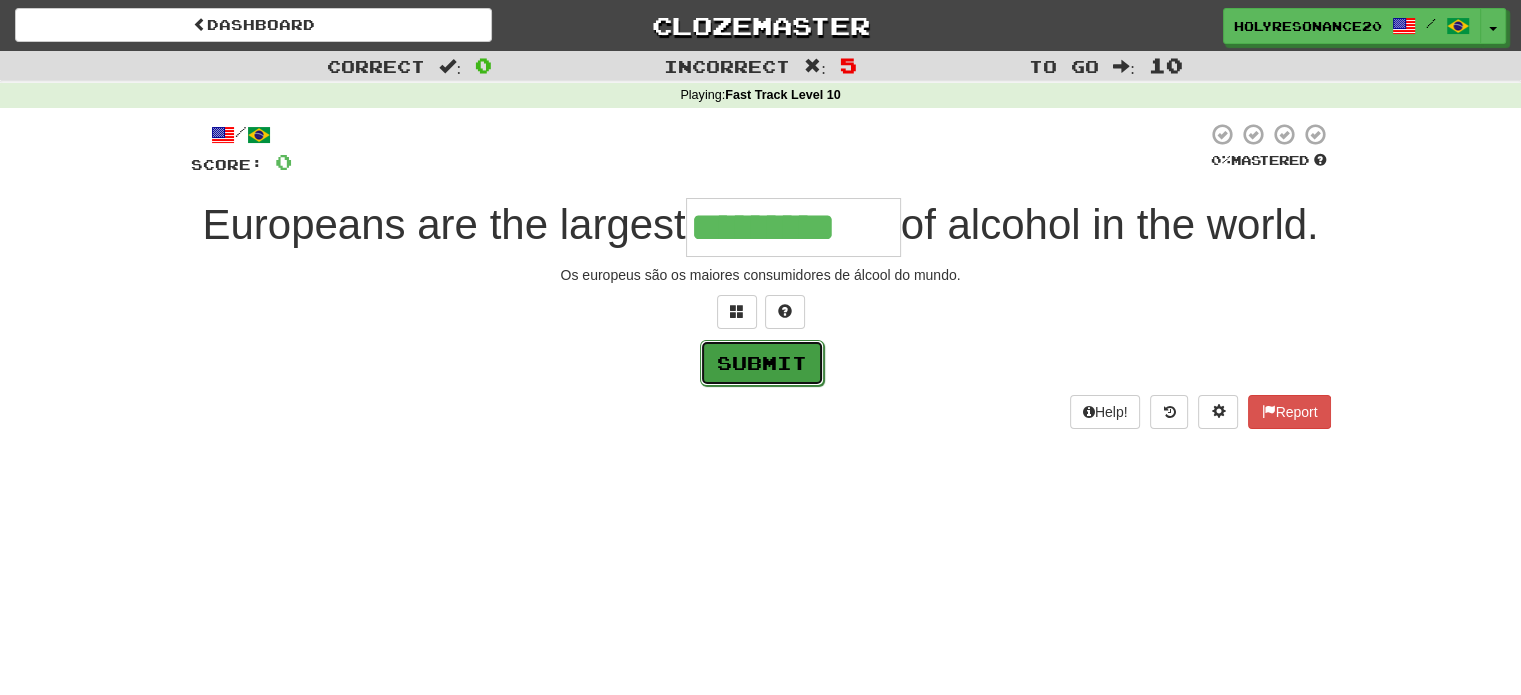 click on "Submit" at bounding box center [762, 363] 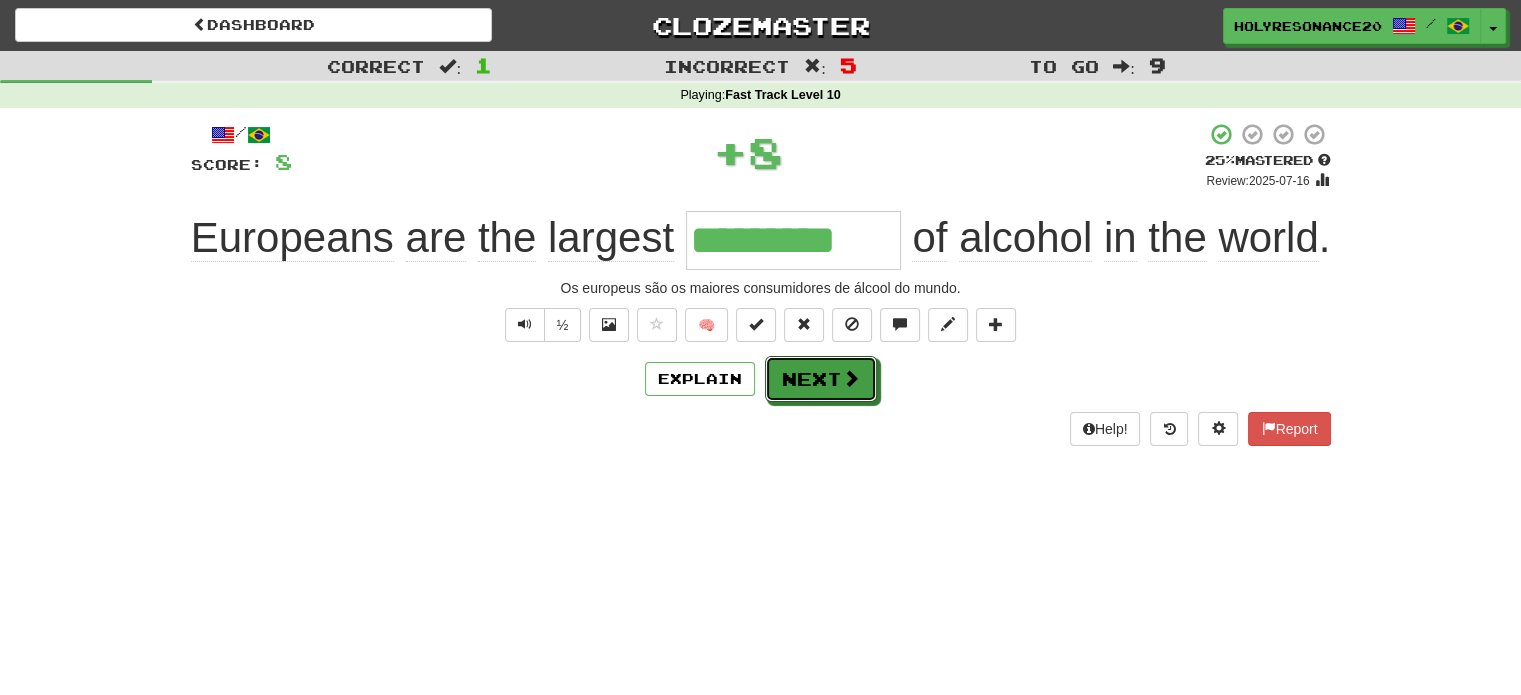 click on "Next" at bounding box center (821, 379) 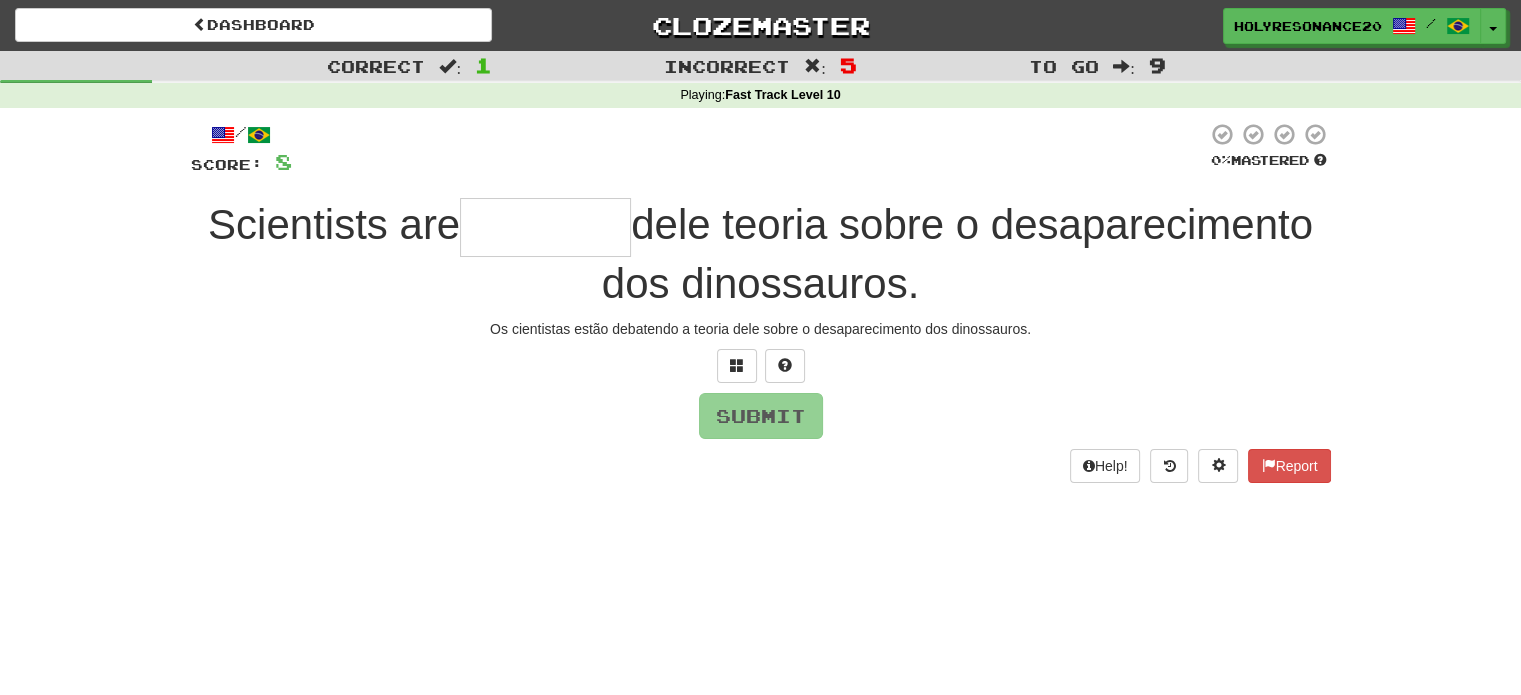 click at bounding box center [545, 227] 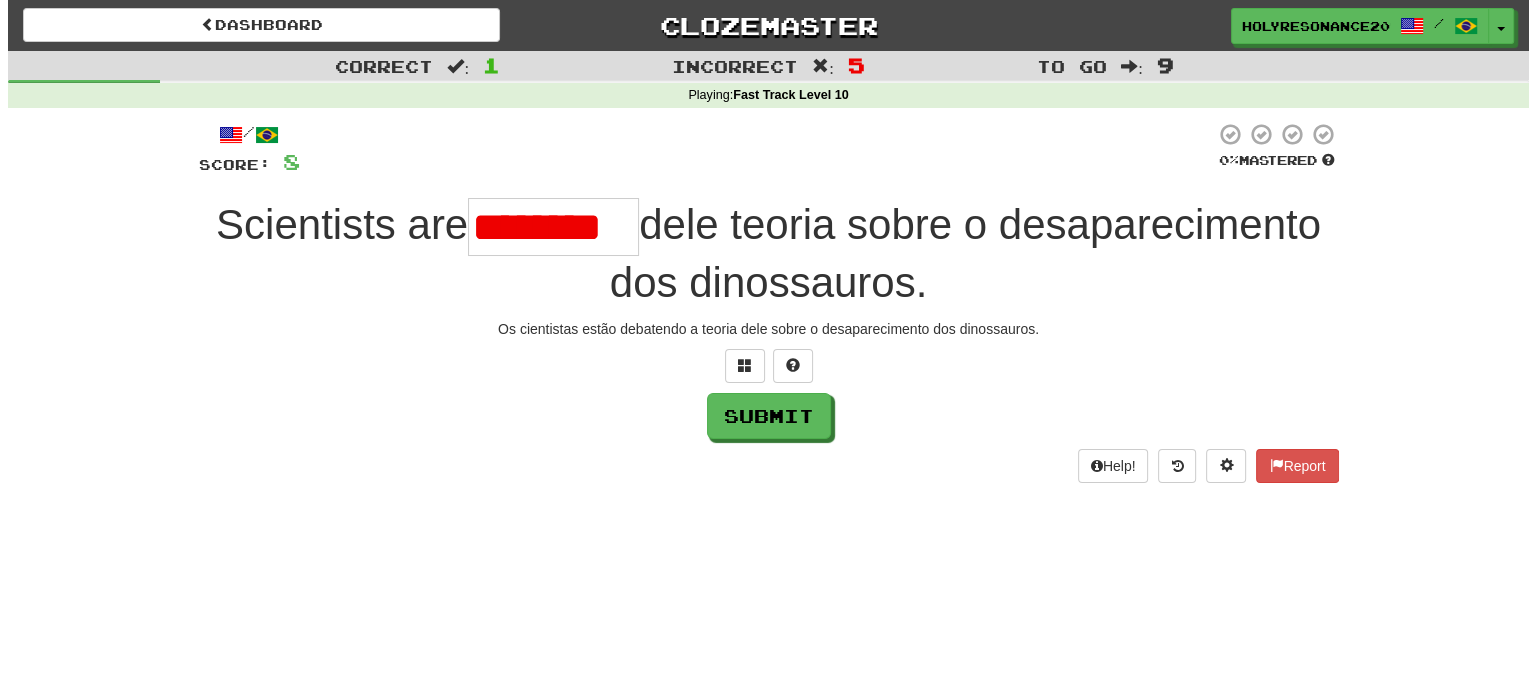 scroll, scrollTop: 0, scrollLeft: 0, axis: both 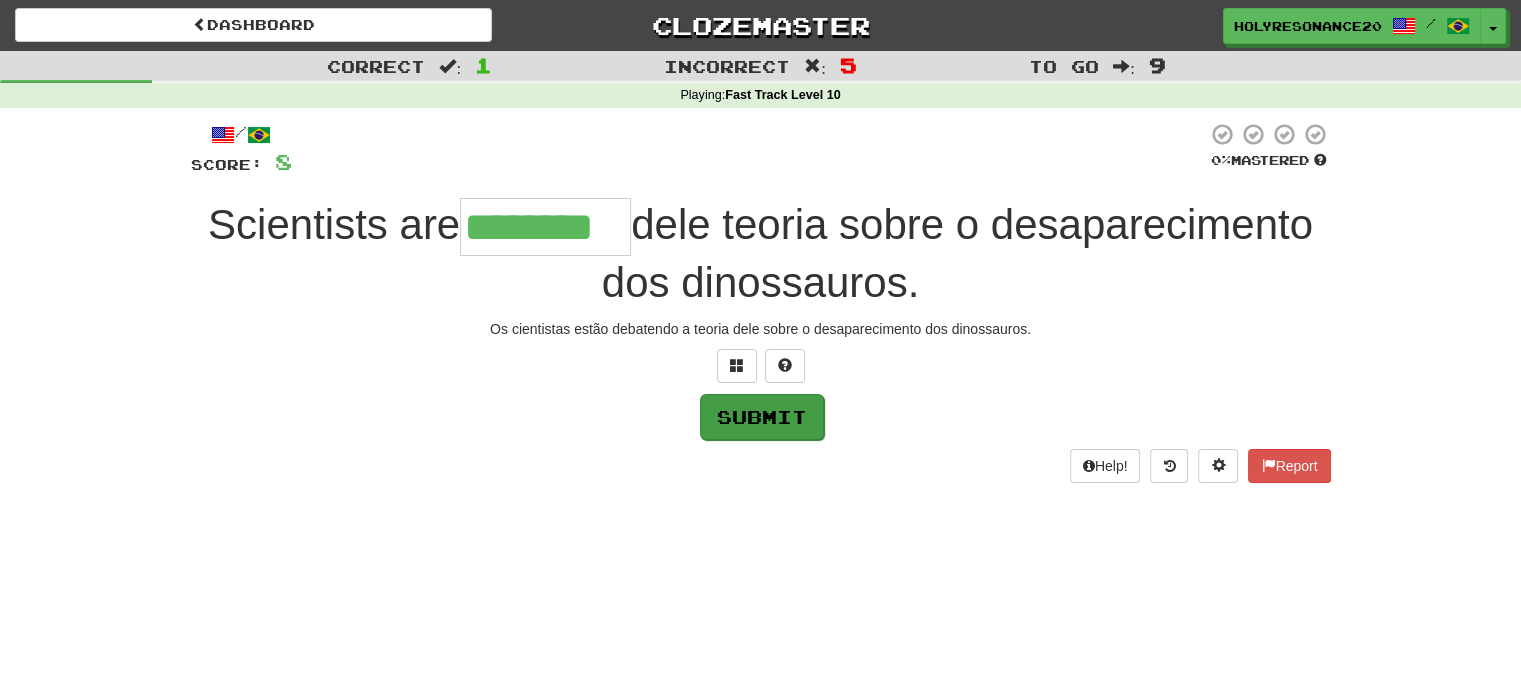 type on "********" 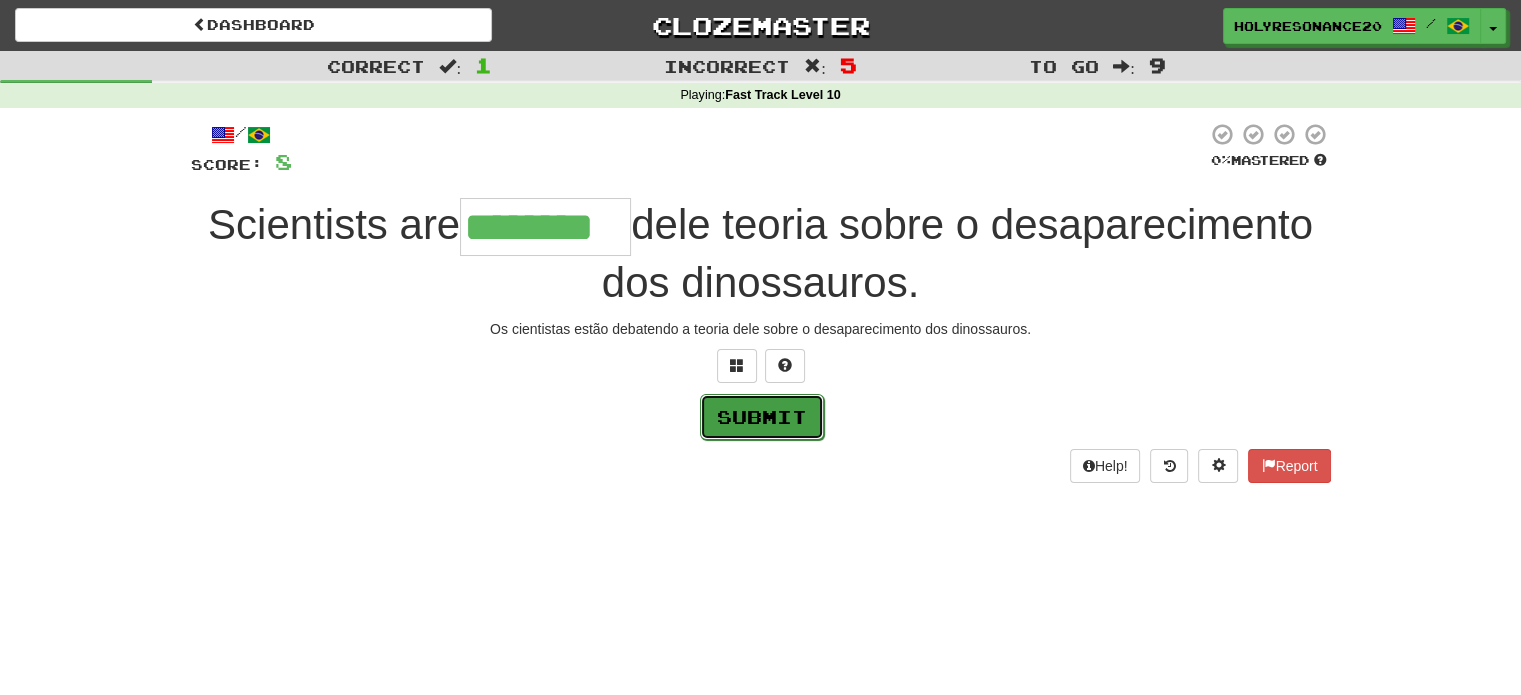 click on "Submit" at bounding box center [762, 417] 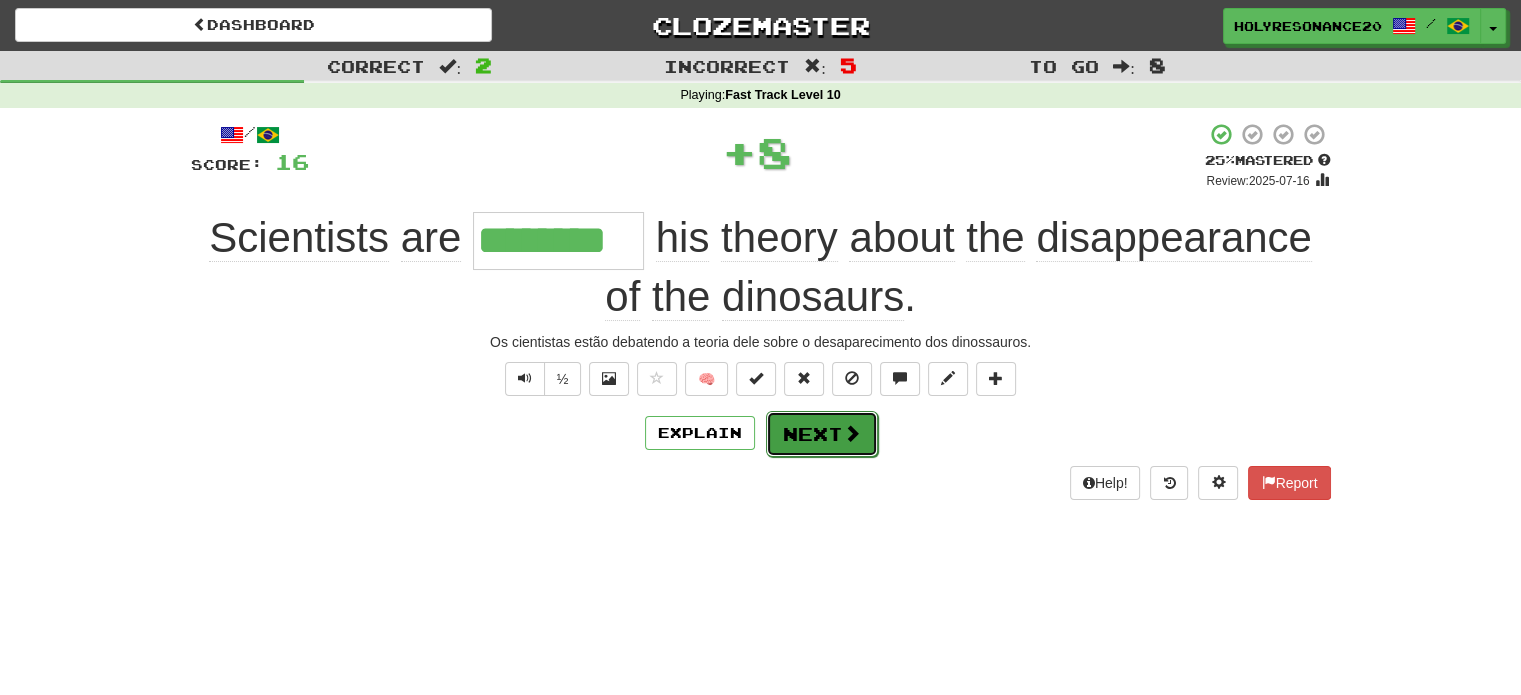 click on "Next" at bounding box center [822, 434] 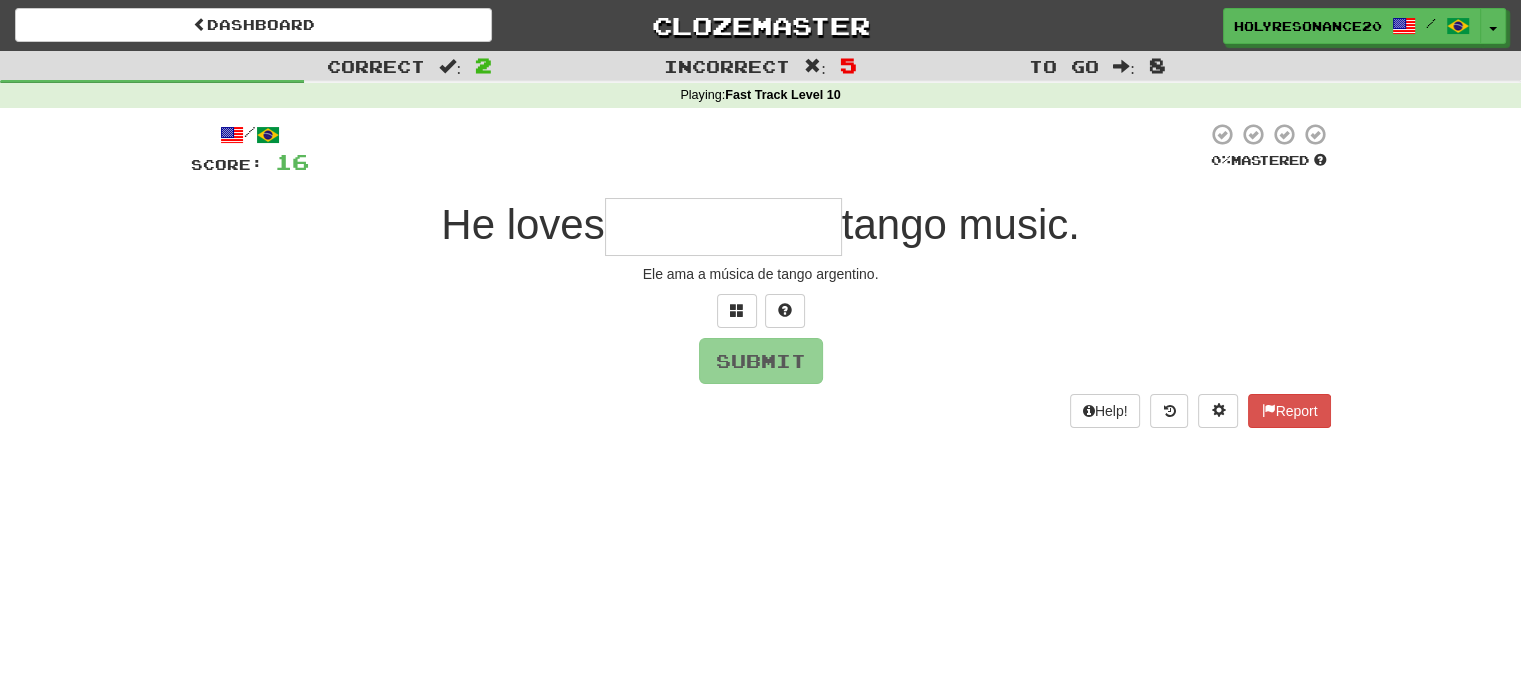 click at bounding box center (723, 227) 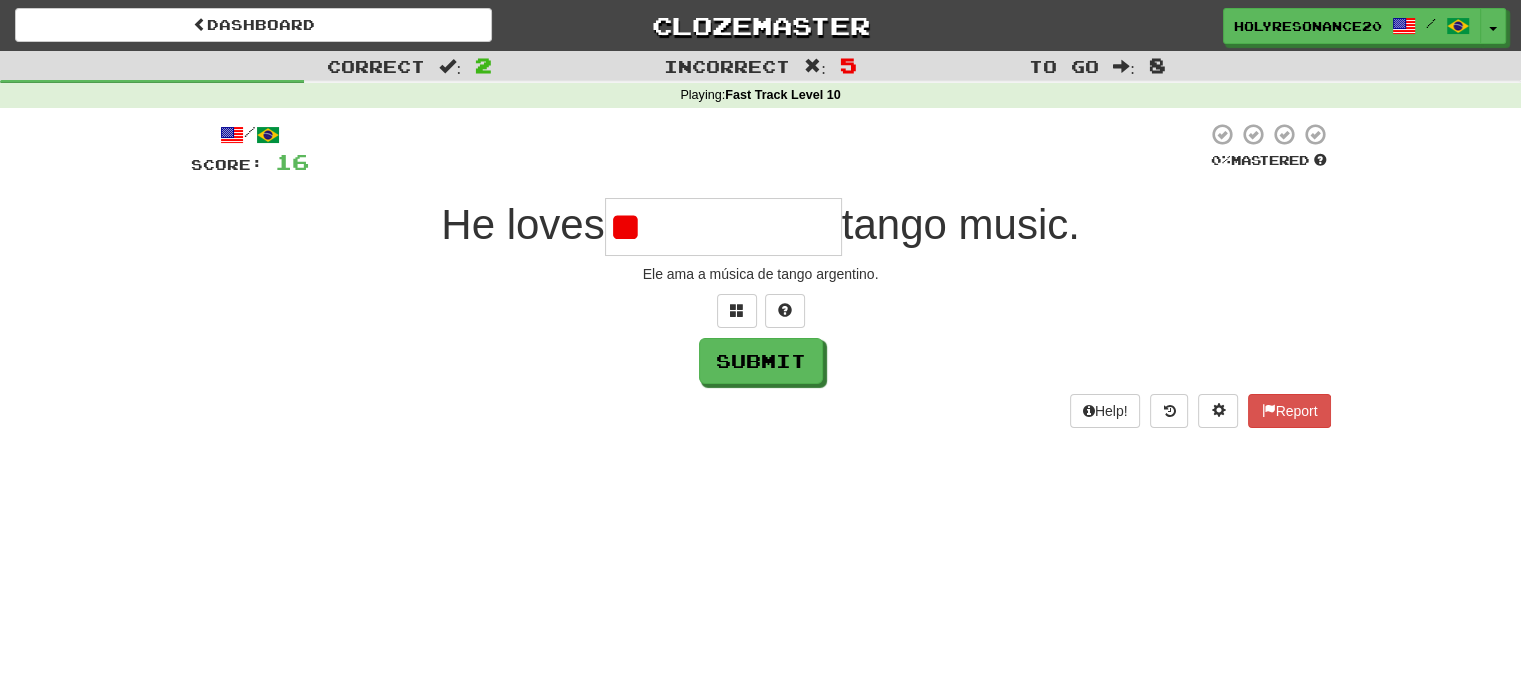 type on "*" 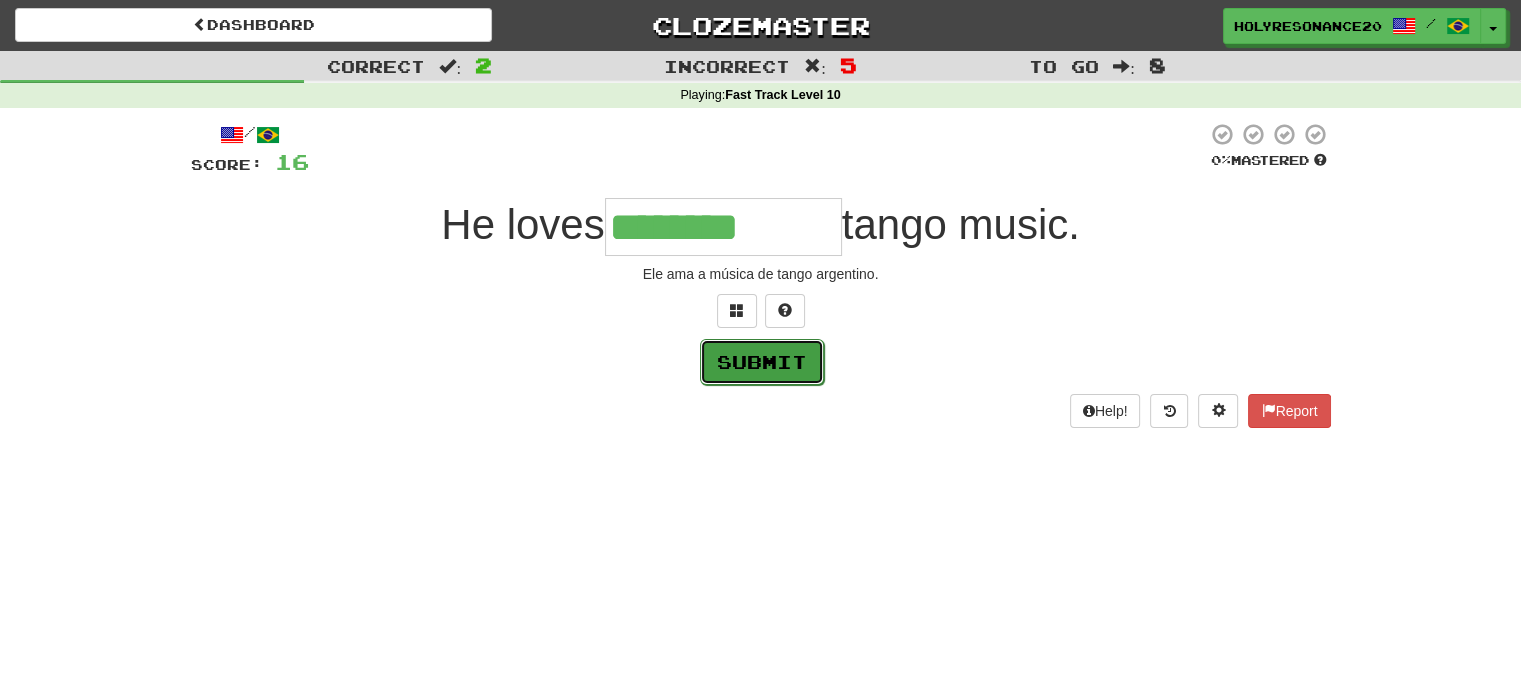 click on "Submit" at bounding box center (762, 362) 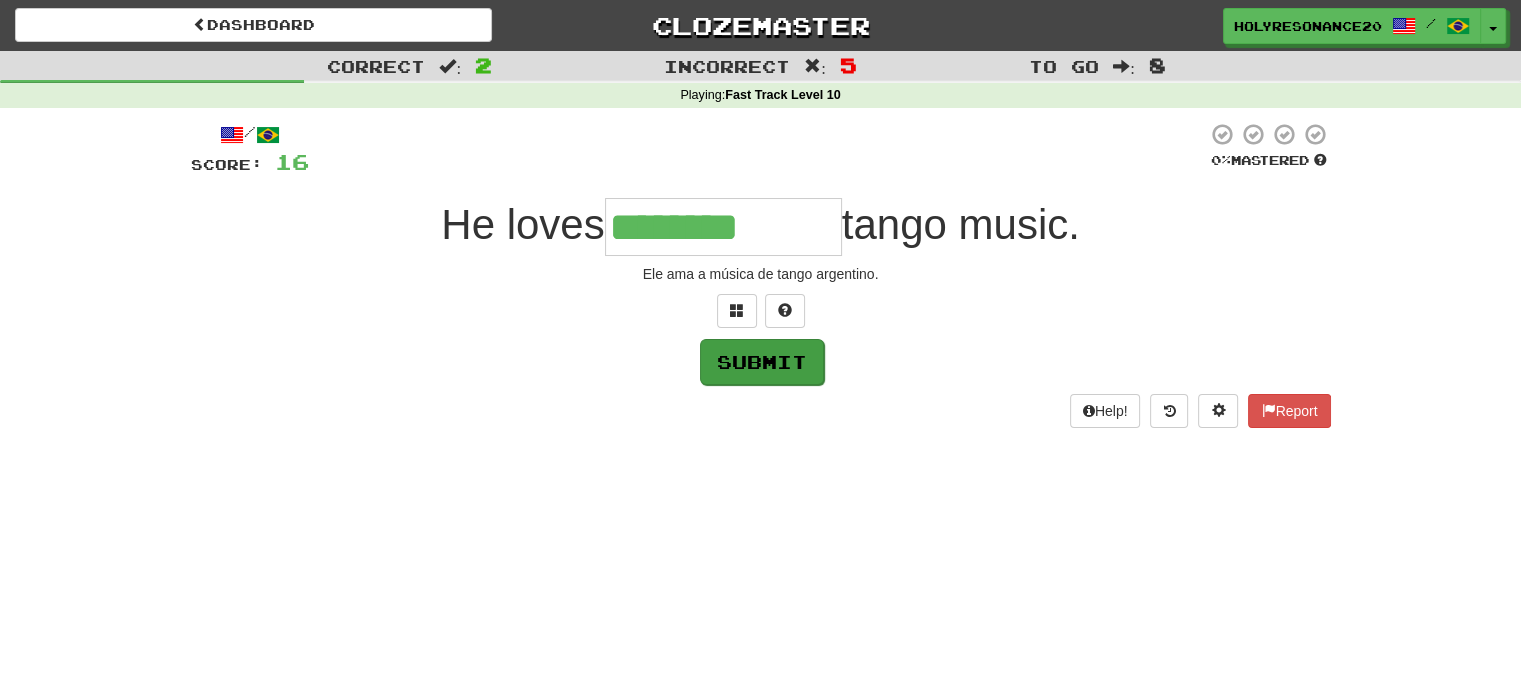type on "**********" 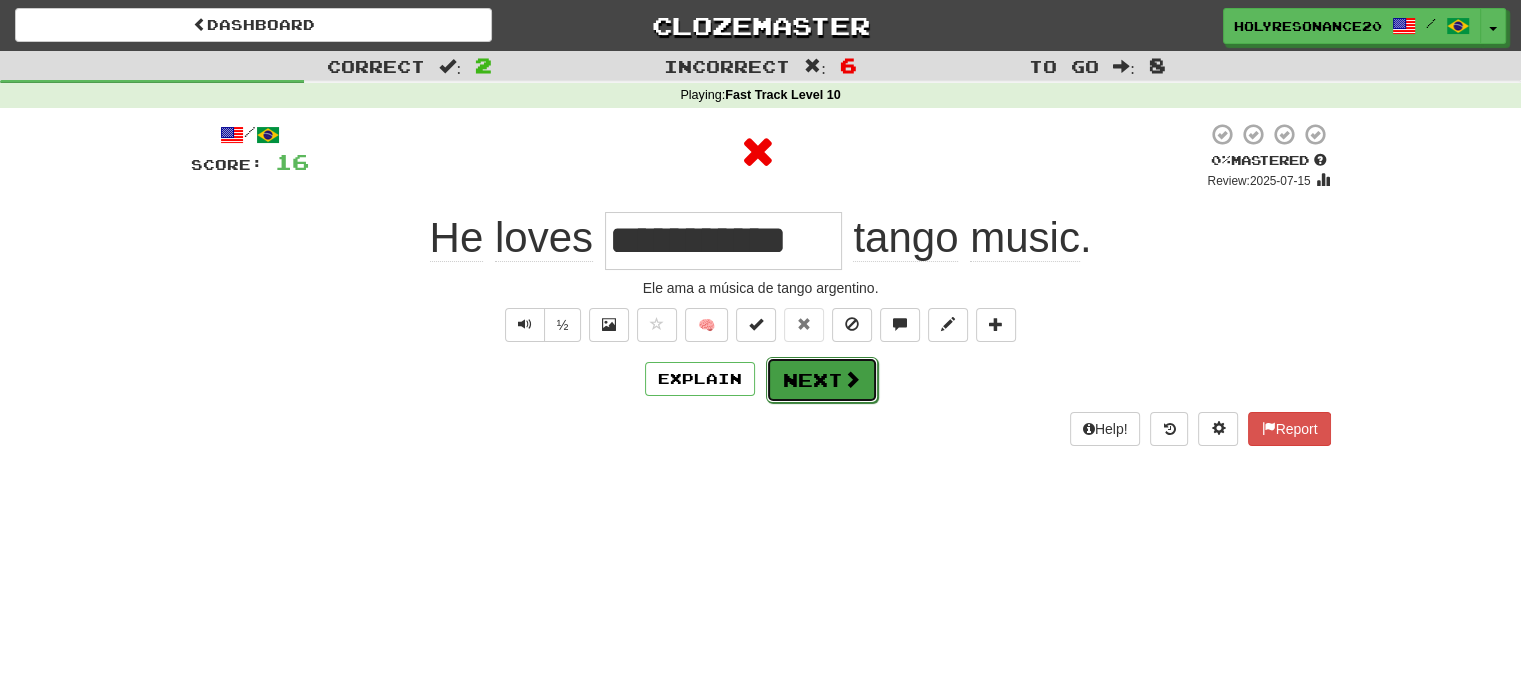 click on "Next" at bounding box center (822, 380) 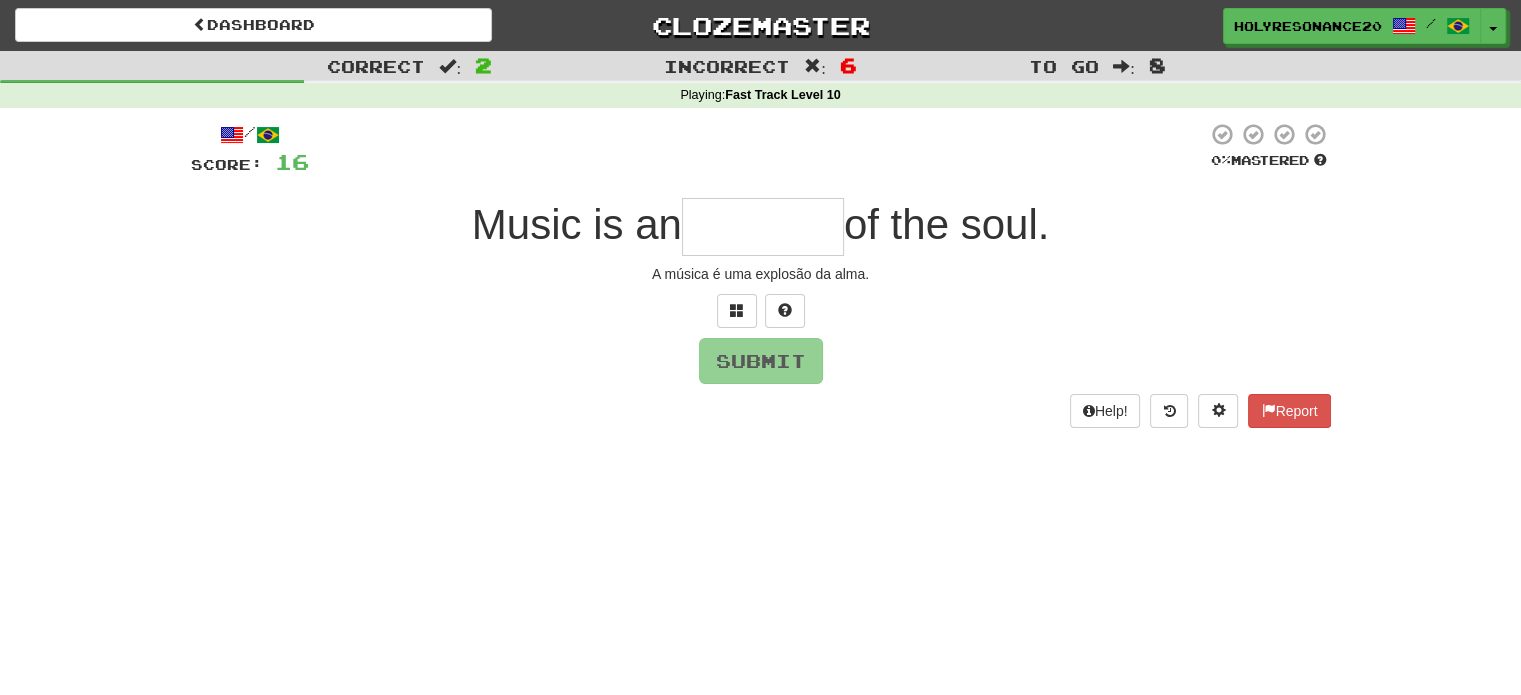 click at bounding box center [763, 227] 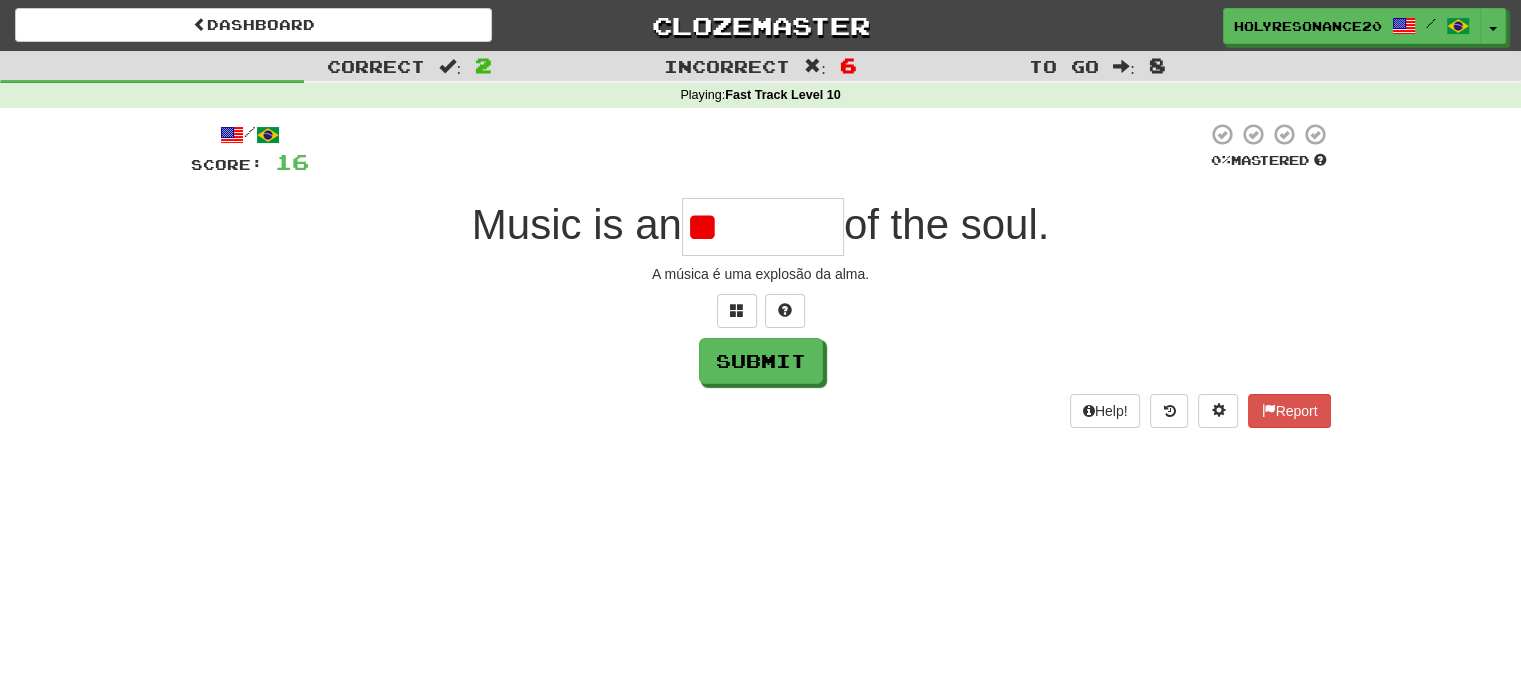 type on "*" 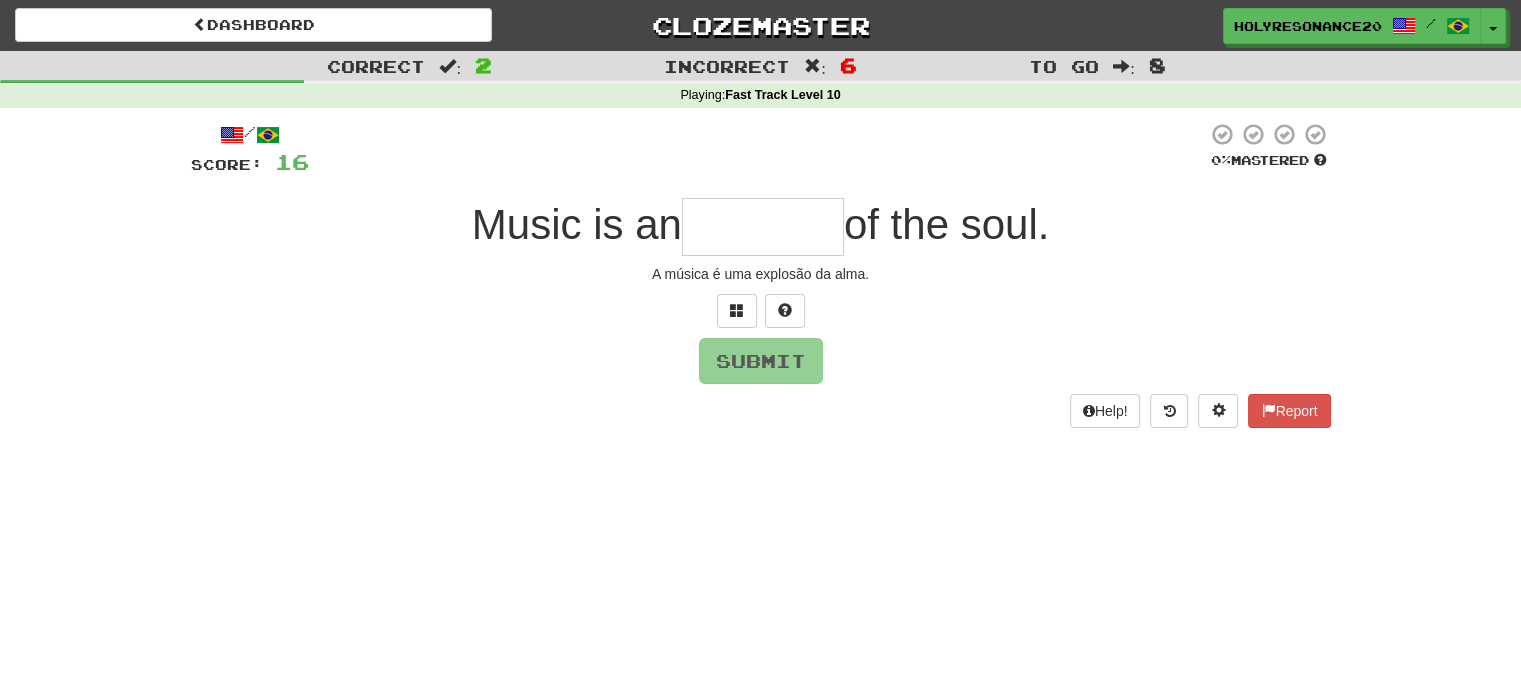 type on "*" 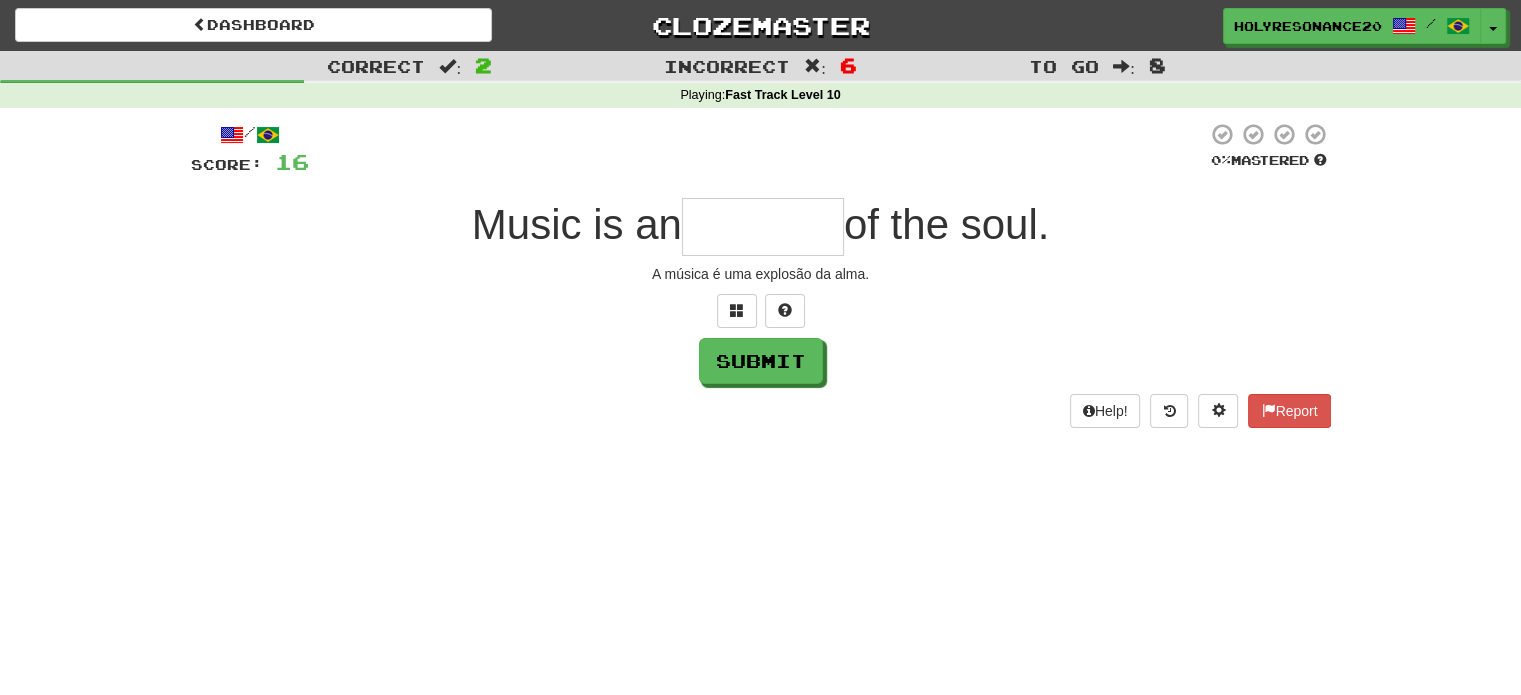 type on "*" 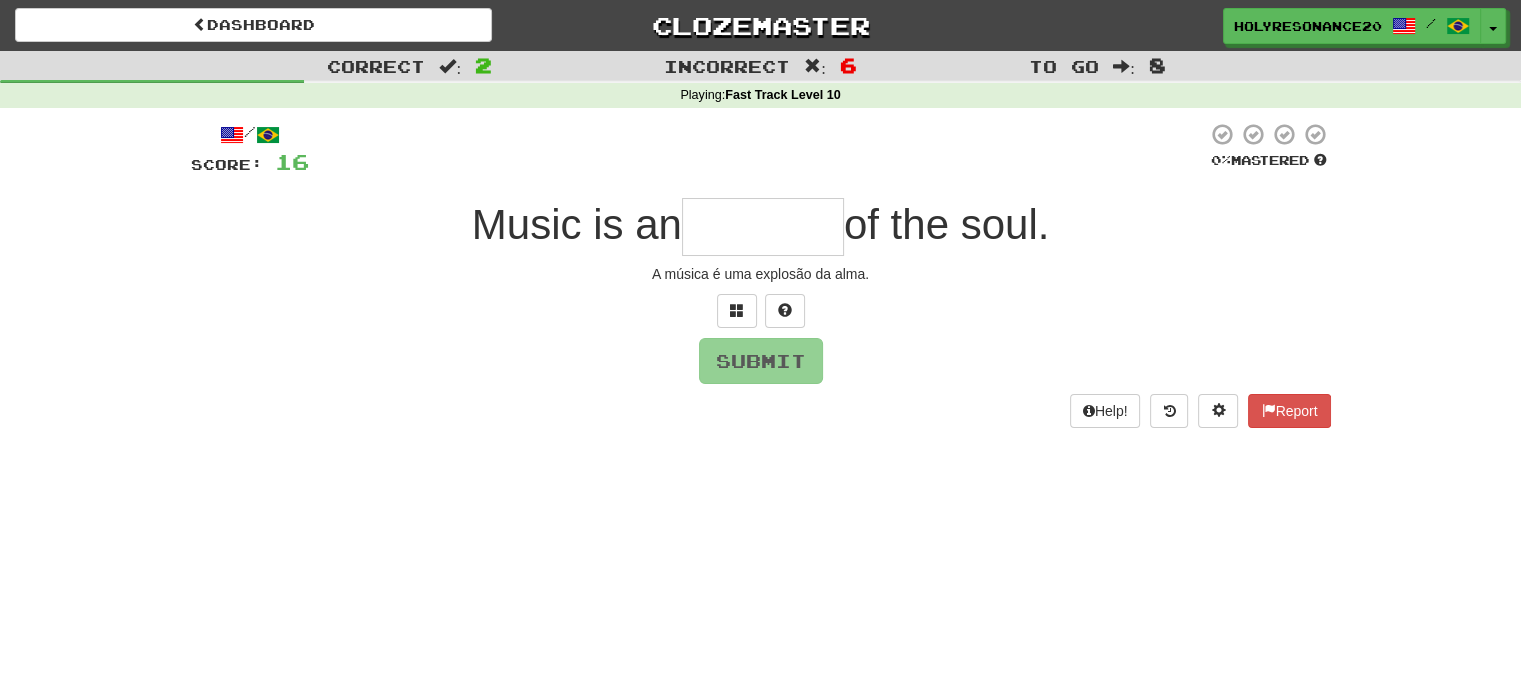 type on "*" 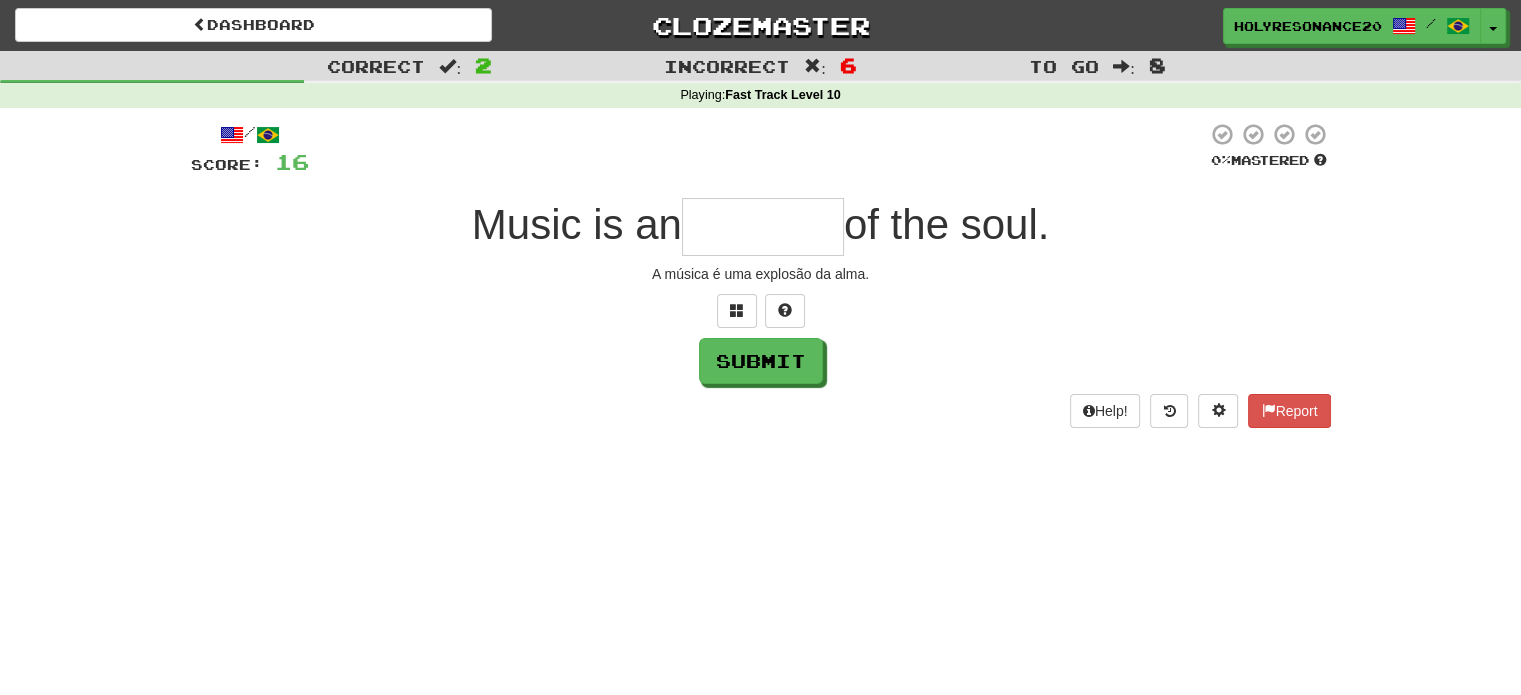 type on "*" 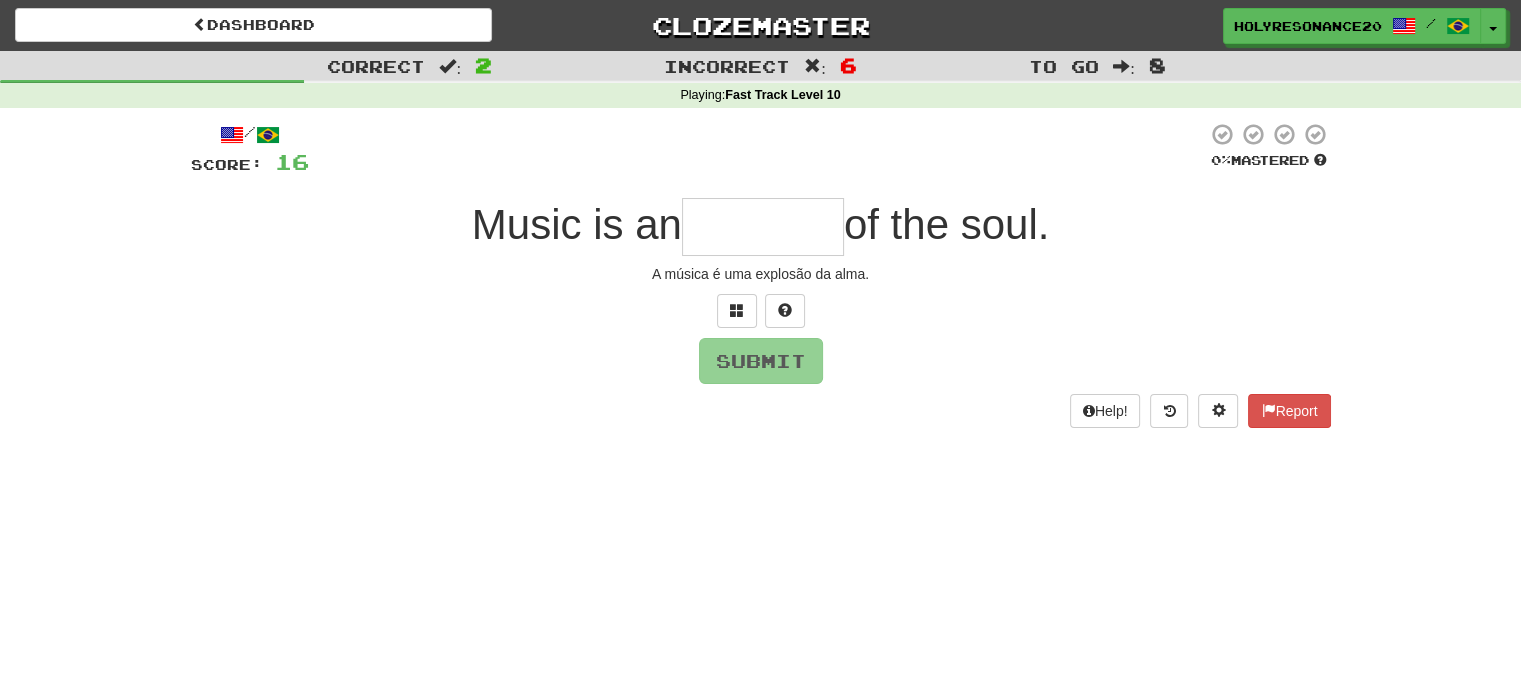 type on "*" 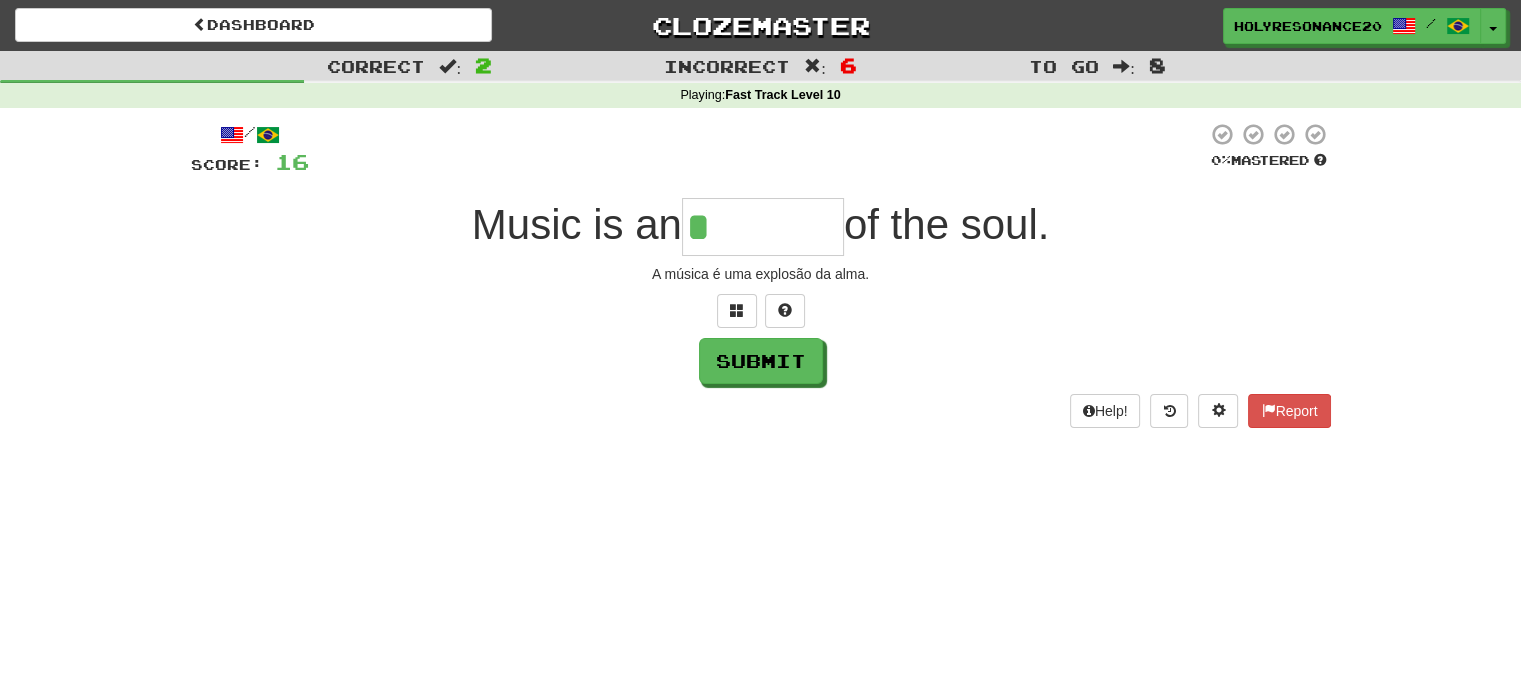 type on "********" 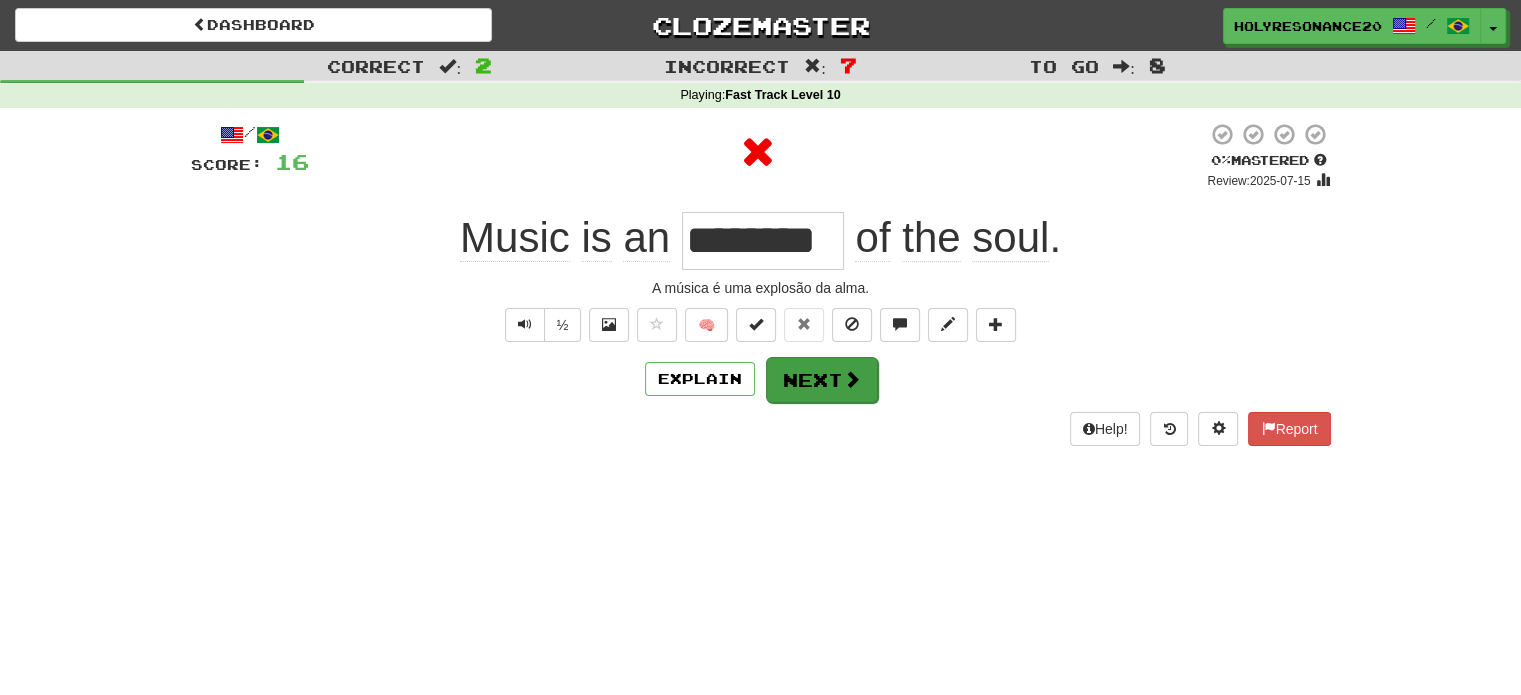 click on "Explain Next" at bounding box center [761, 379] 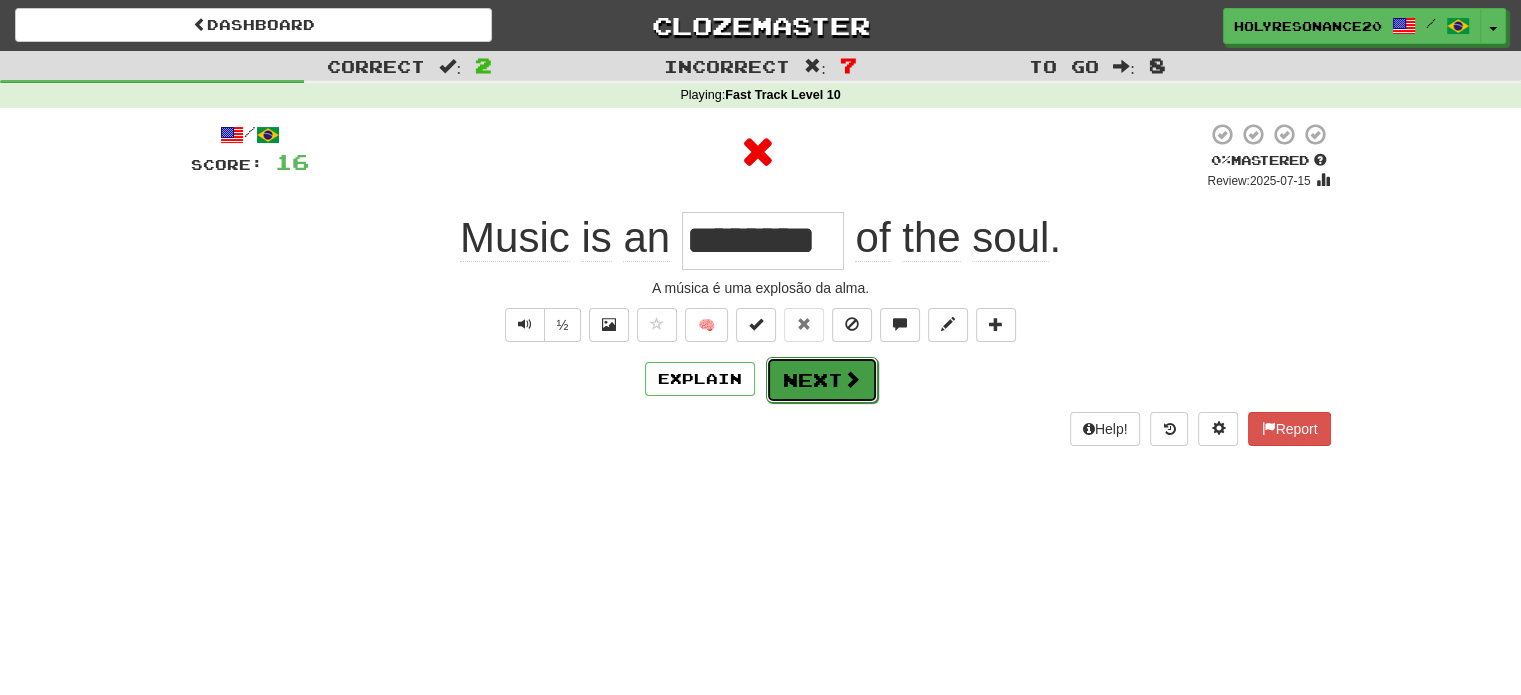 click on "Next" at bounding box center [822, 380] 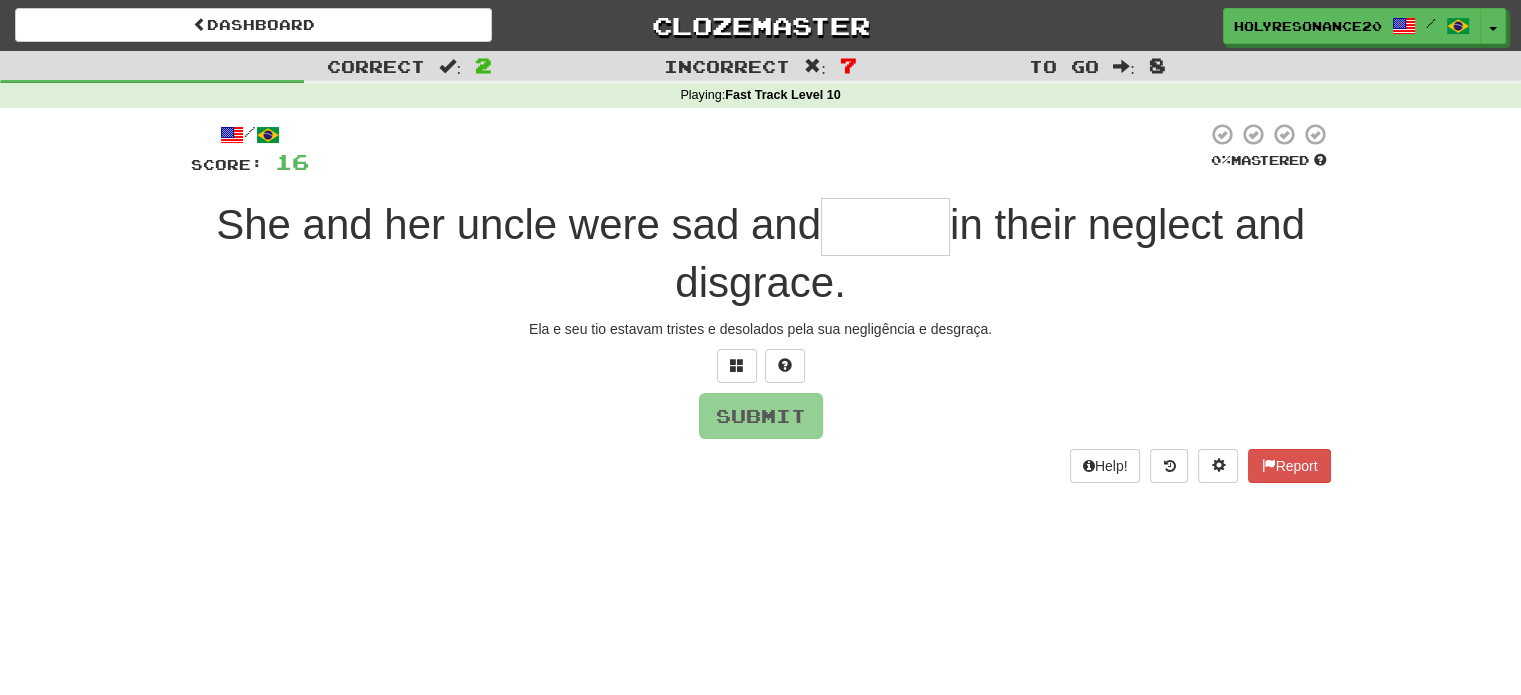 click at bounding box center (885, 227) 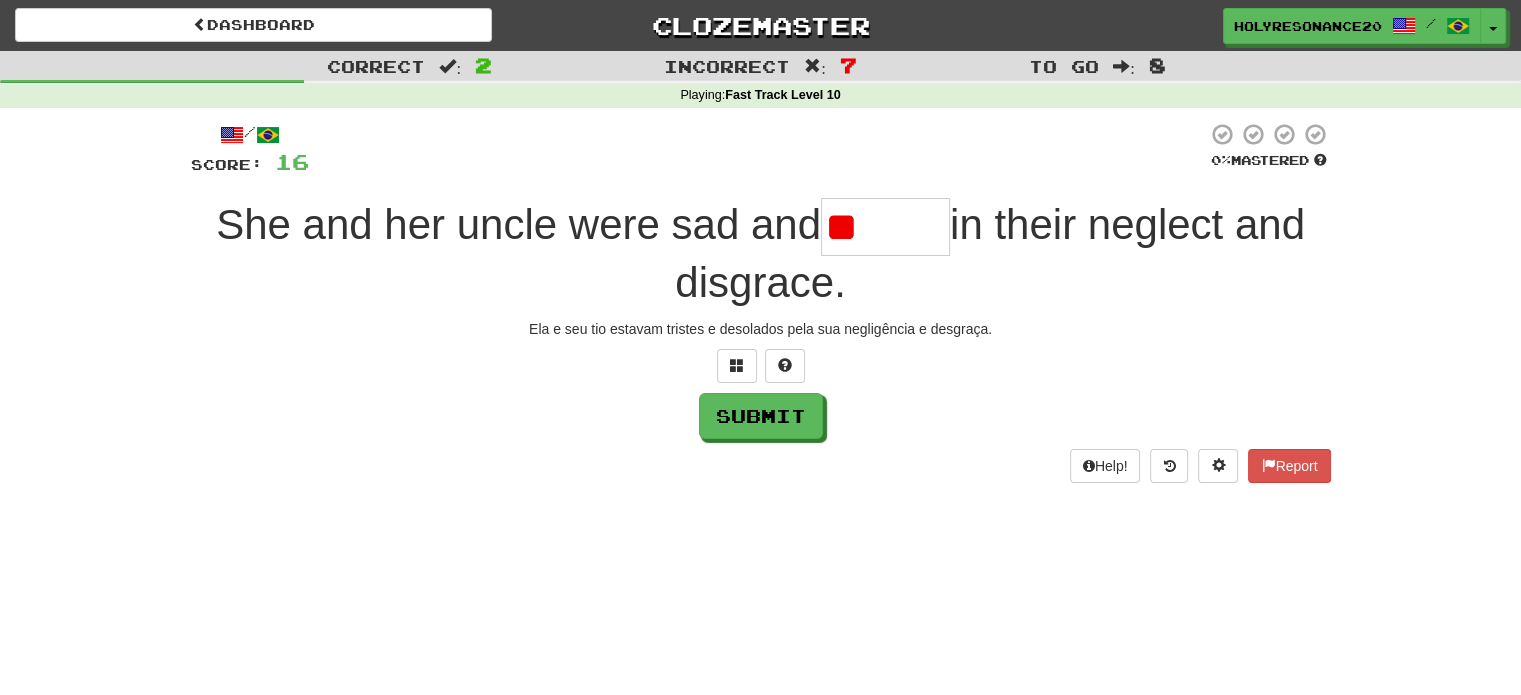 type on "*" 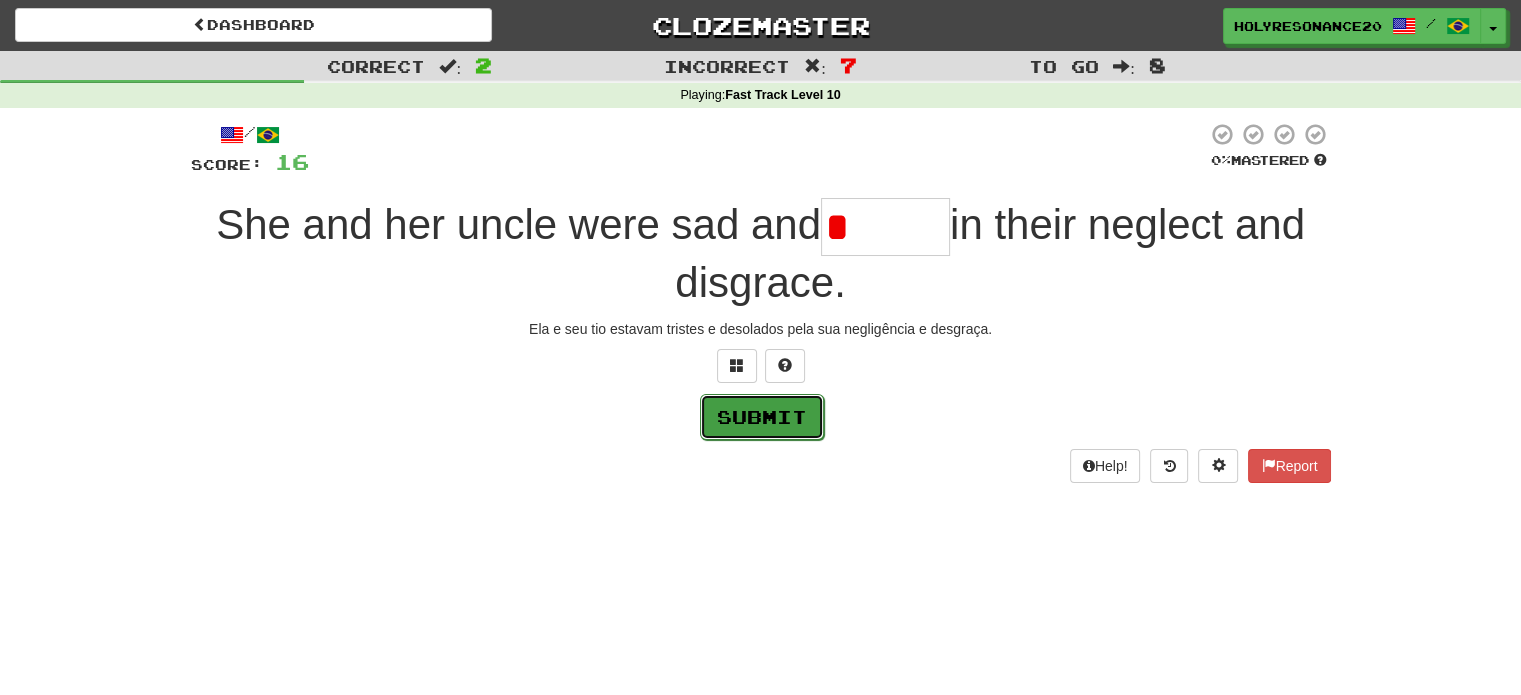click on "Submit" at bounding box center (762, 417) 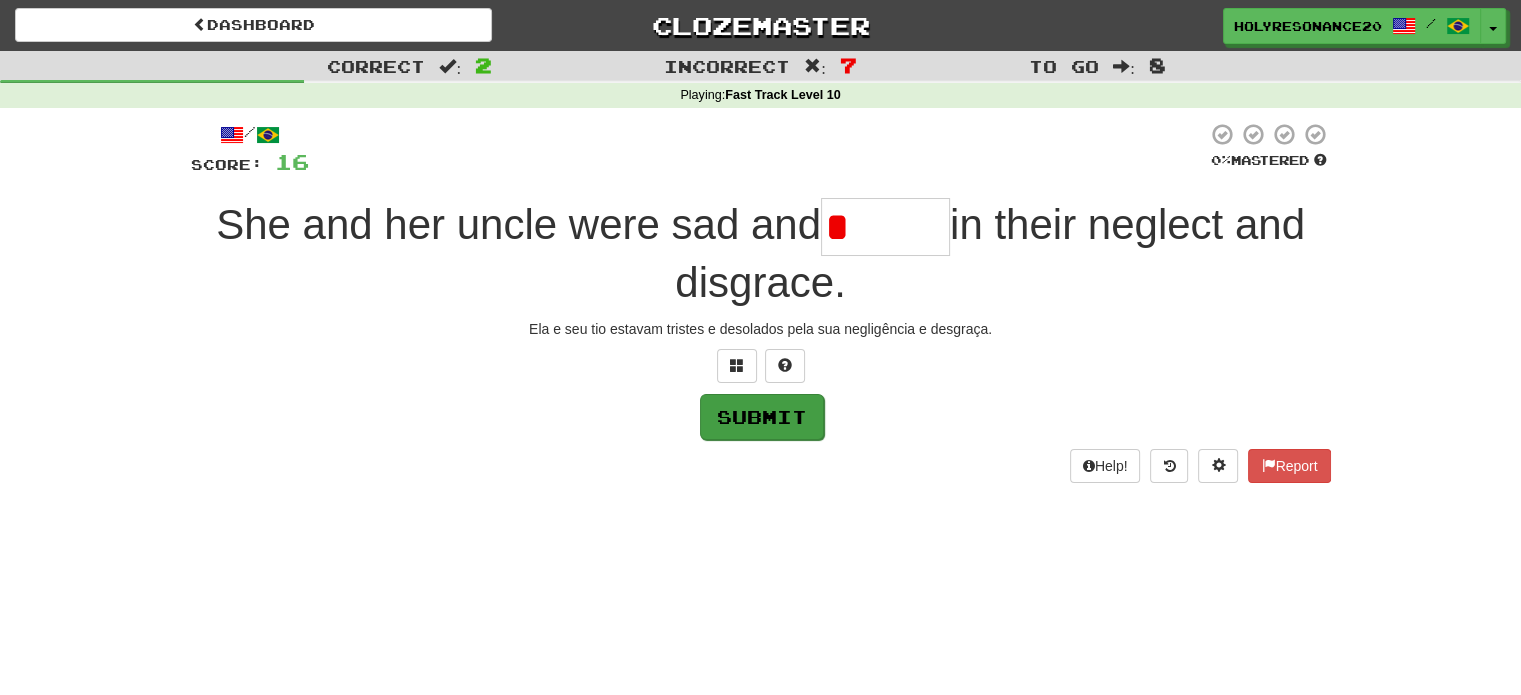 type on "*******" 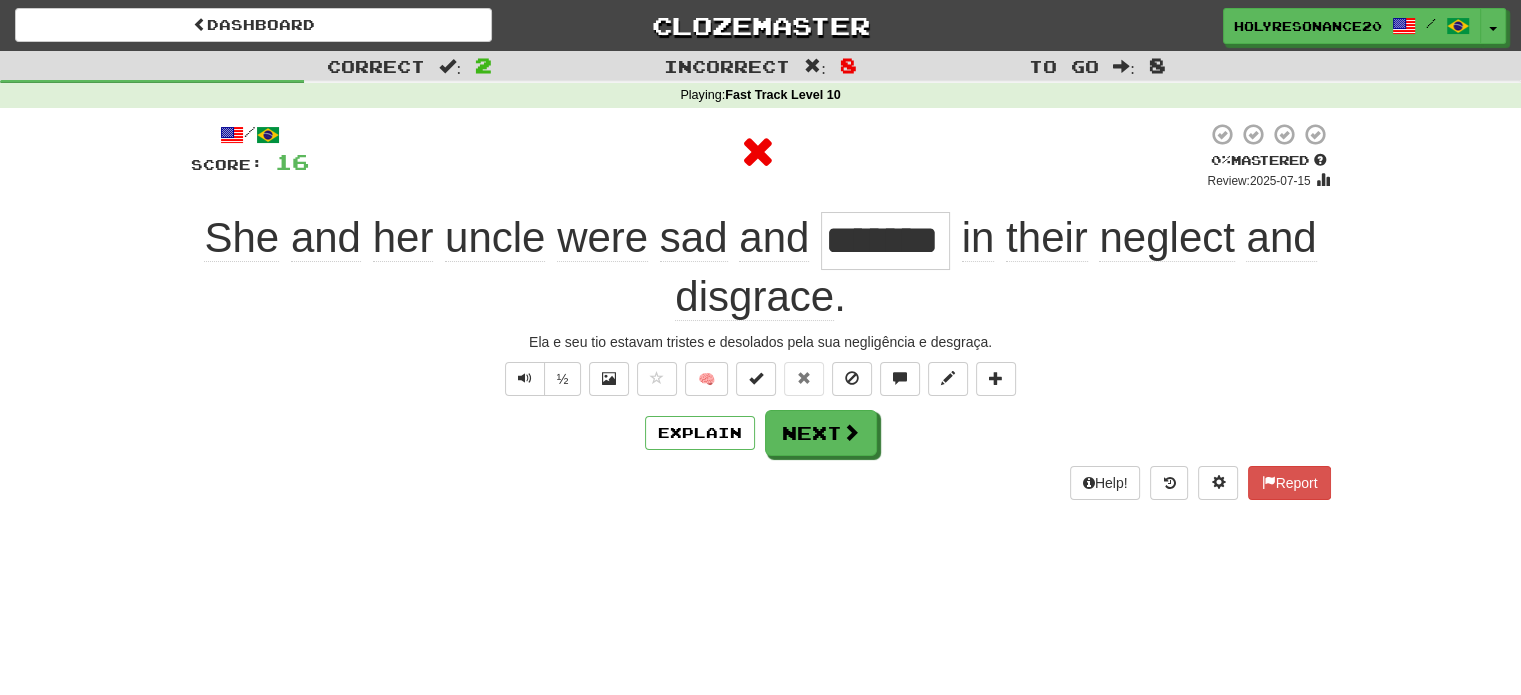 type 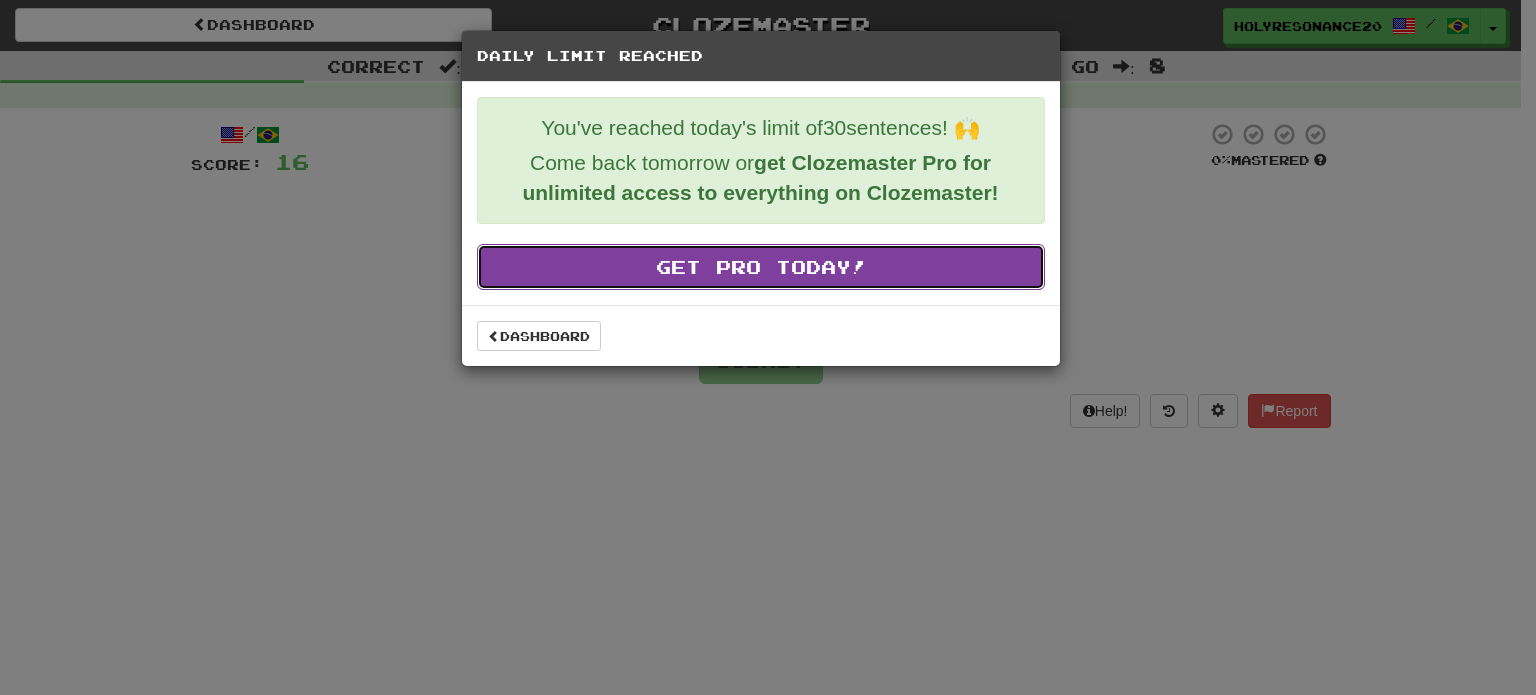 click on "Get Pro Today!" at bounding box center (761, 267) 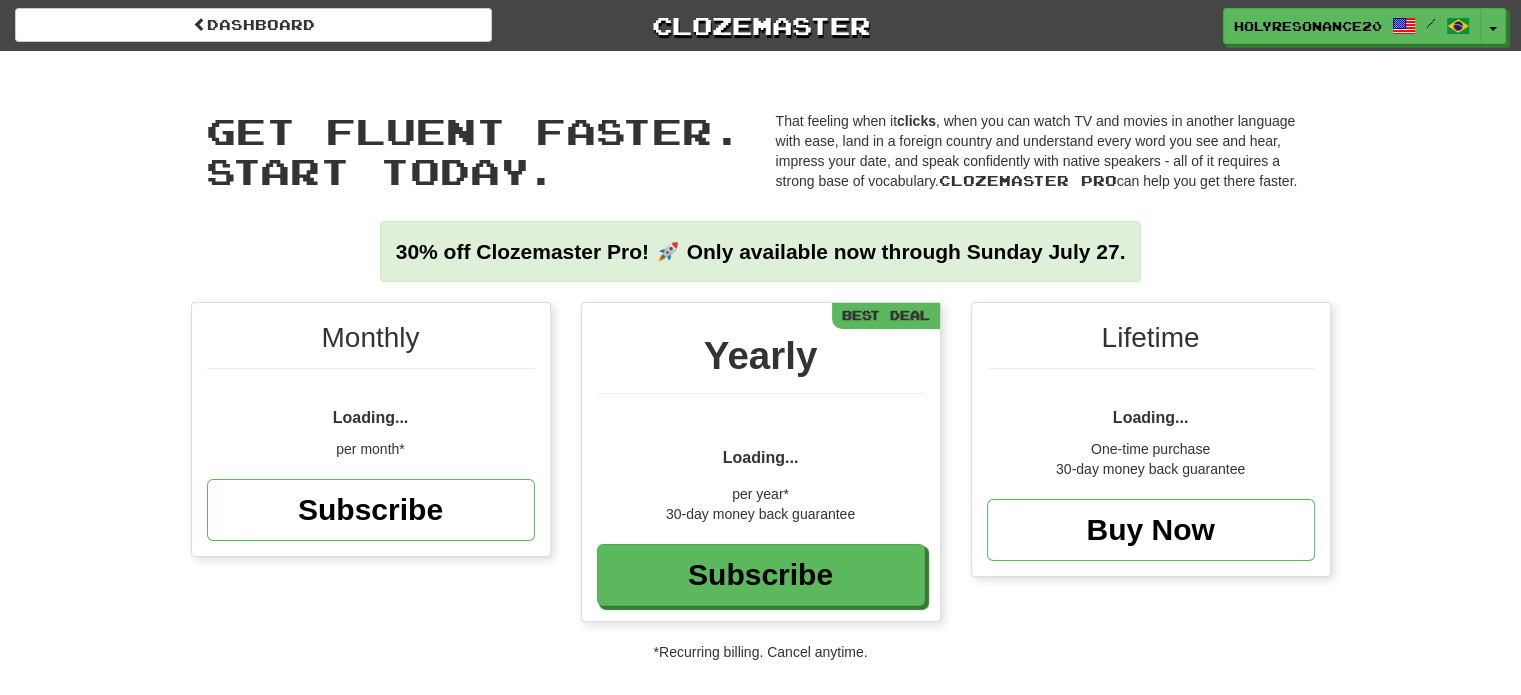scroll, scrollTop: 303, scrollLeft: 0, axis: vertical 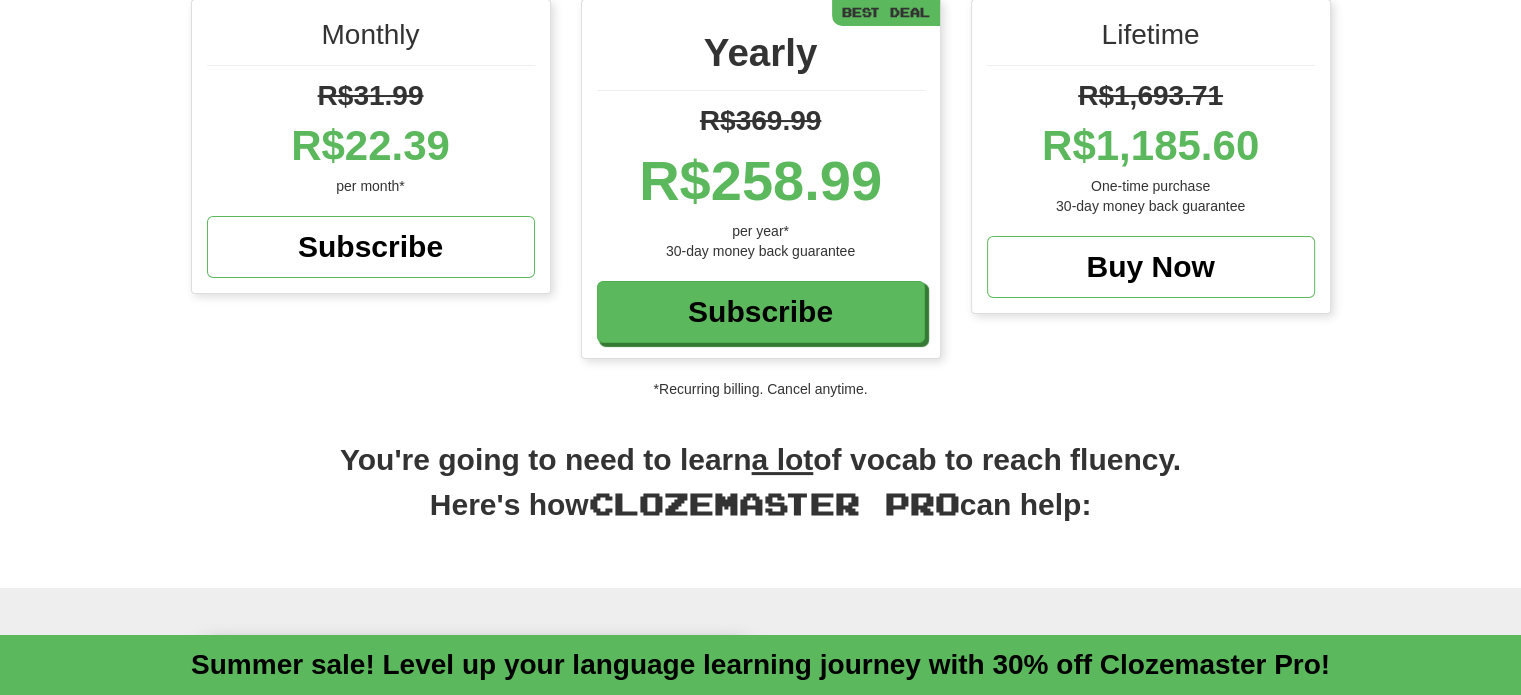 click on "*Recurring billing. Cancel anytime." at bounding box center [760, 389] 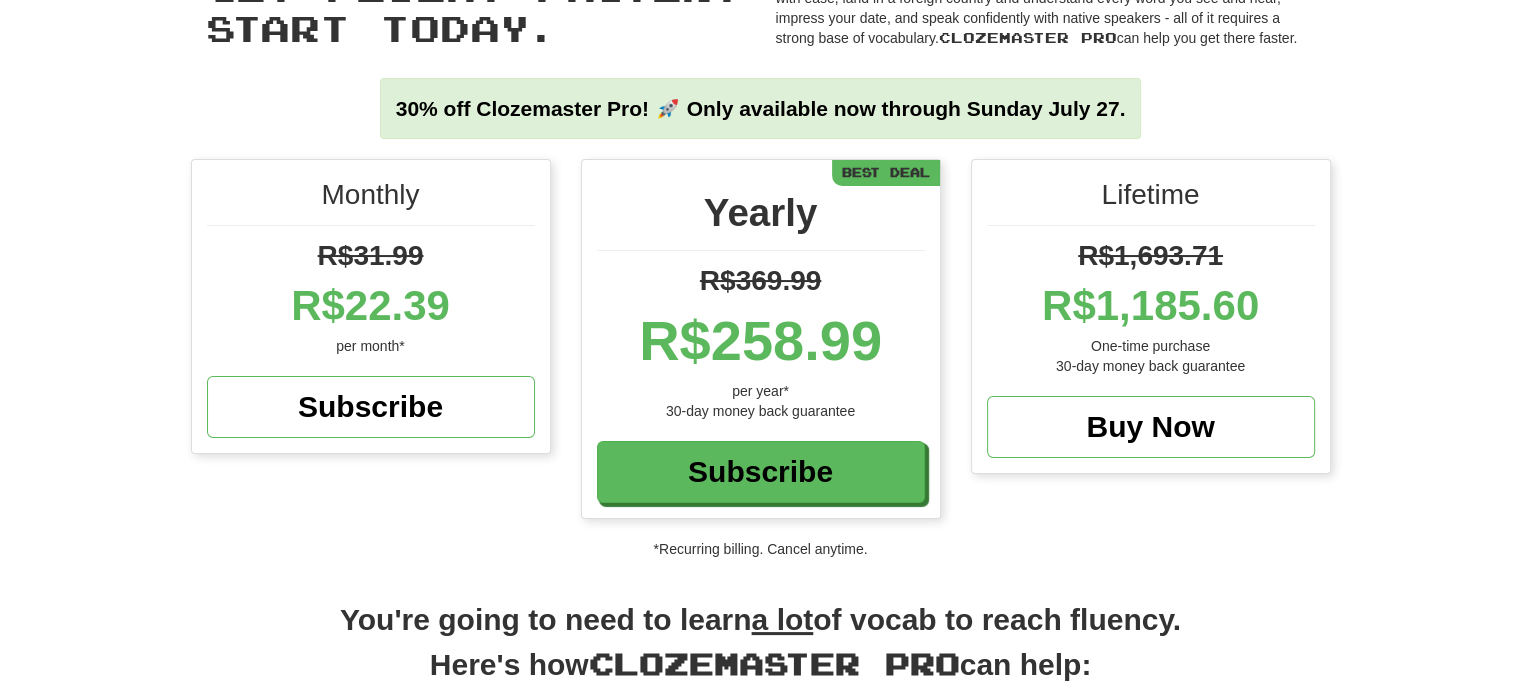 scroll, scrollTop: 0, scrollLeft: 0, axis: both 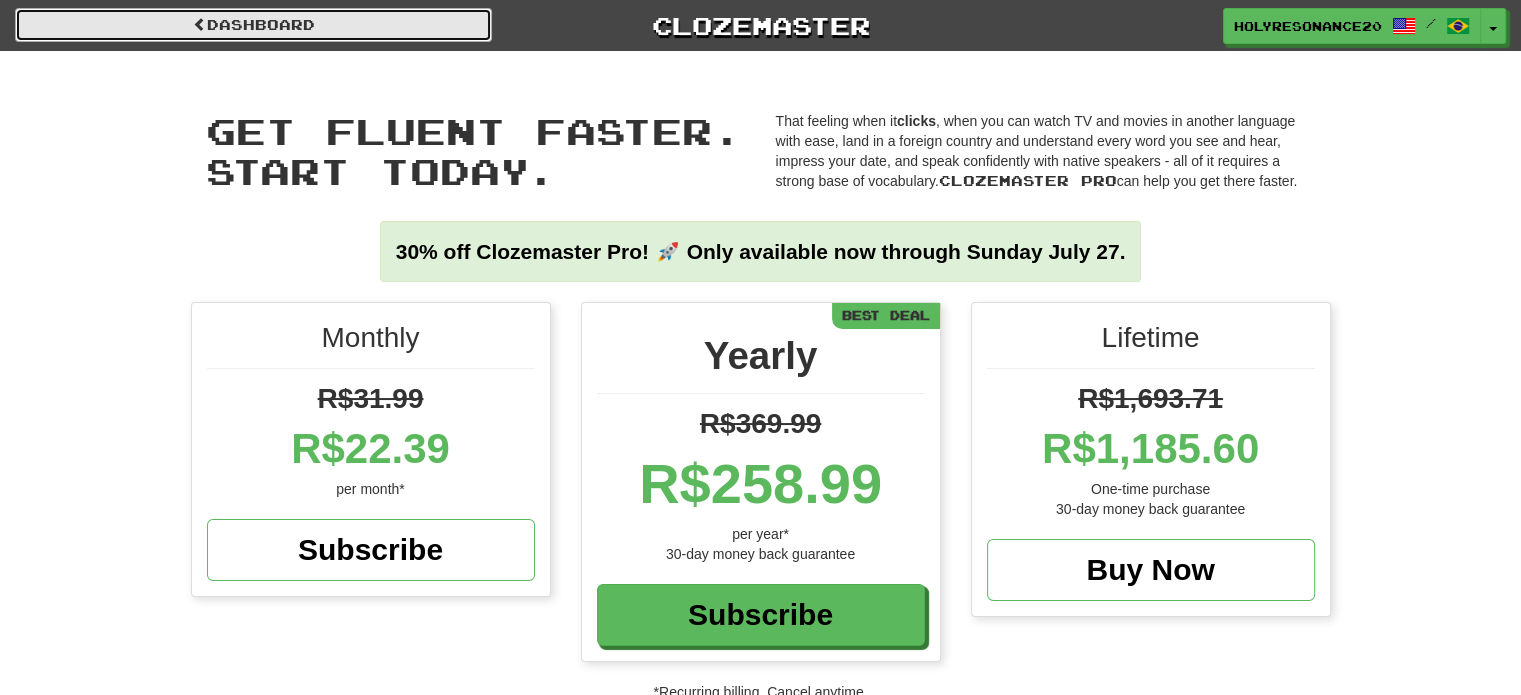 click on "Dashboard" at bounding box center (253, 25) 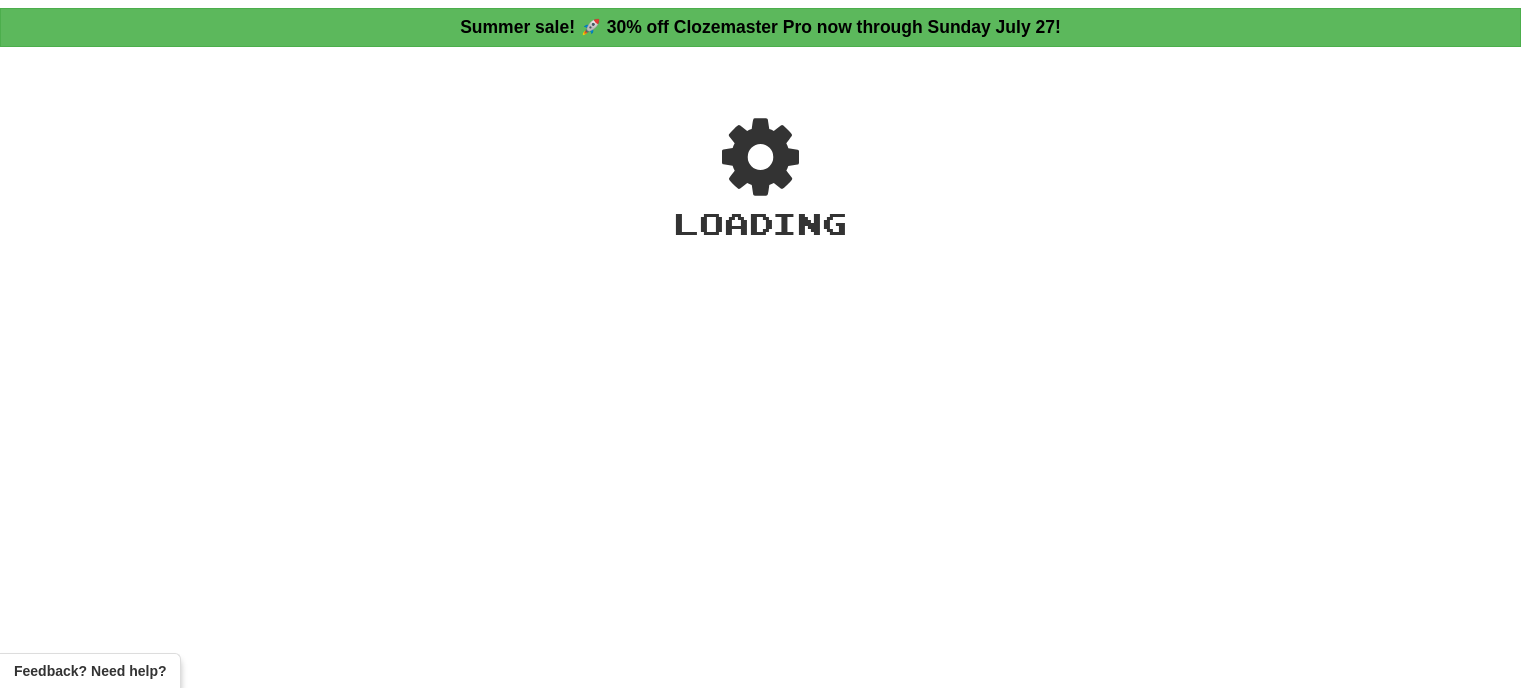scroll, scrollTop: 0, scrollLeft: 0, axis: both 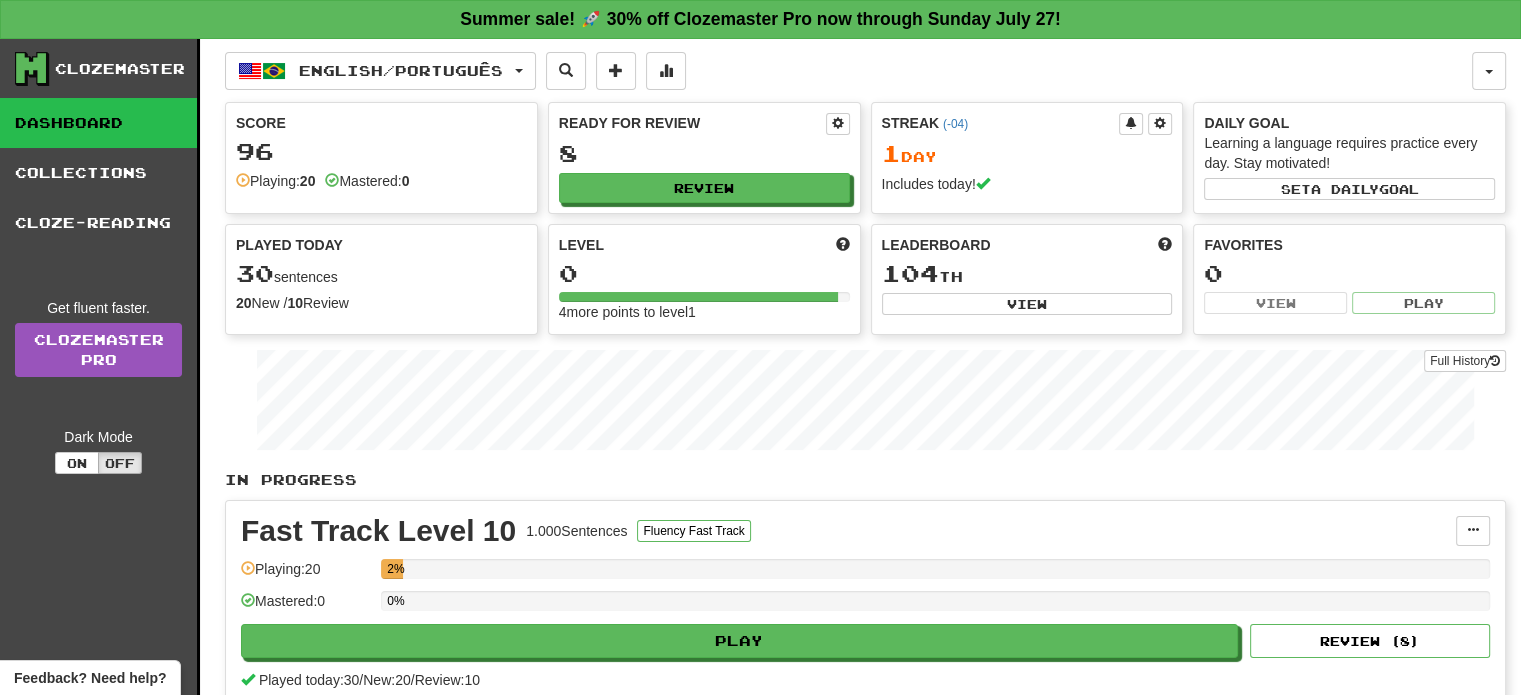 click on "English  /  Português English  /  Português Streak:  1   Review:  8 Points today:  96  Language Pairing Username: [USERNAME] Edit  Account  Notifications  Activity Feed  Profile  Leaderboard  Forum  Logout Score 96  Playing:  20  Mastered:  0 Ready for Review 8   Review Streak   ( [AREA_CODE] ) 1  Day Includes today!  Daily Goal Learning a language requires practice every day. Stay motivated! Set  a daily  goal Played Today 30  sentences 20  New /  10  Review Full History  Level 0 4  more points to level  1 Leaderboard 104 th View Favorites 0 View Play Full History  In Progress Fast Track Level 10 1.000  Sentences Fluency Fast Track Manage Sentences Unpin from Dashboard  Playing:  20 2%  Mastered:  0 0% Play Review ( 8 )   Played today:  30  /  New:  20  /  Review:  10  Add Collection Reset  Progress Delete  Language Pairing Dark Mode On Off" at bounding box center [865, 430] 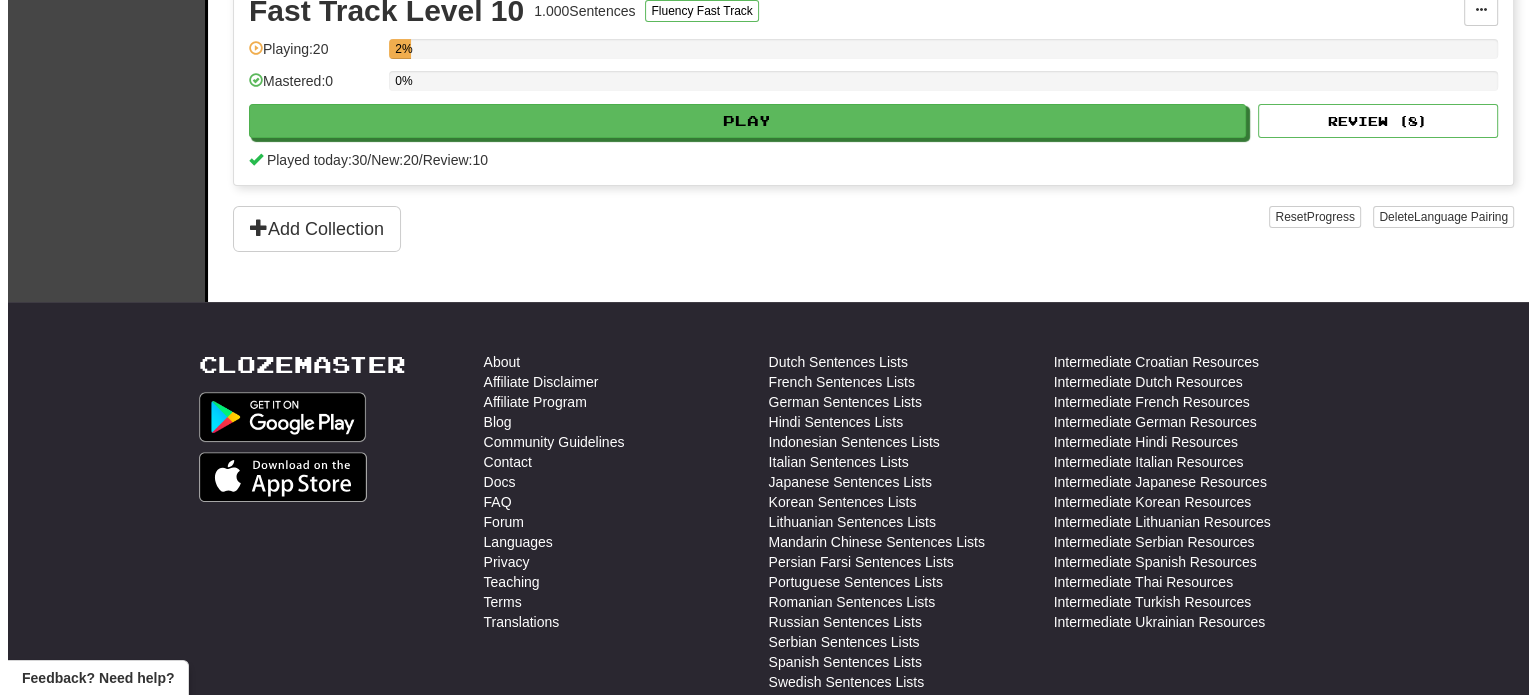 scroll, scrollTop: 200, scrollLeft: 0, axis: vertical 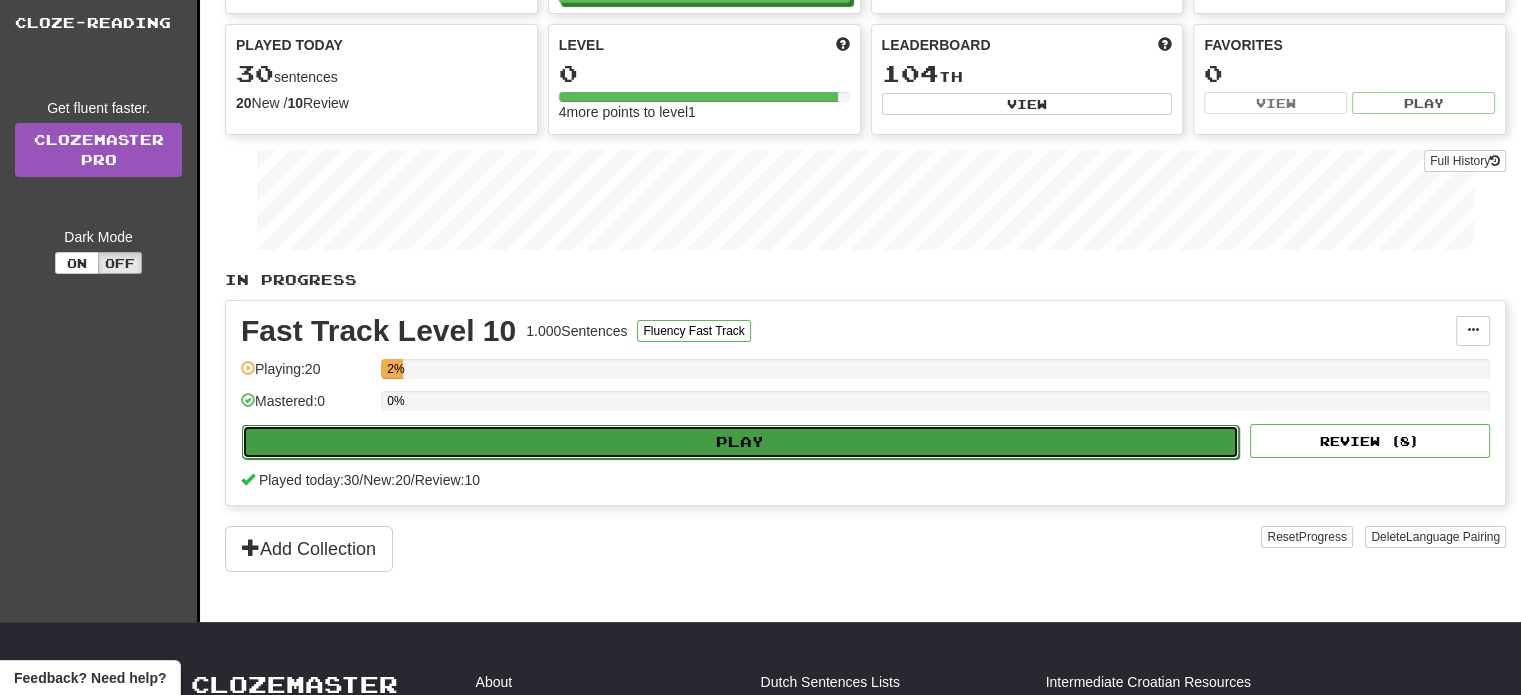 click on "Play" at bounding box center [740, 442] 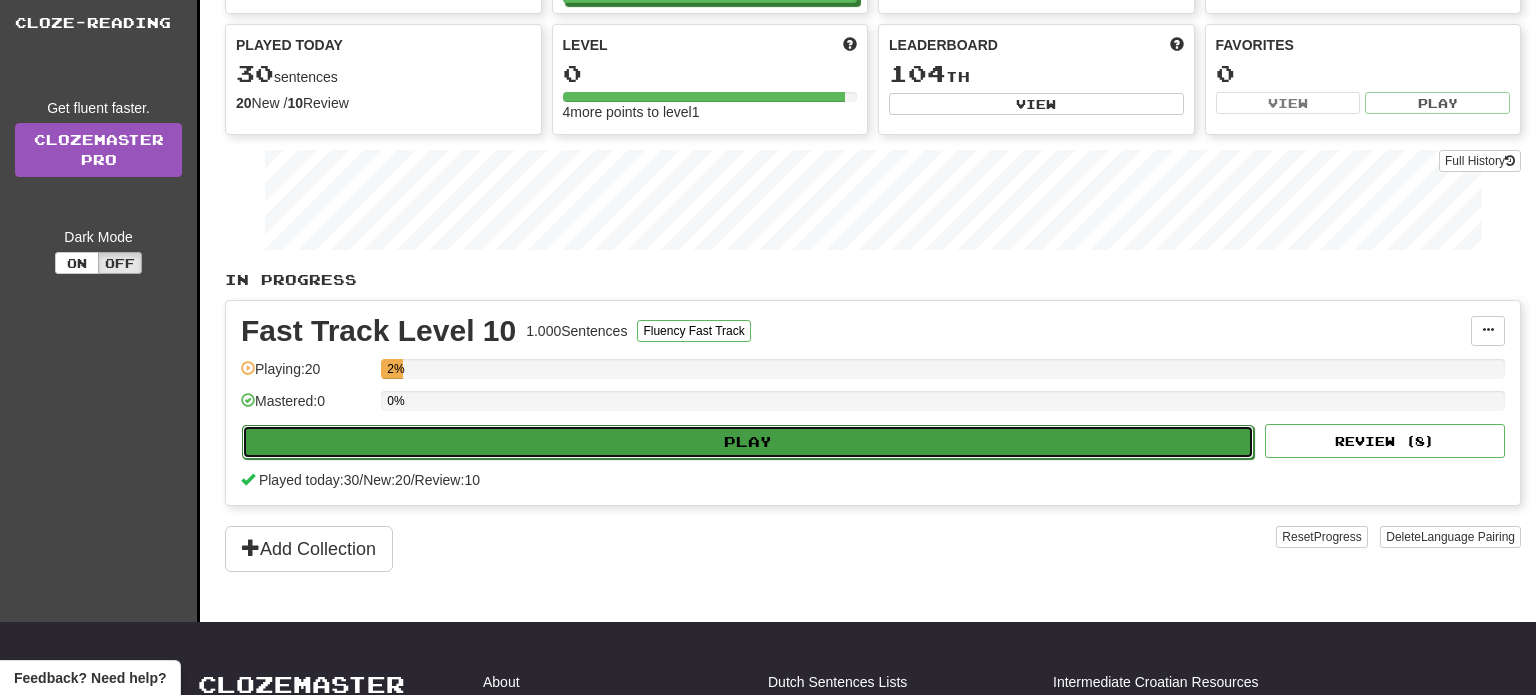 select on "**" 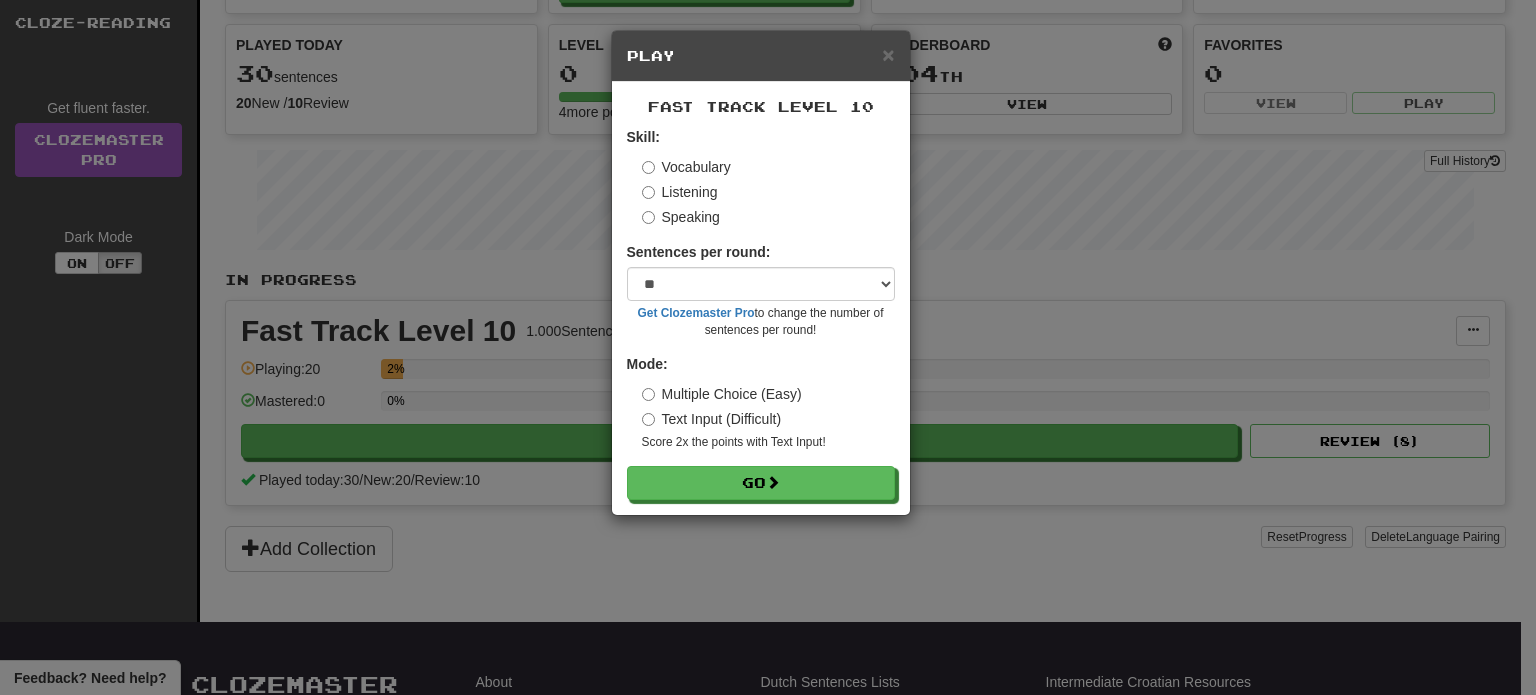 click on "Multiple Choice (Easy)" at bounding box center [722, 394] 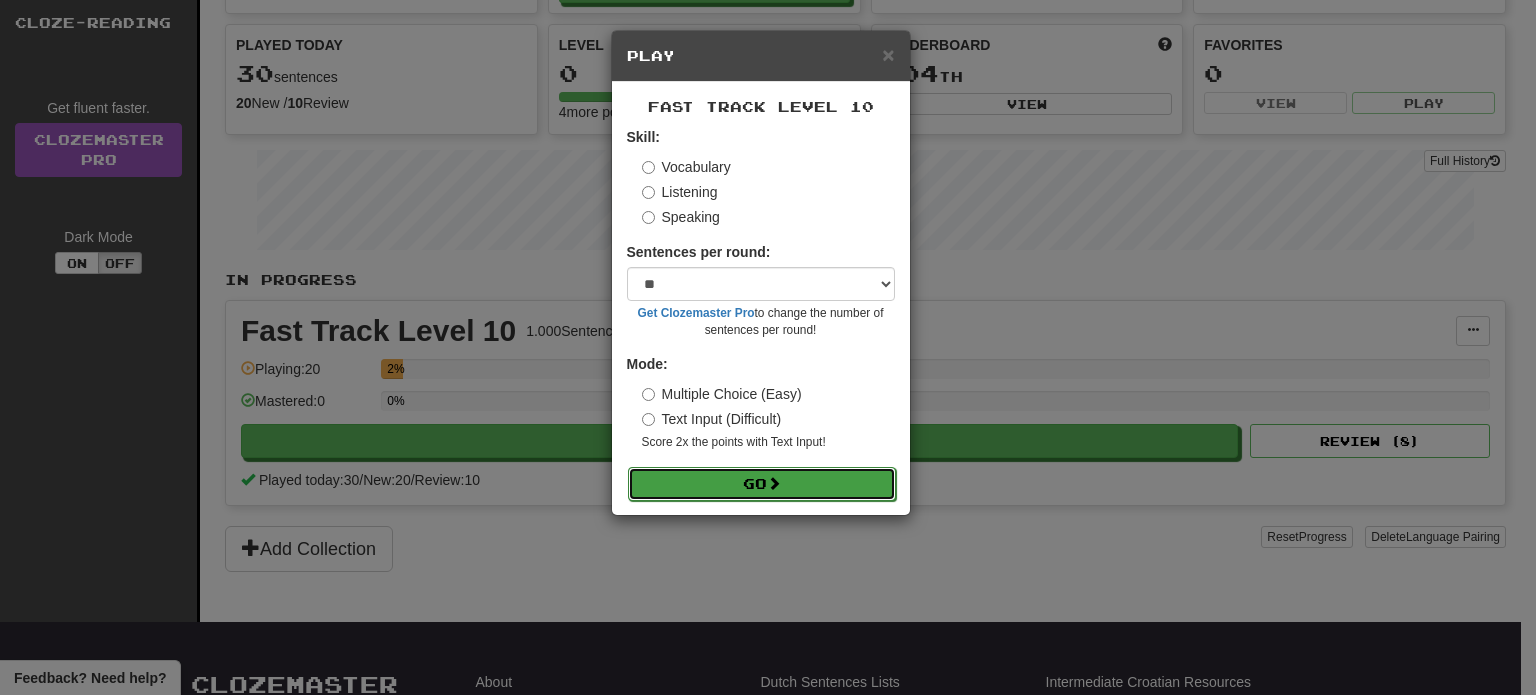 click at bounding box center (774, 483) 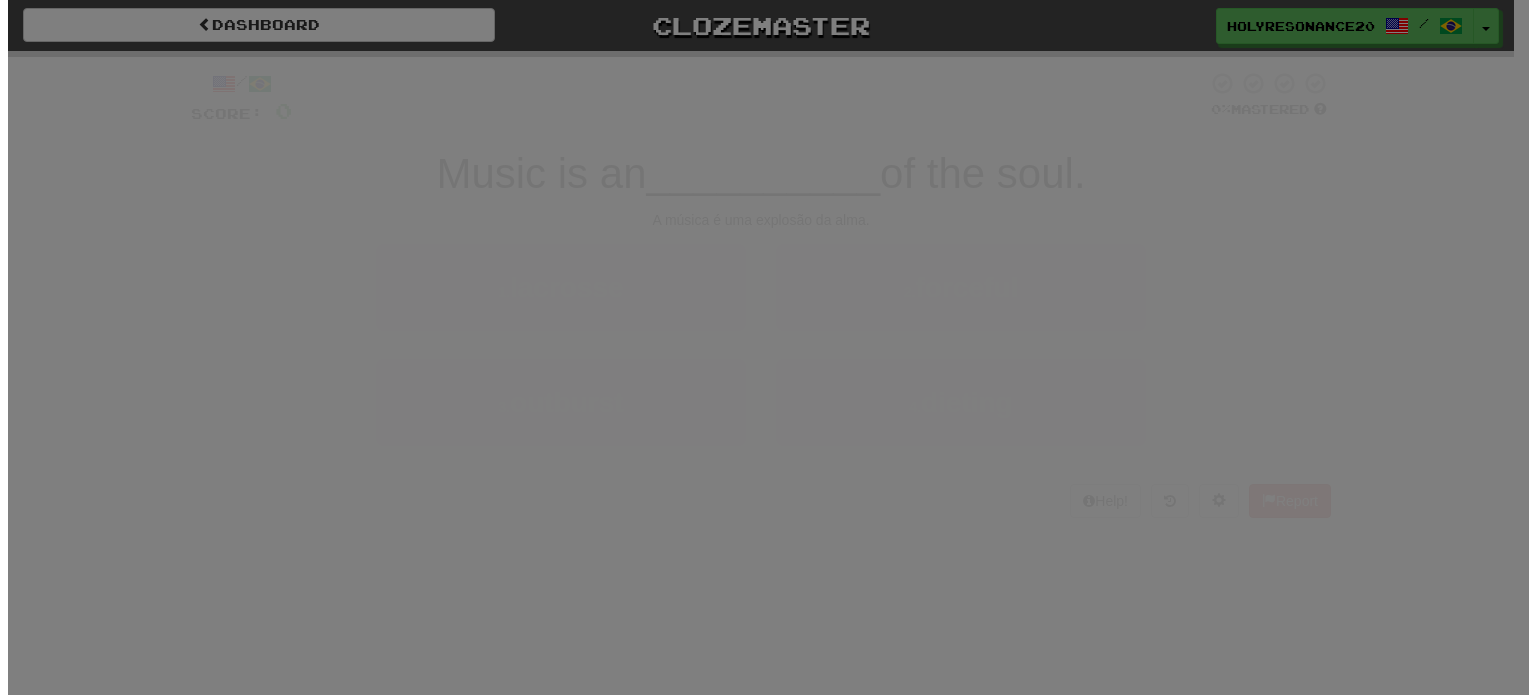 scroll, scrollTop: 0, scrollLeft: 0, axis: both 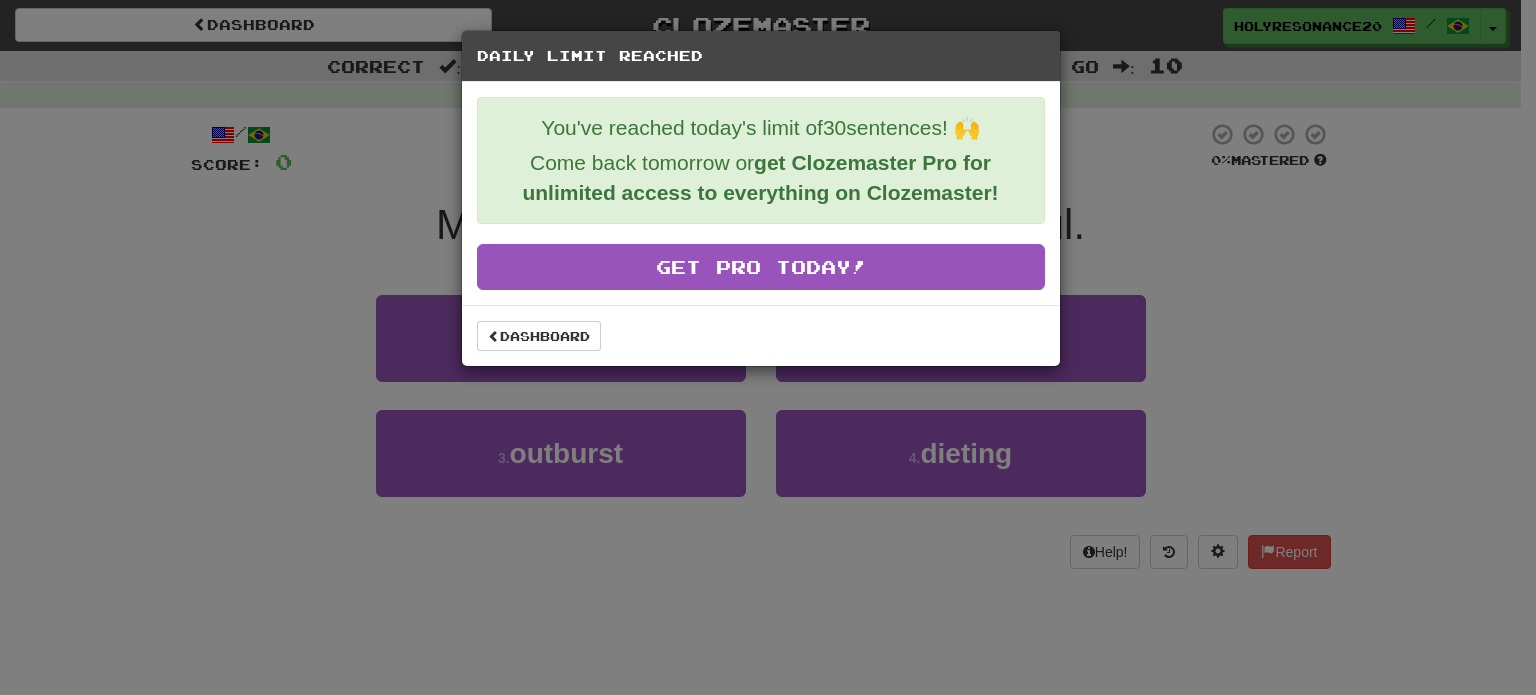 click on "Daily Limit Reached You've reached today's limit of  30  sentences! 🙌  Come back tomorrow or  get Clozemaster Pro for unlimited access to everything on Clozemaster! Get Pro Today! Dashboard" at bounding box center [768, 347] 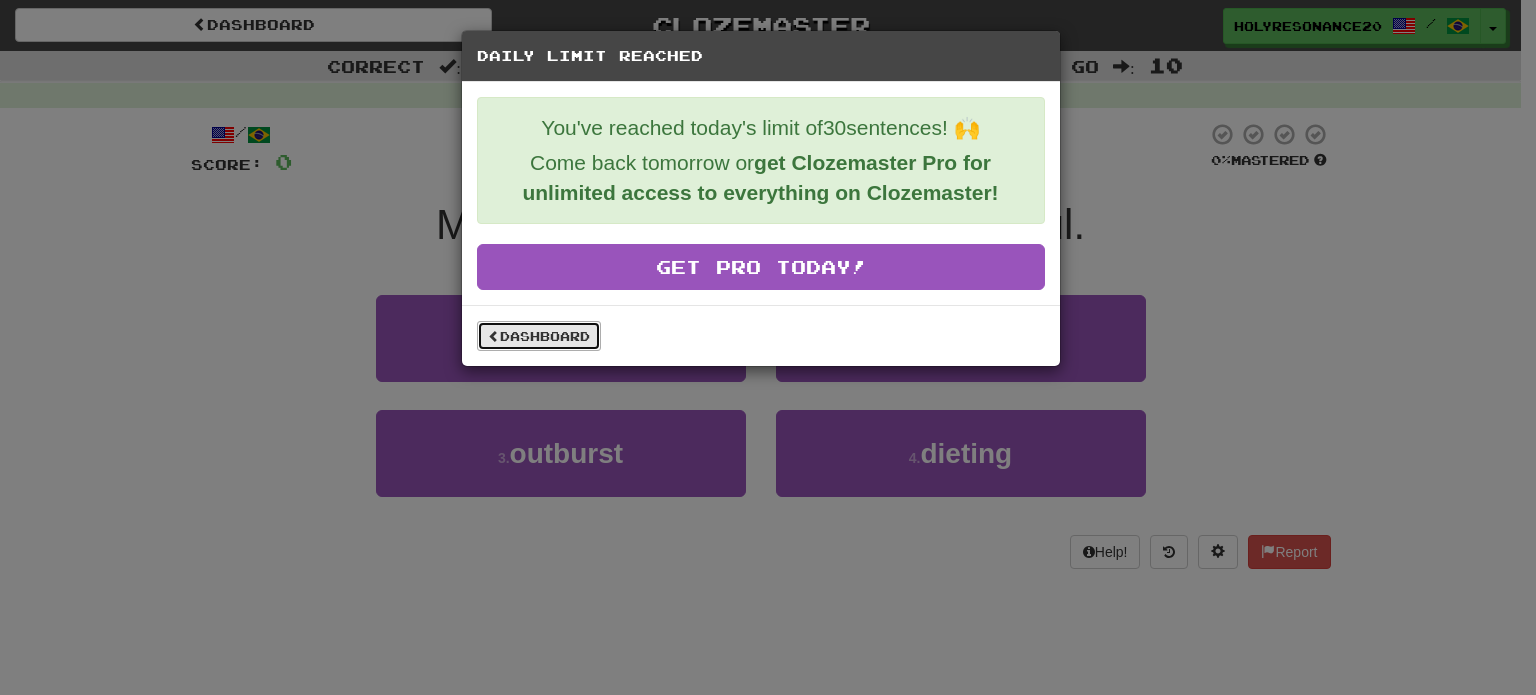 click on "Dashboard" at bounding box center [539, 336] 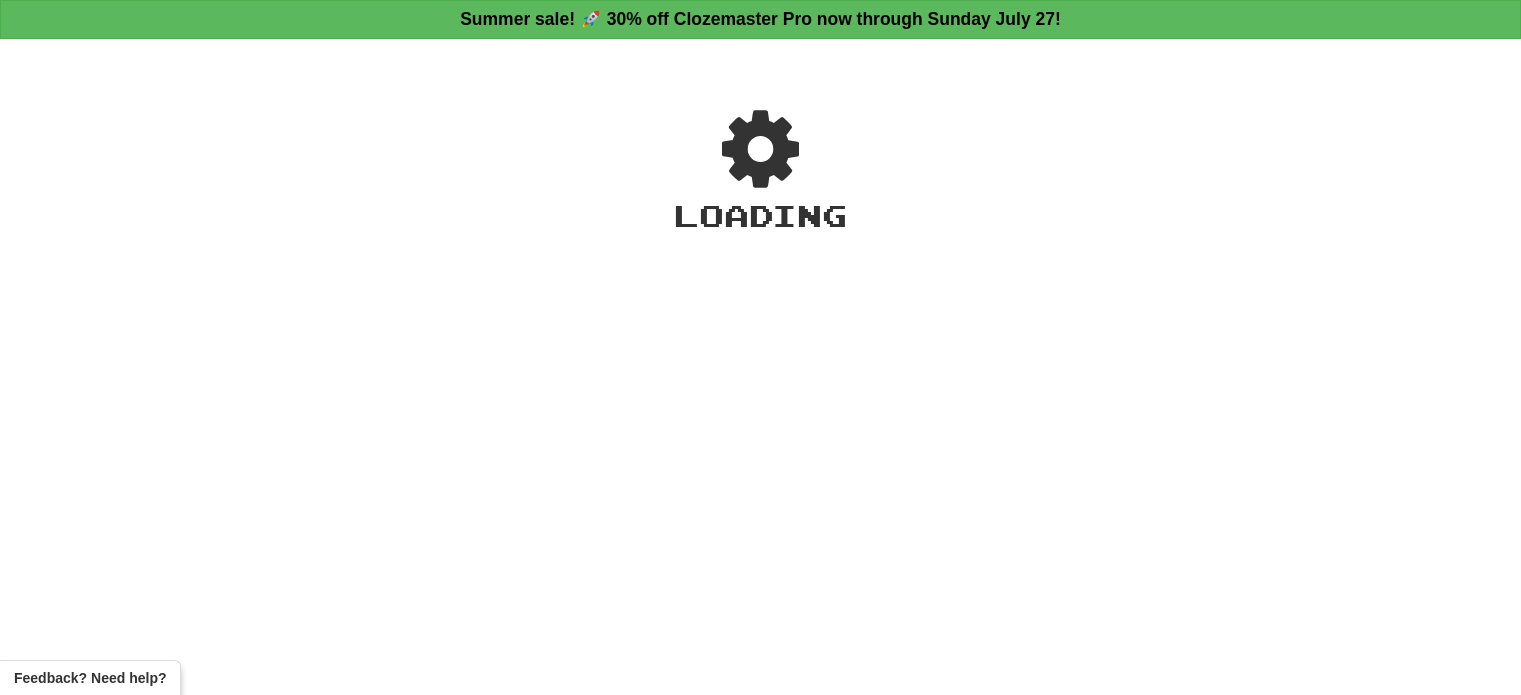 scroll, scrollTop: 0, scrollLeft: 0, axis: both 